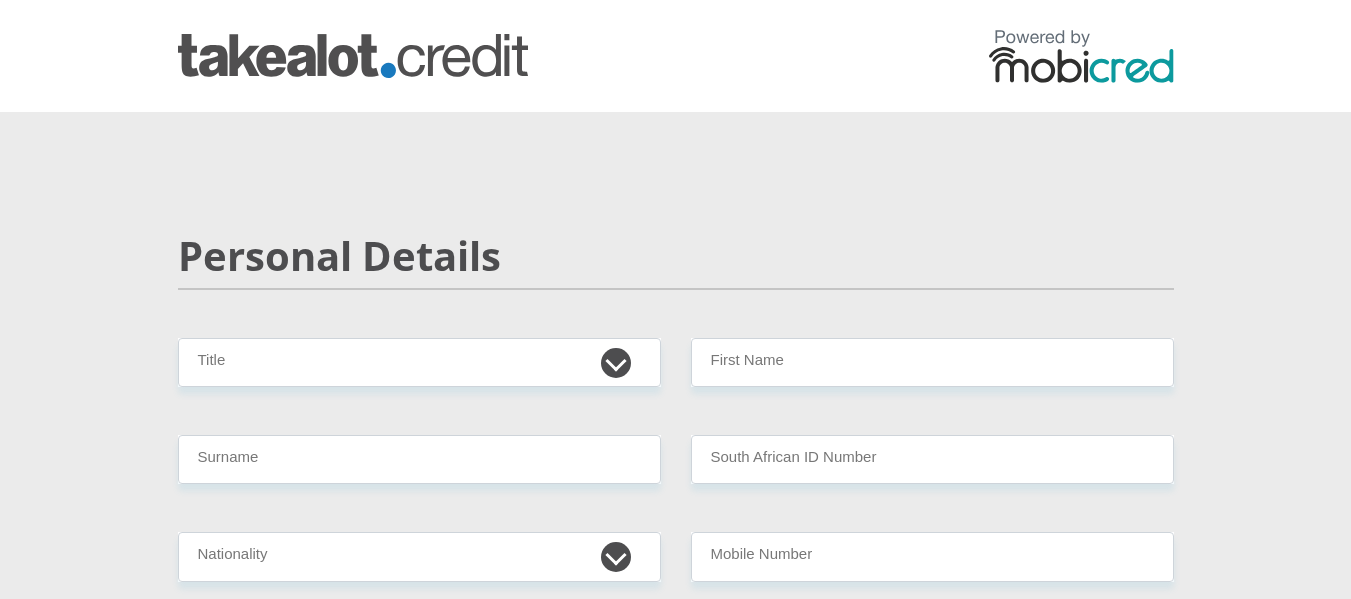 scroll, scrollTop: 0, scrollLeft: 0, axis: both 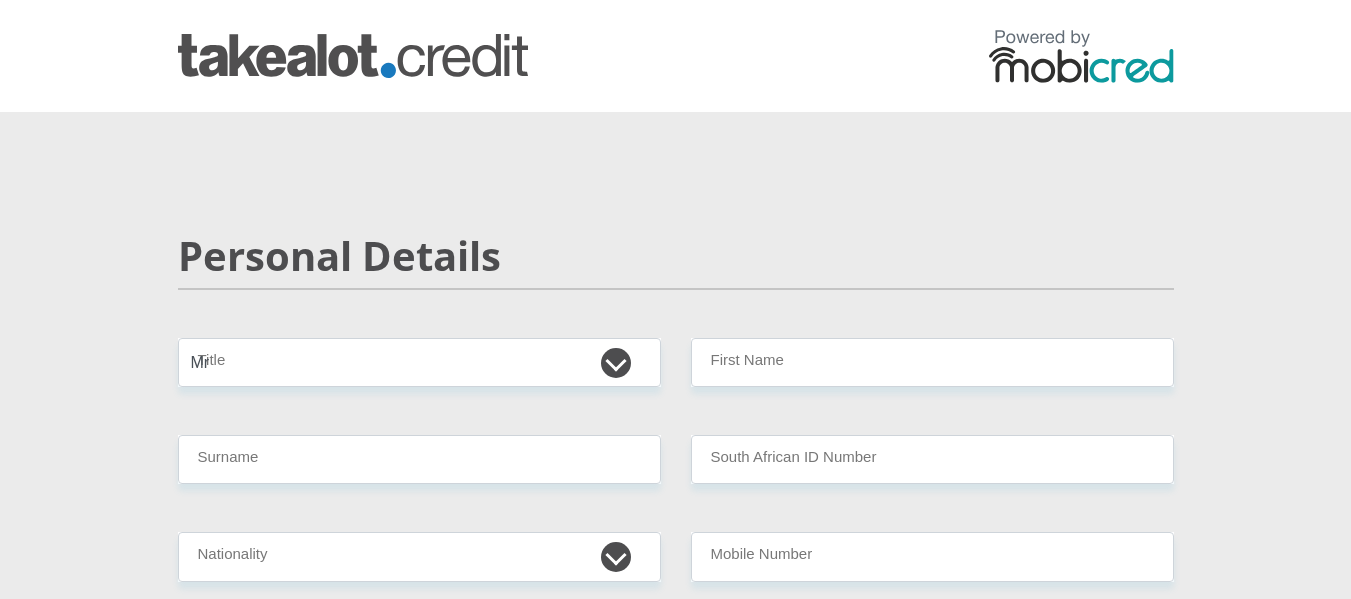 click on "Mr
Ms
Mrs
Dr
Other" at bounding box center (419, 362) 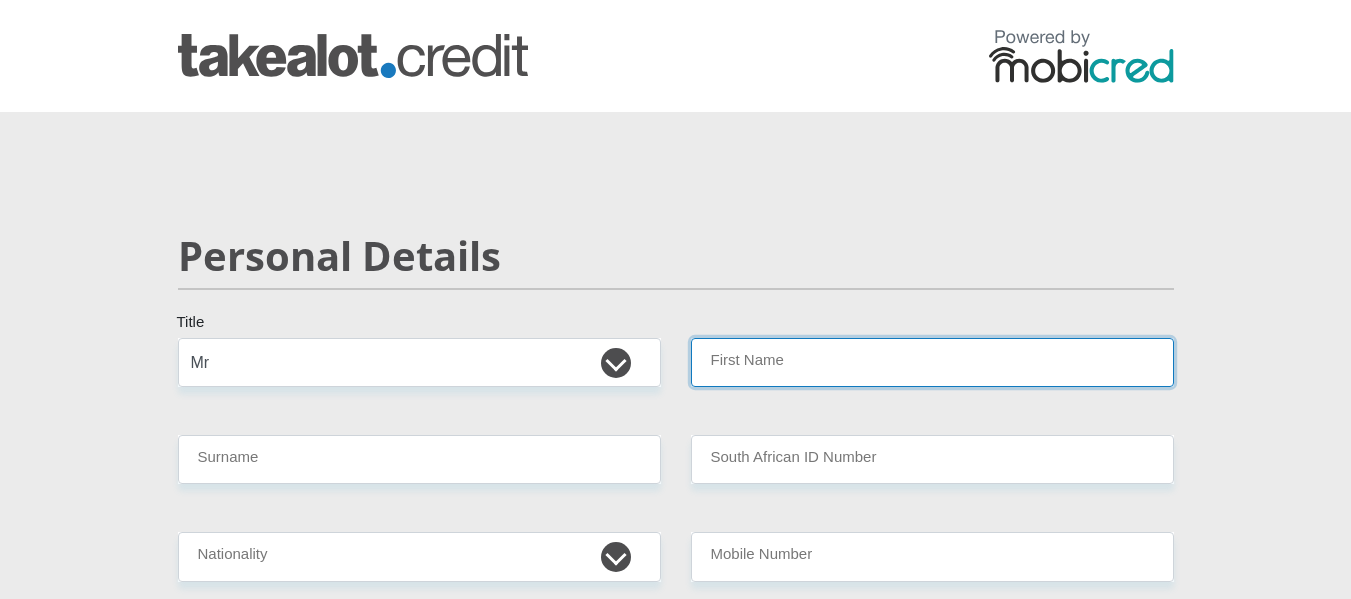 click on "First Name" at bounding box center [932, 362] 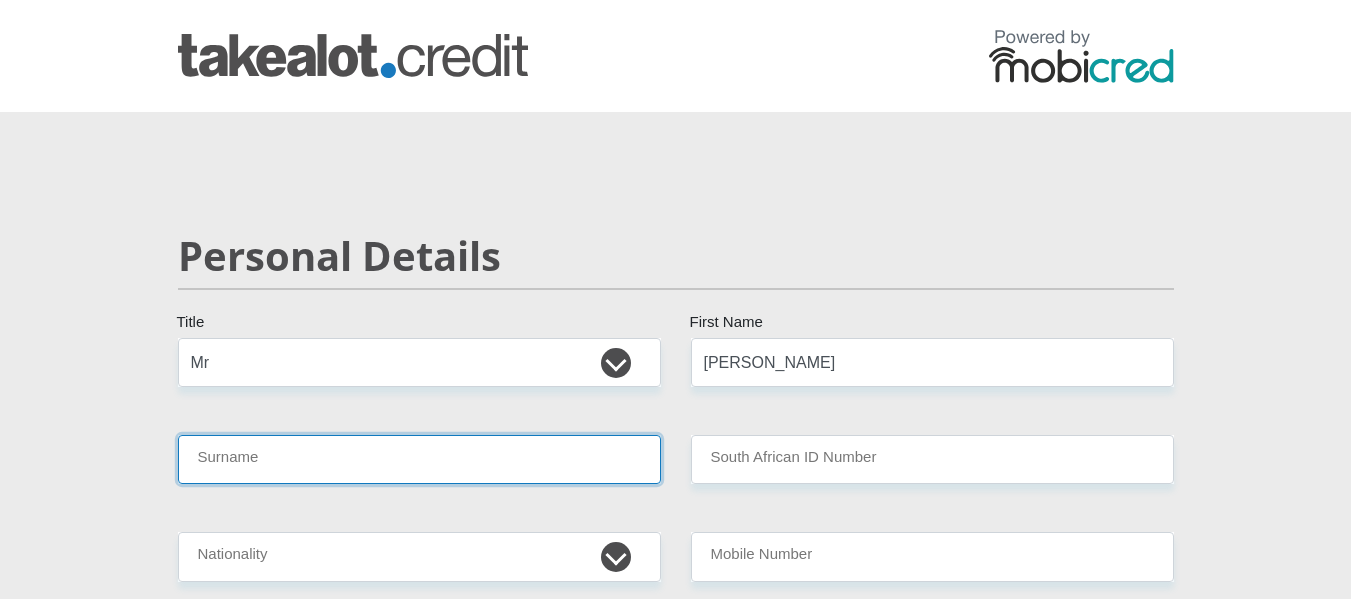 type on "Banks" 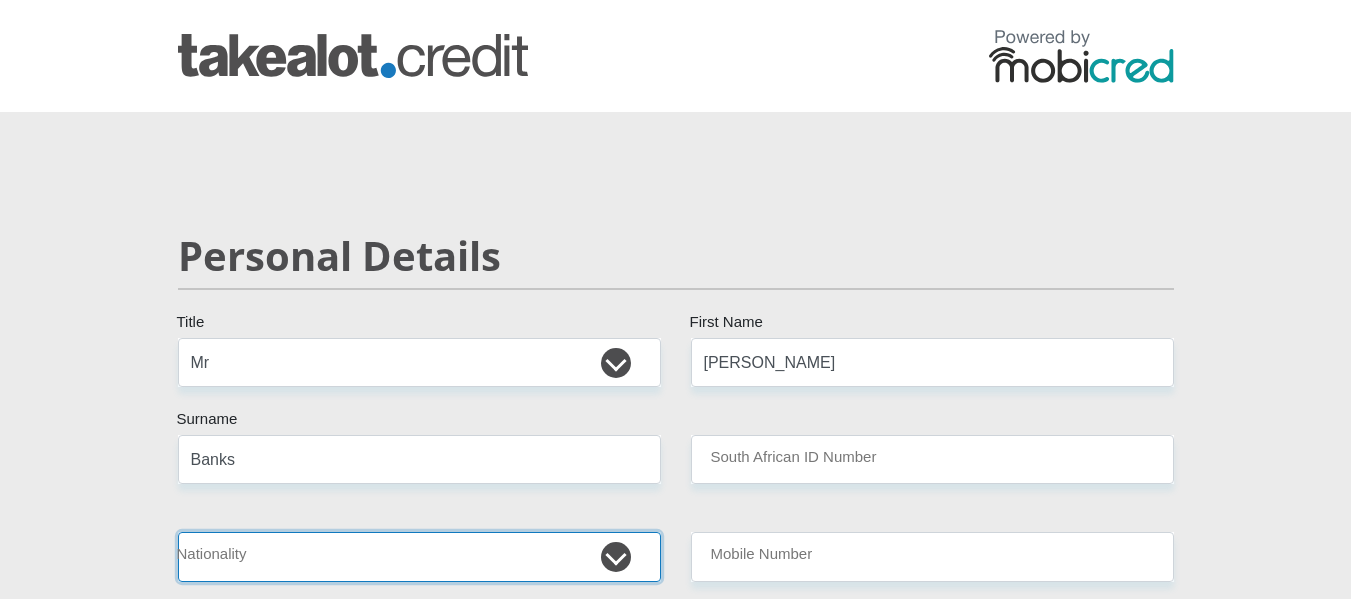 select on "ZAF" 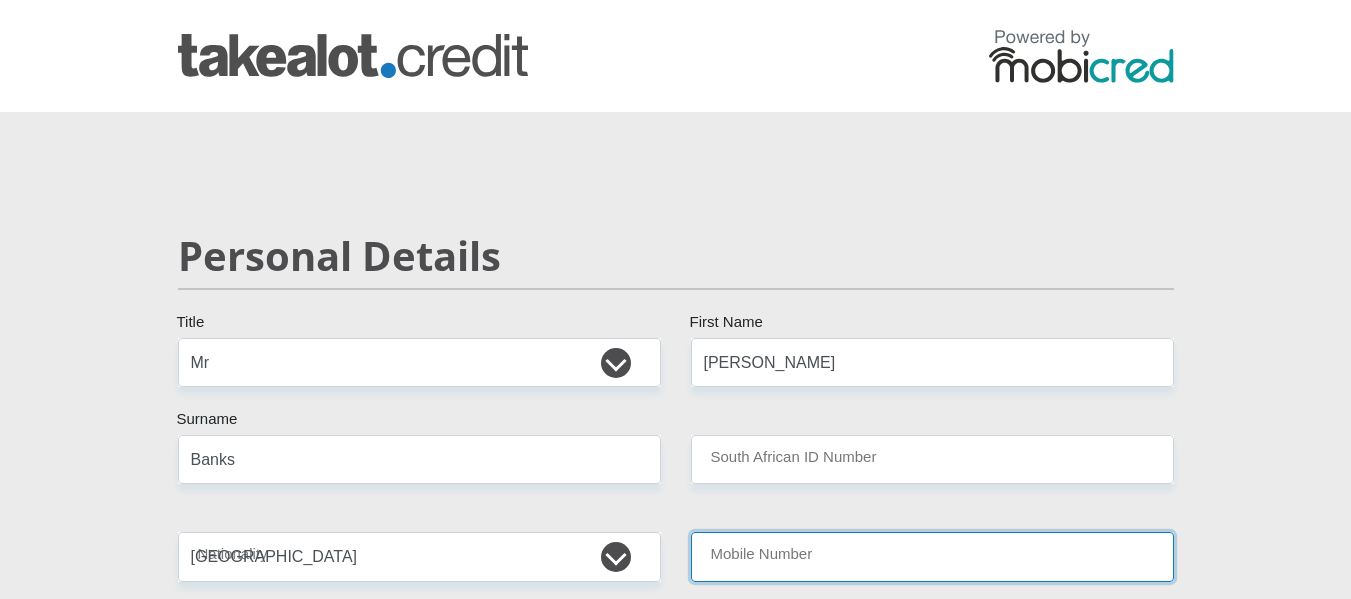 type on "0613661774" 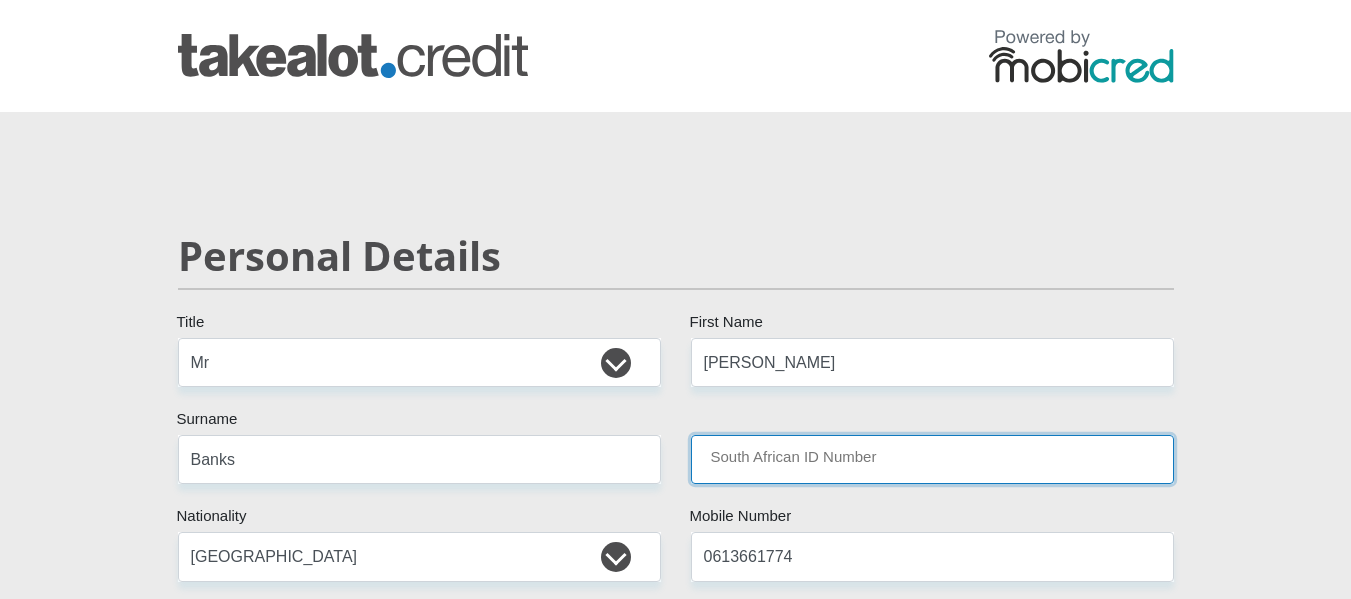 click on "South African ID Number" at bounding box center (932, 459) 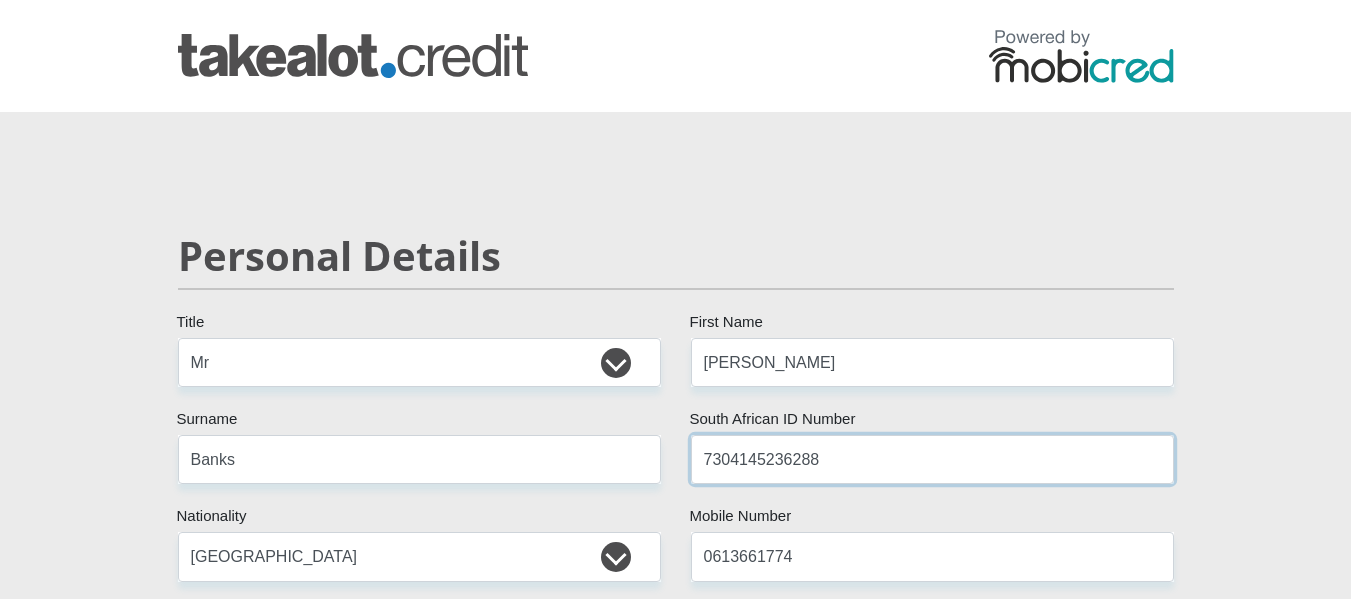 click on "7304145236288" at bounding box center (932, 459) 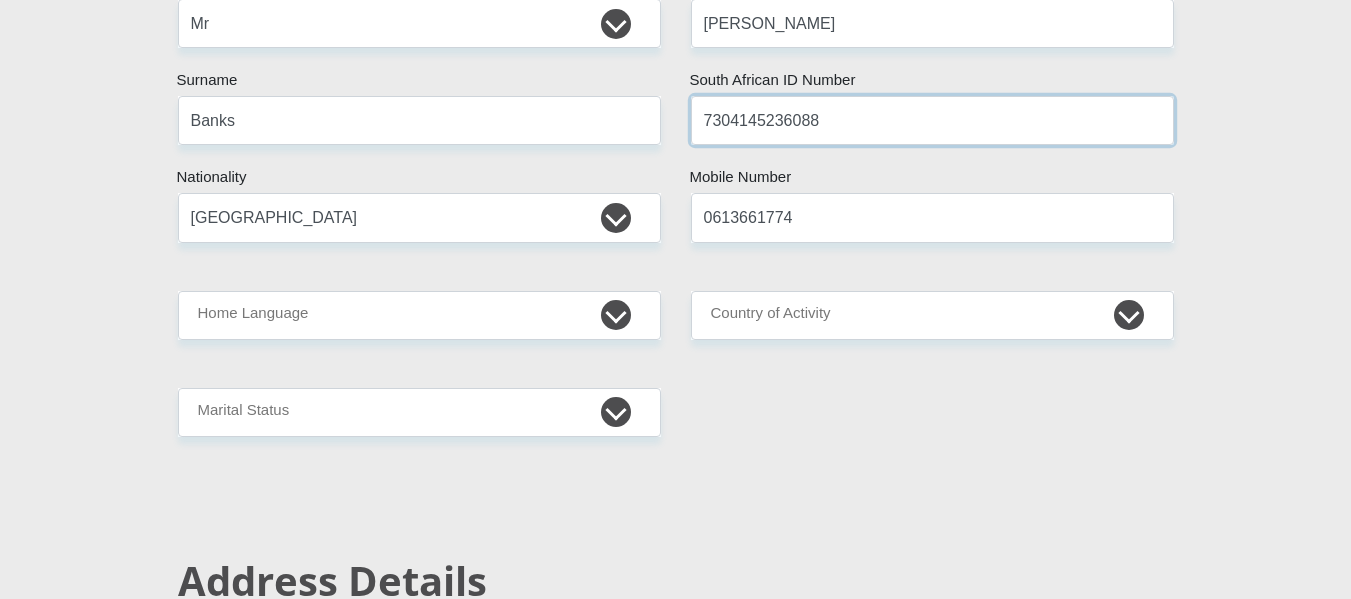 scroll, scrollTop: 384, scrollLeft: 0, axis: vertical 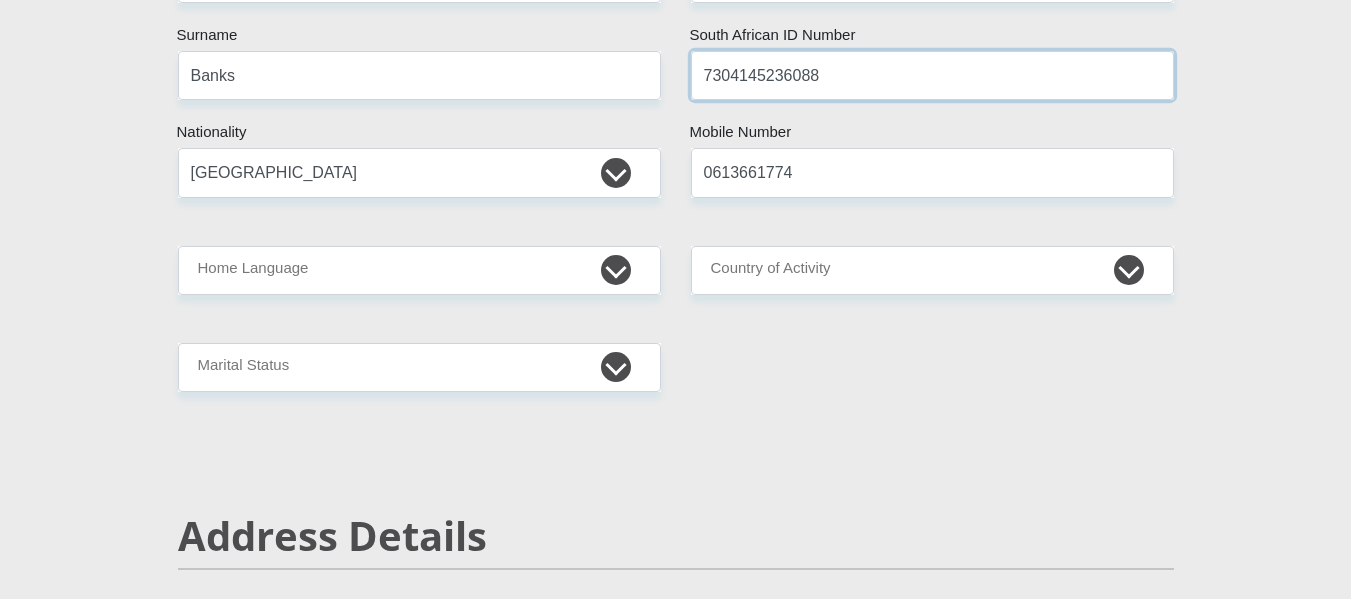 type on "7304145236088" 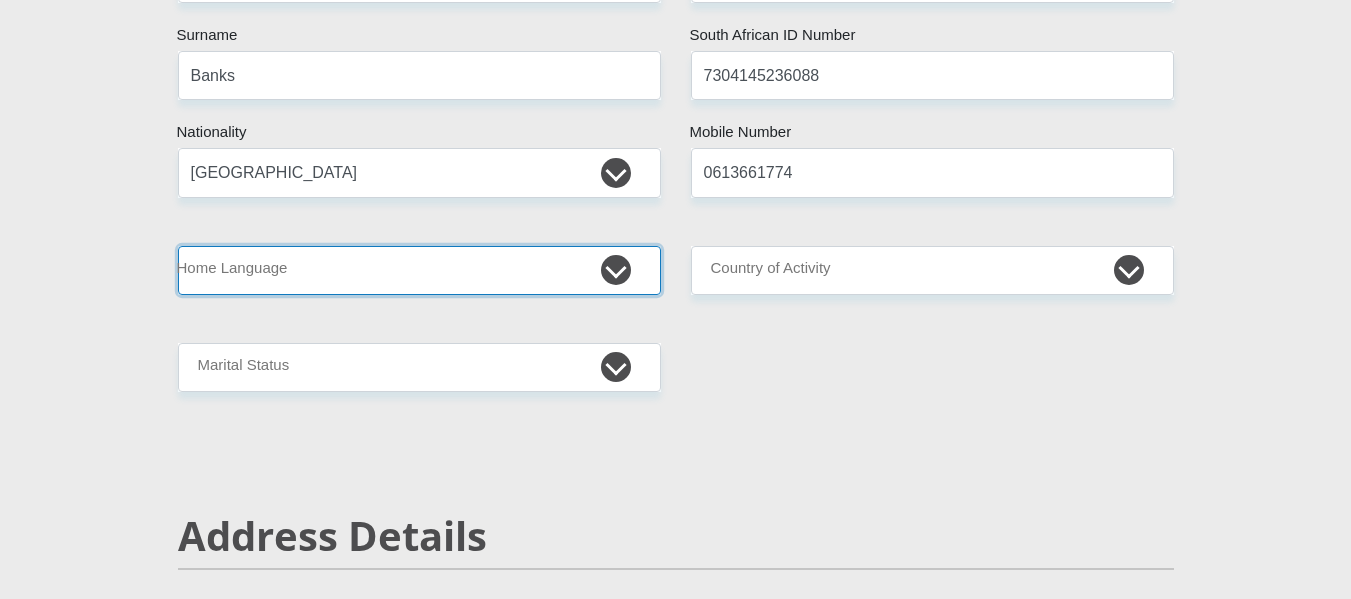click on "Afrikaans
English
Sepedi
South Ndebele
Southern Sotho
Swati
Tsonga
Tswana
Venda
Xhosa
Zulu
Other" at bounding box center [419, 270] 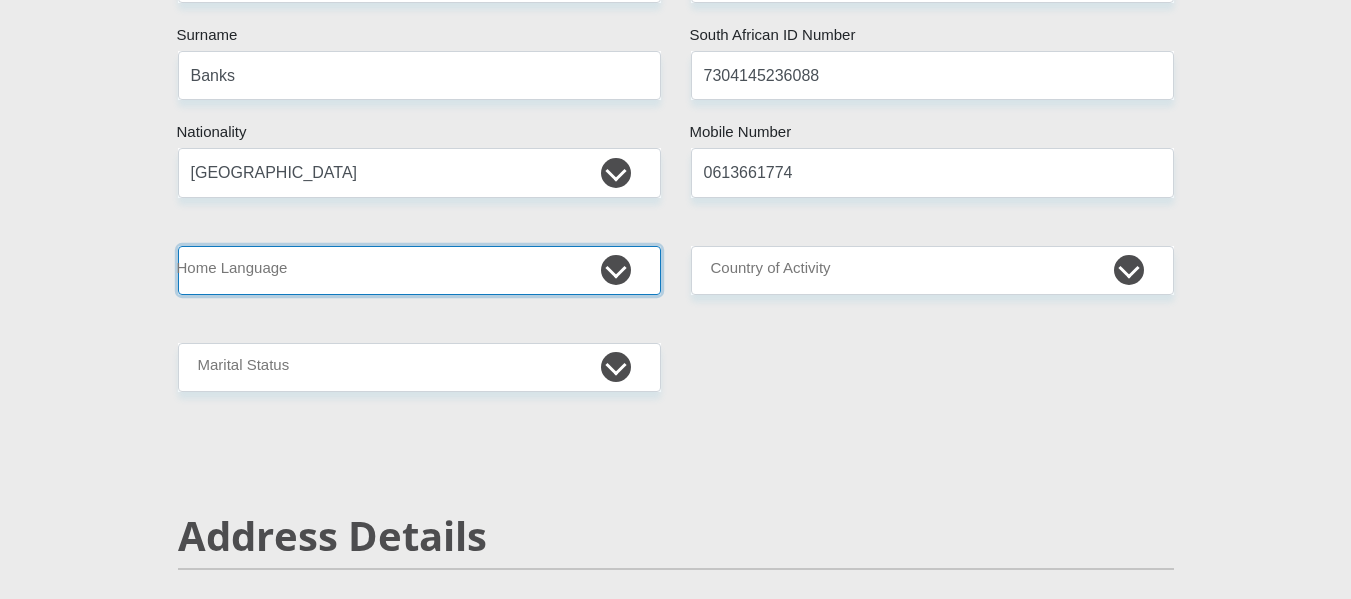 select on "eng" 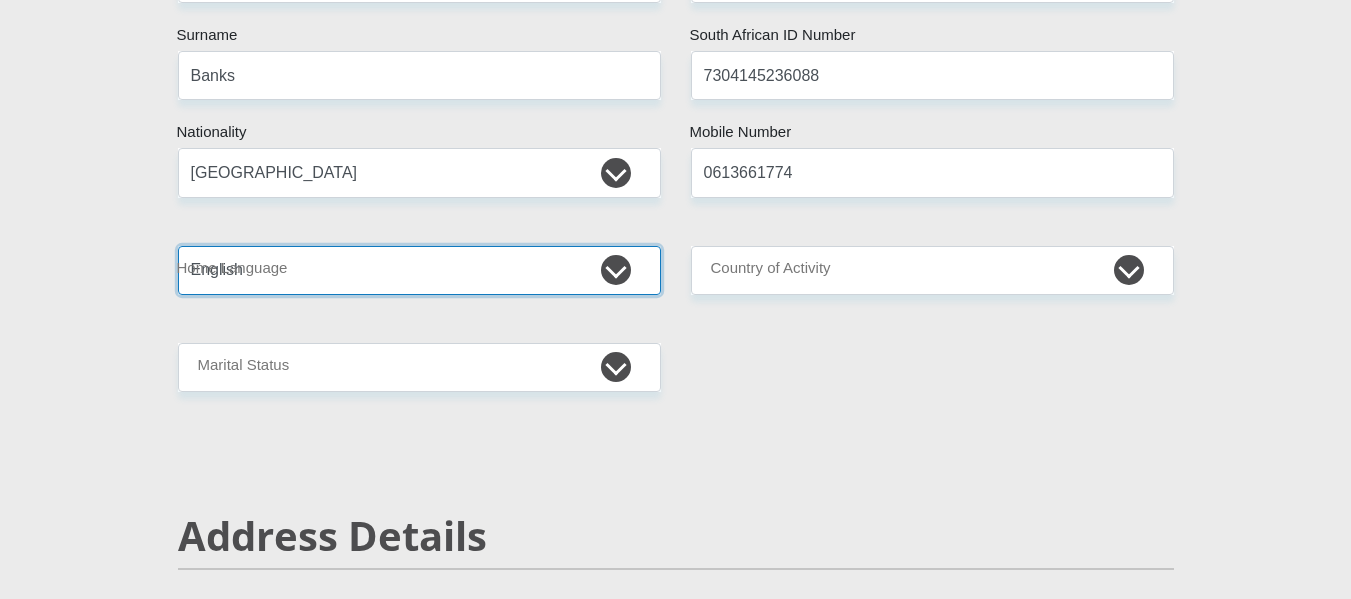 click on "Afrikaans
English
Sepedi
South Ndebele
Southern Sotho
Swati
Tsonga
Tswana
Venda
Xhosa
Zulu
Other" at bounding box center [419, 270] 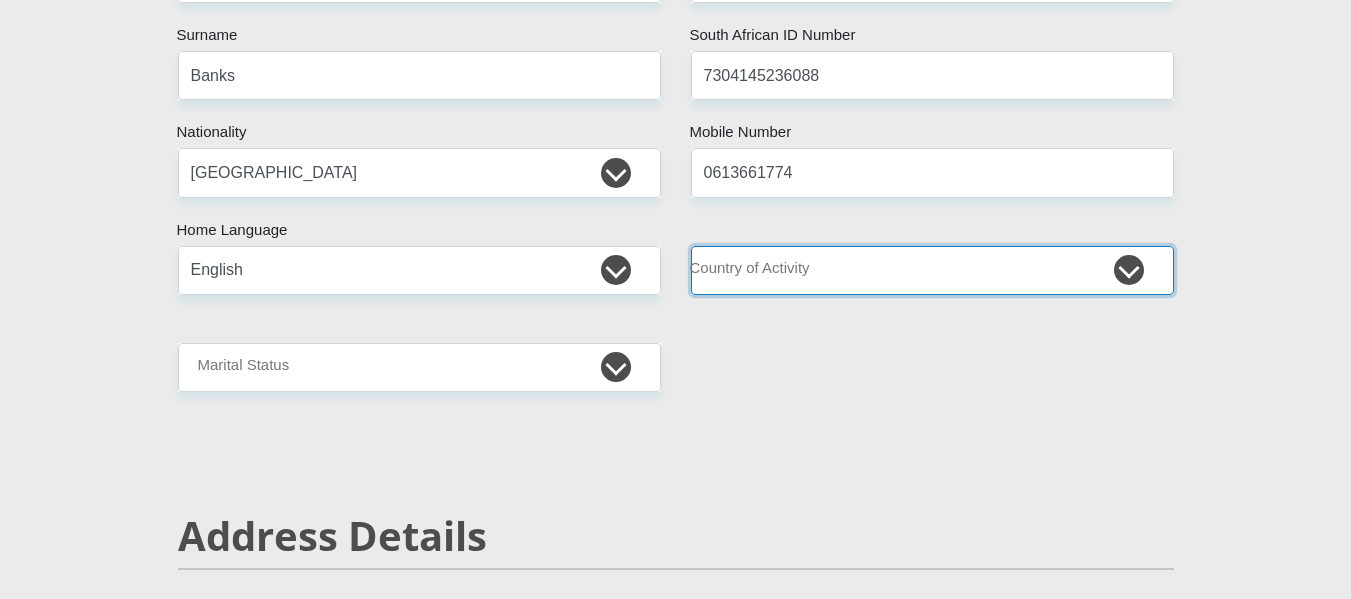 click on "South Africa
Afghanistan
Aland Islands
Albania
Algeria
America Samoa
American Virgin Islands
Andorra
Angola
Anguilla
Antarctica
Antigua and Barbuda
Argentina
Armenia
Aruba
Ascension Island
Australia
Austria
Azerbaijan
Chad" at bounding box center (932, 270) 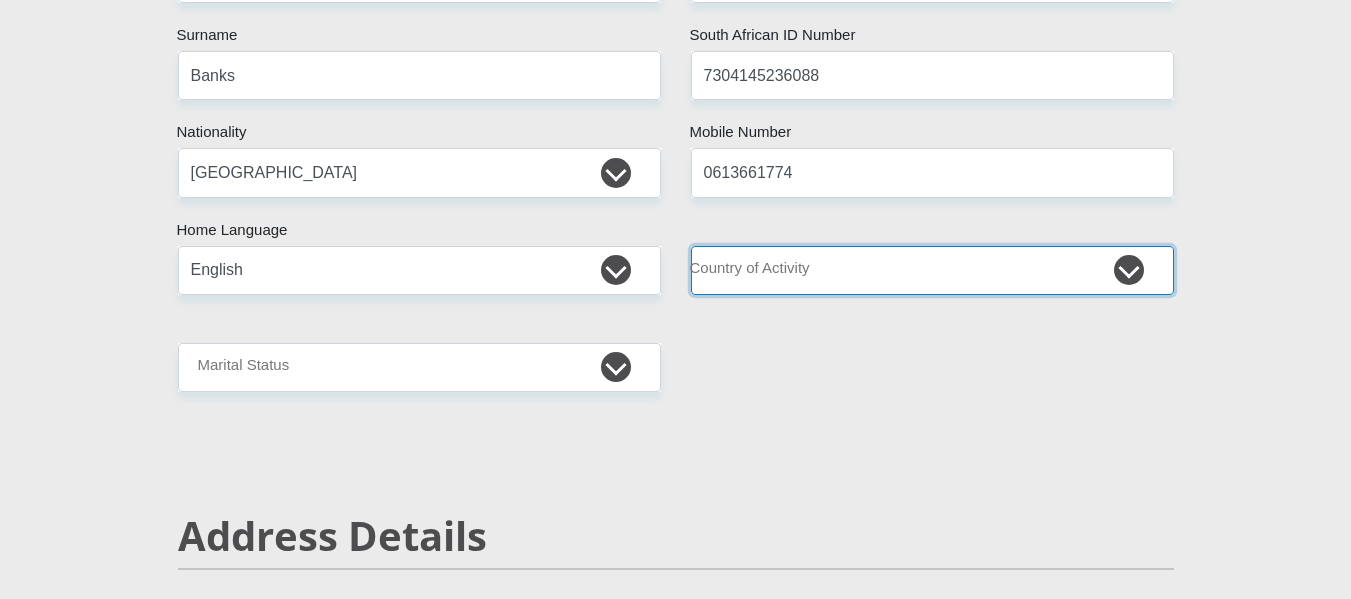 select on "ZAF" 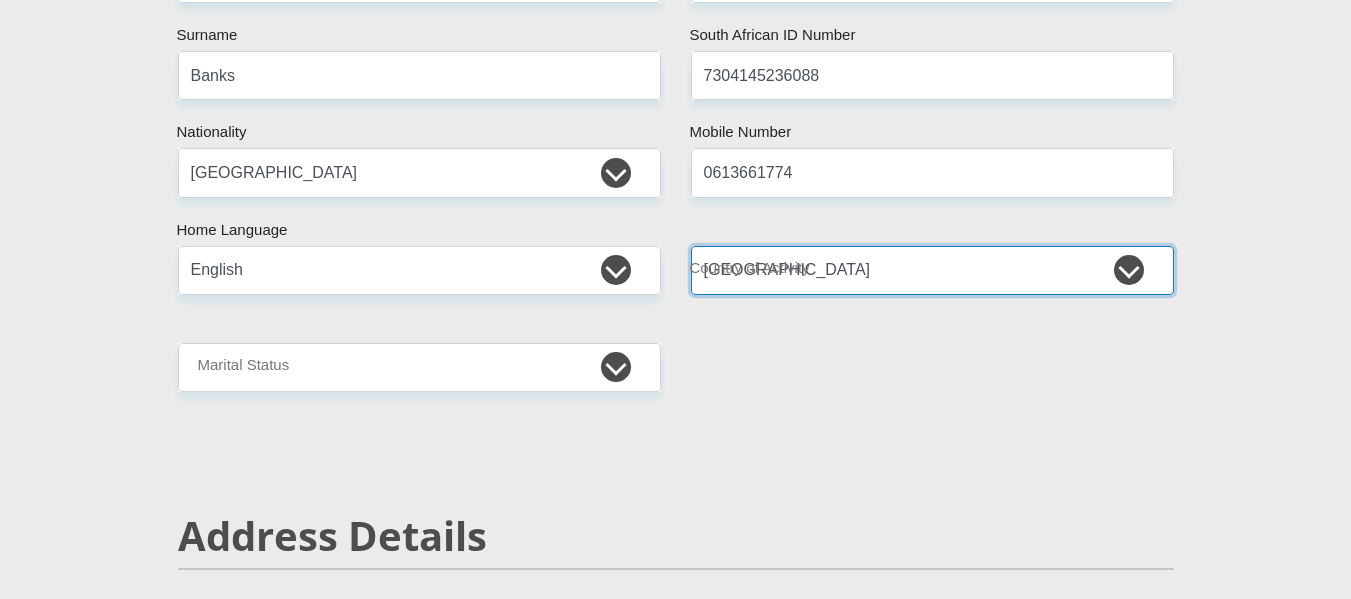 click on "South Africa
Afghanistan
Aland Islands
Albania
Algeria
America Samoa
American Virgin Islands
Andorra
Angola
Anguilla
Antarctica
Antigua and Barbuda
Argentina
Armenia
Aruba
Ascension Island
Australia
Austria
Azerbaijan
Chad" at bounding box center [932, 270] 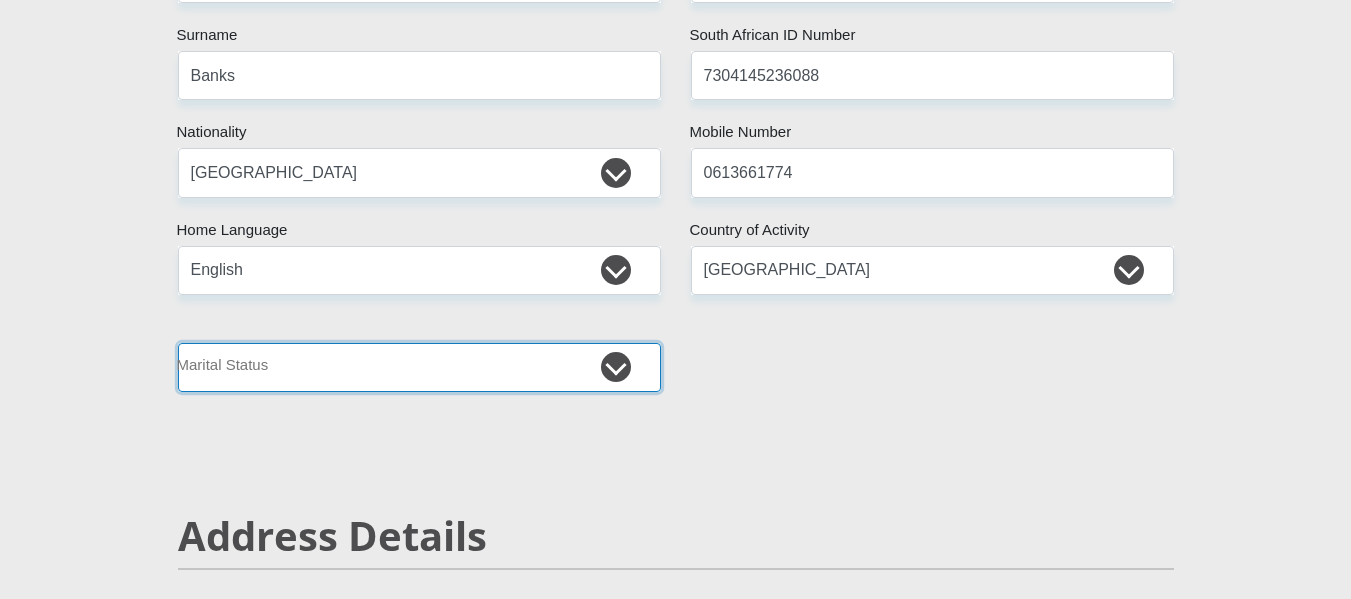 click on "Married ANC
Single
Divorced
Widowed
Married COP or Customary Law" at bounding box center [419, 367] 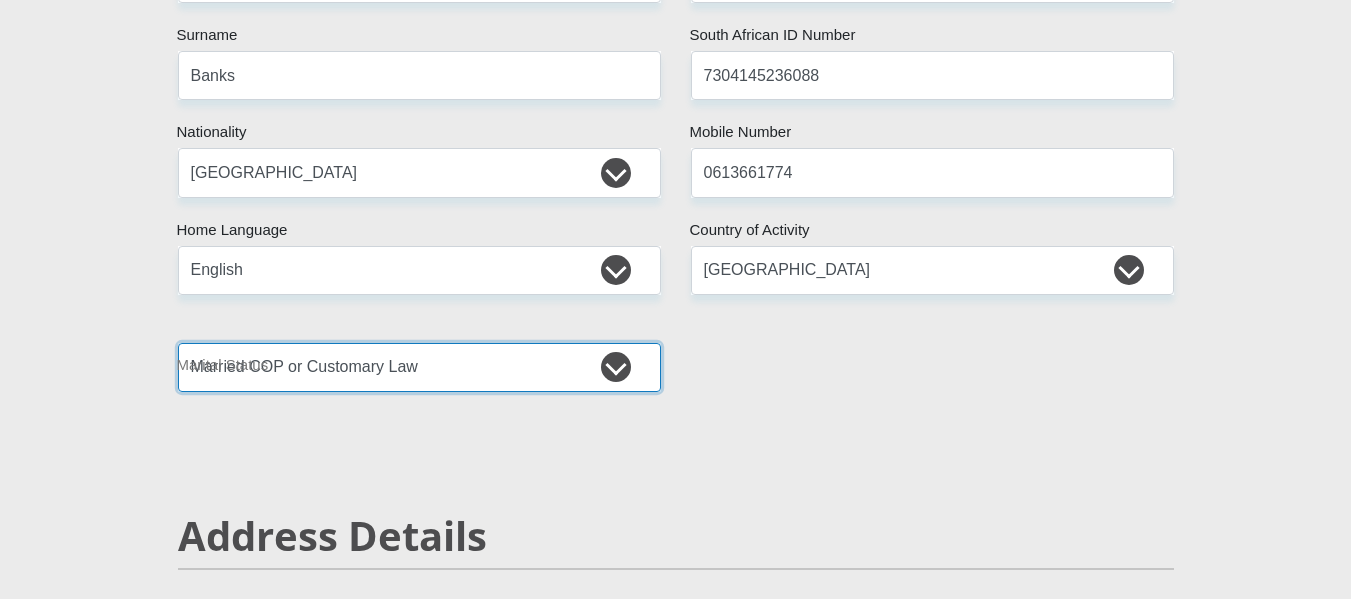 click on "Married ANC
Single
Divorced
Widowed
Married COP or Customary Law" at bounding box center [419, 367] 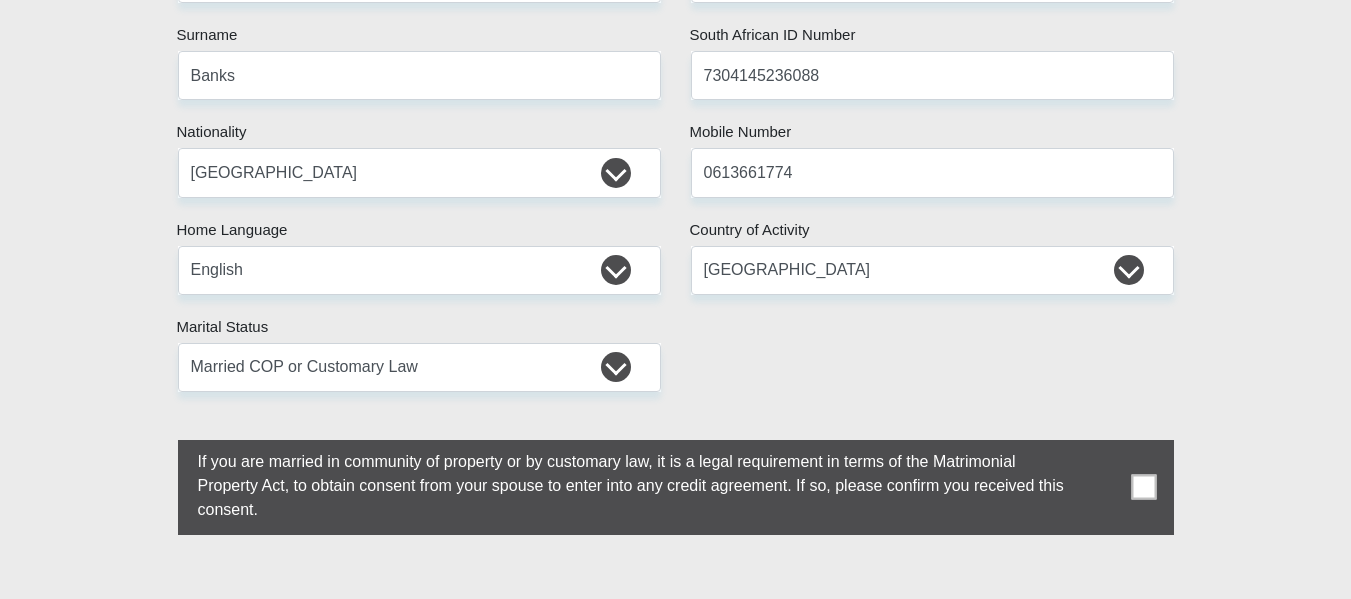 click at bounding box center (1143, 487) 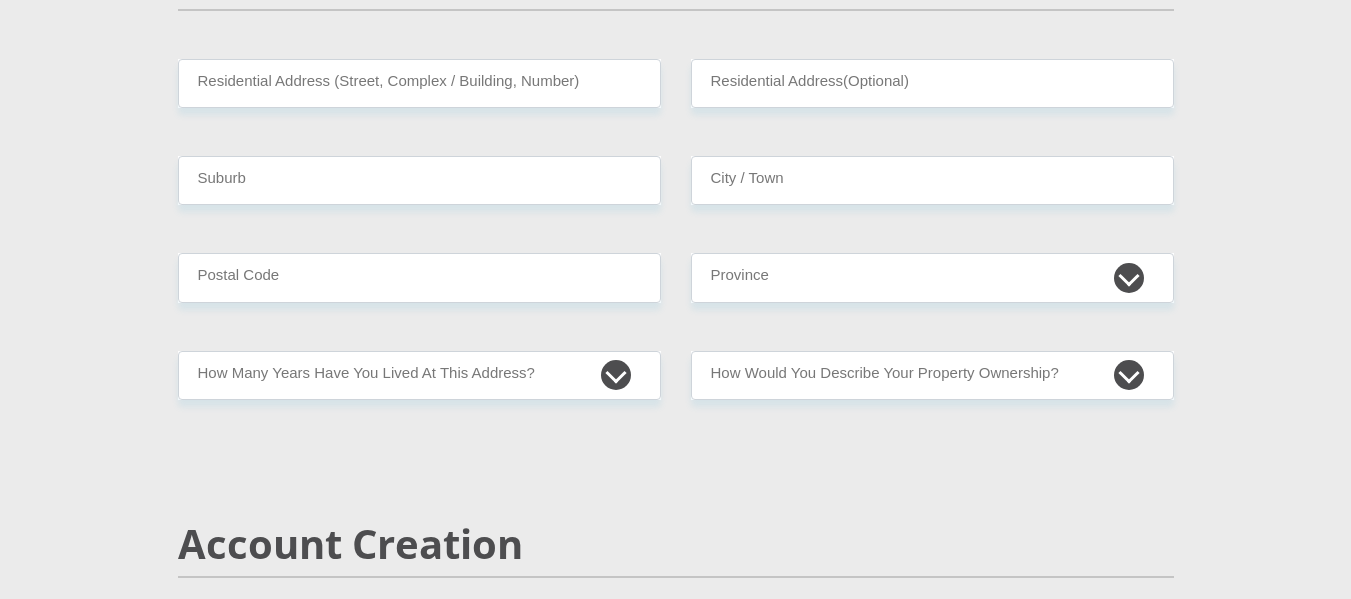scroll, scrollTop: 1050, scrollLeft: 0, axis: vertical 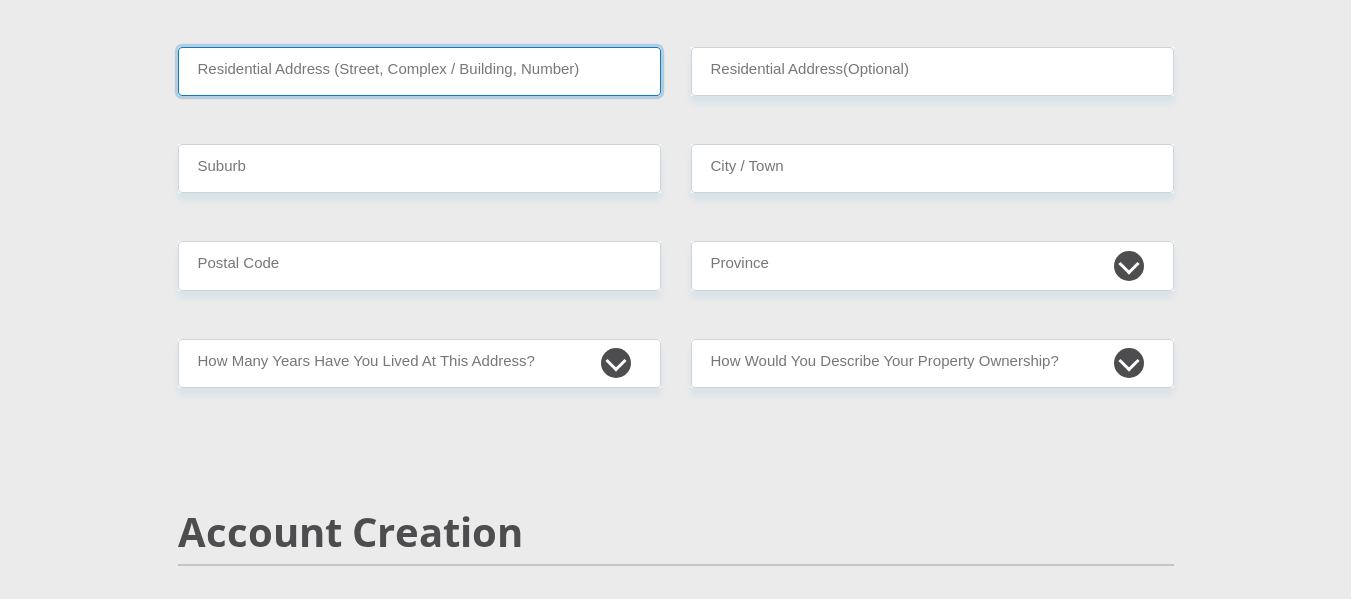 click on "Residential Address (Street, Complex / Building, Number)" at bounding box center [419, 71] 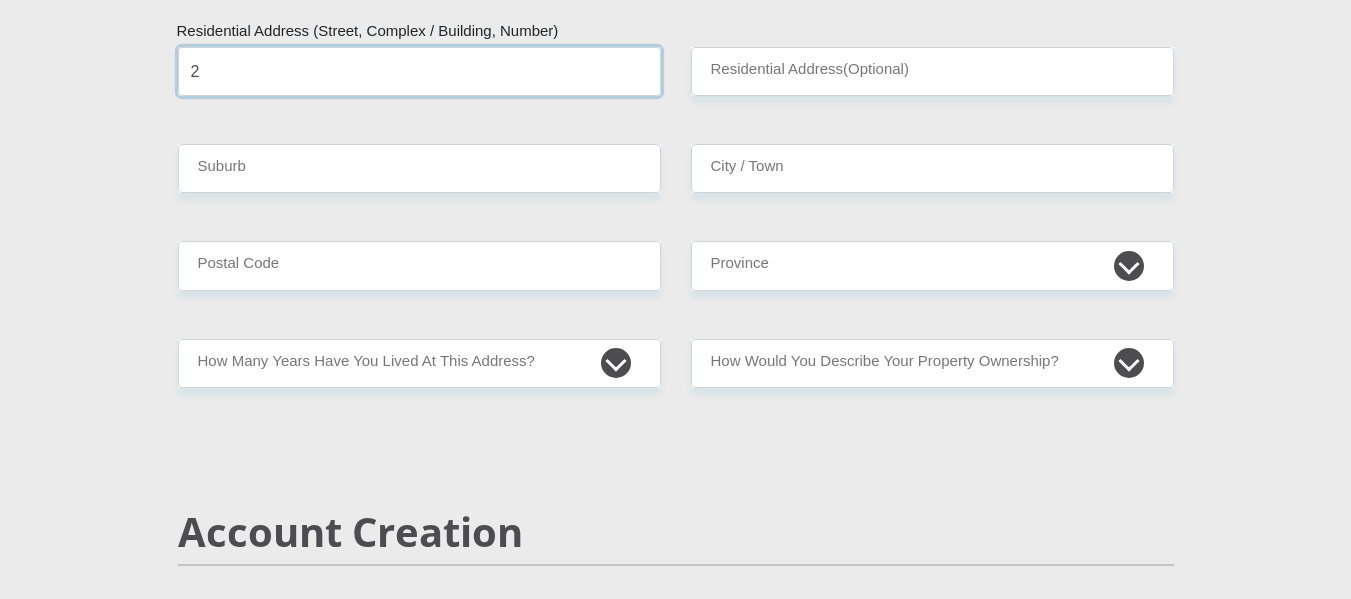 type on "2 John Adams Road" 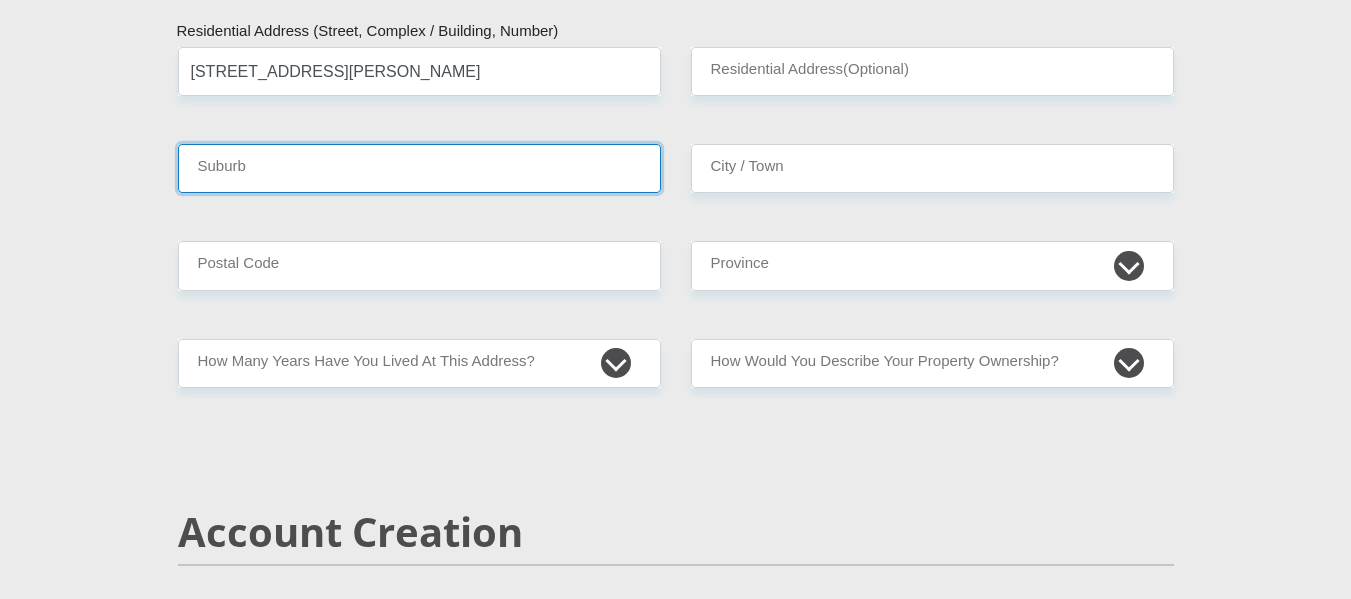 type on "Waterfall" 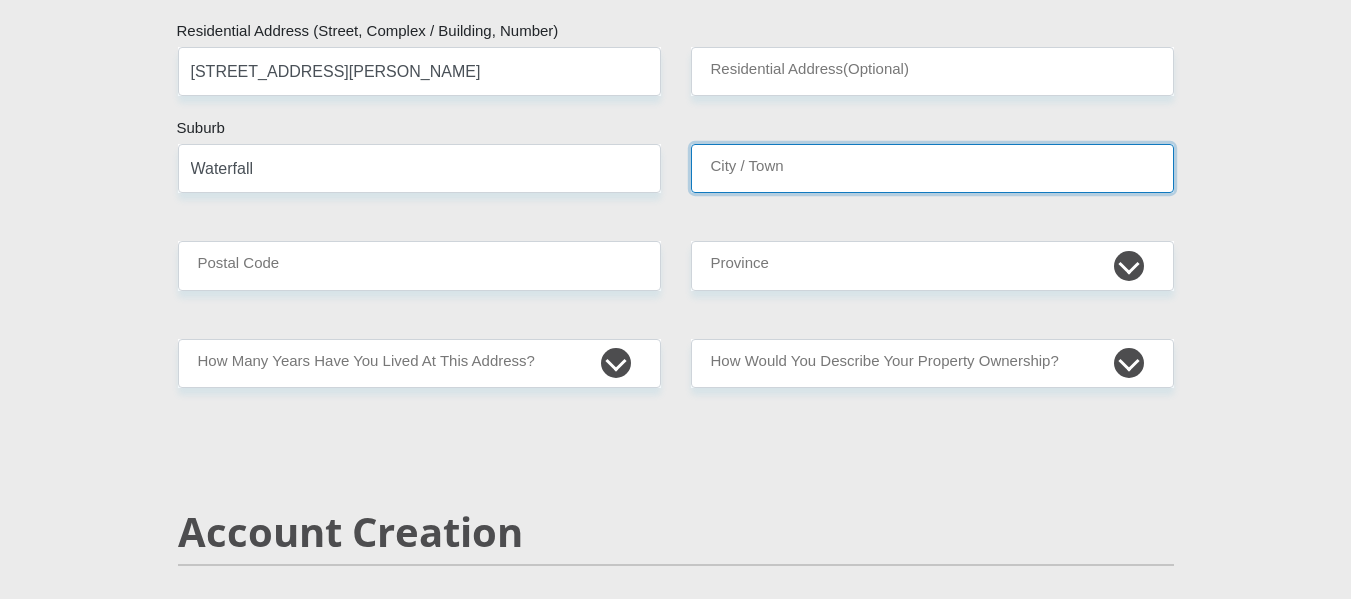 type on "Waterfall" 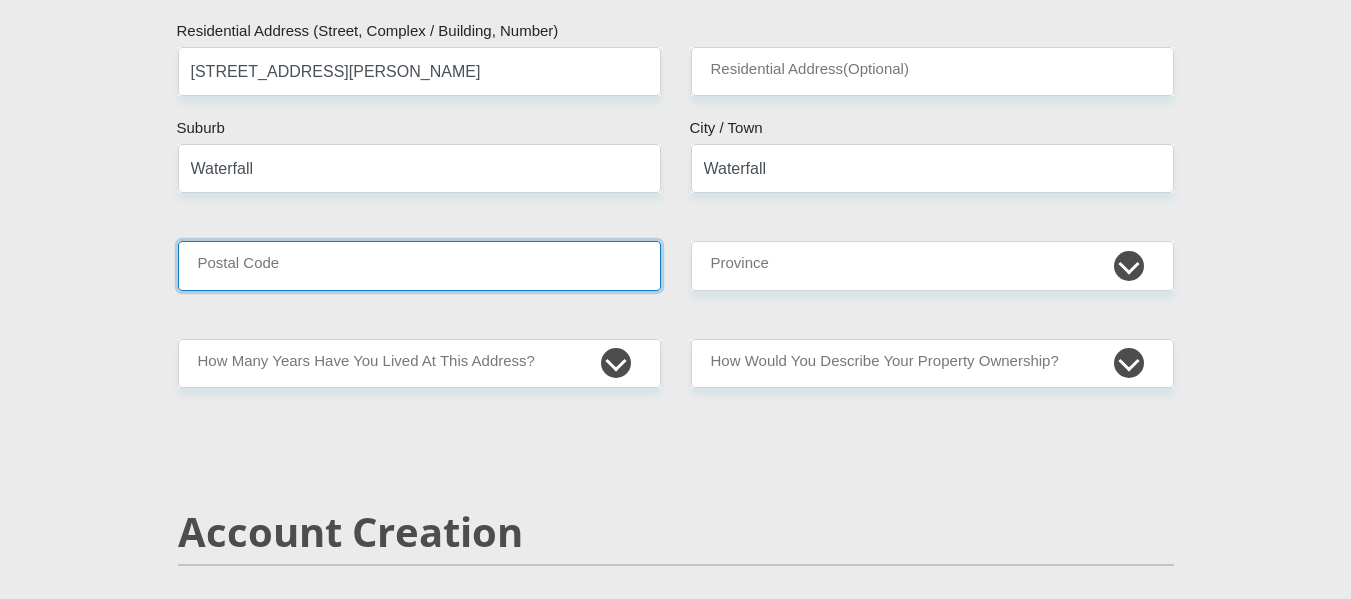 type on "3652" 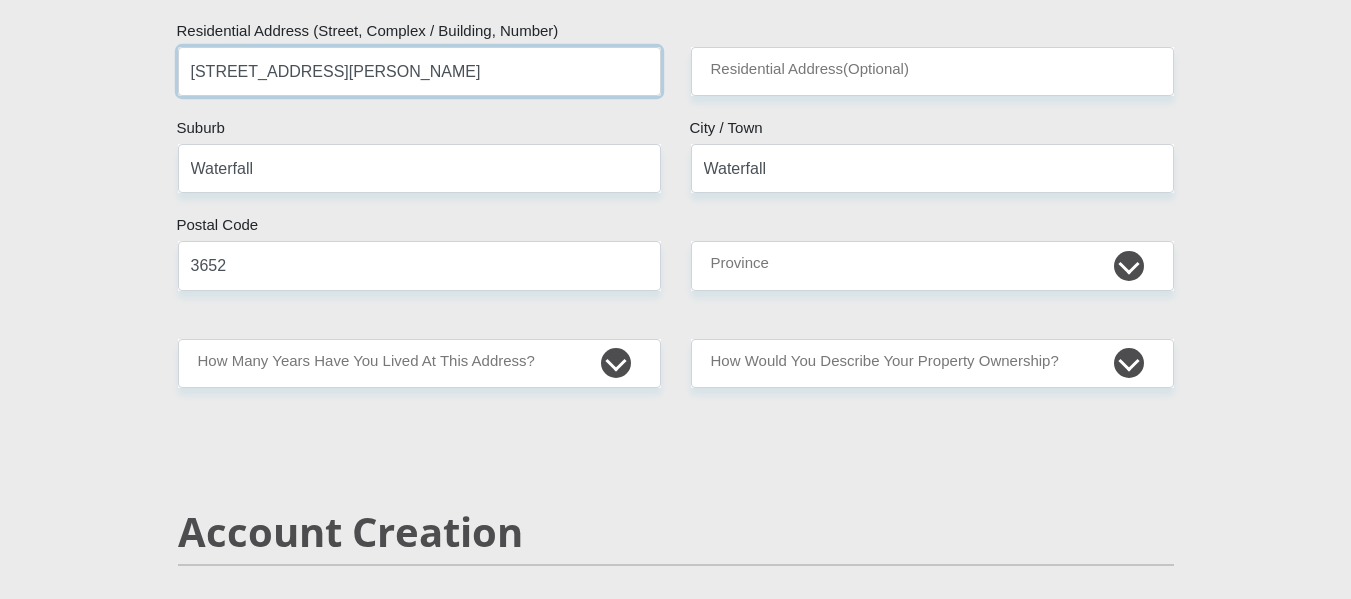 click on "2 John Adams Road" at bounding box center (419, 71) 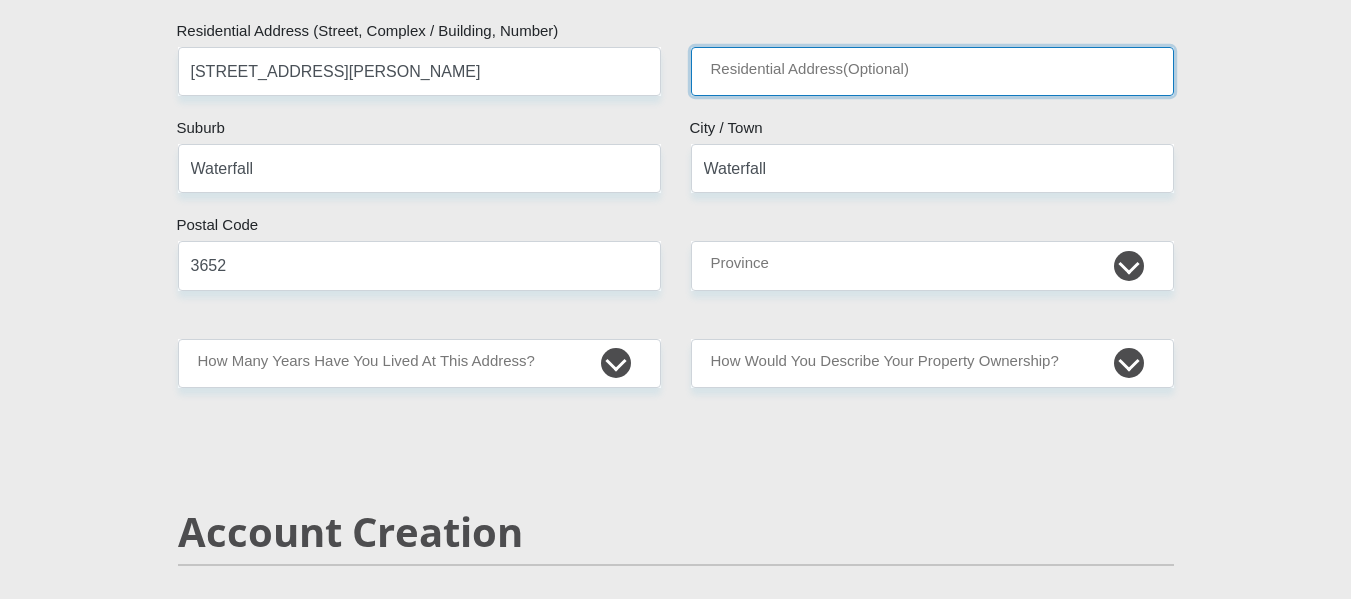 click on "Residential Address(Optional)" at bounding box center [932, 71] 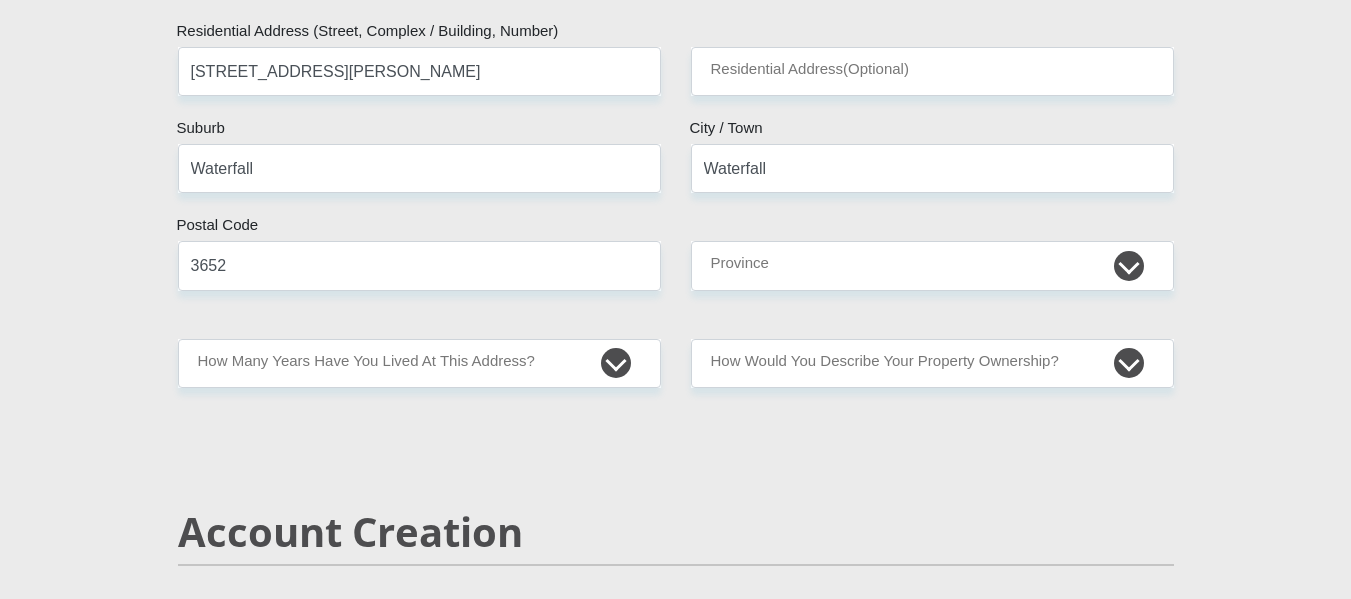 click on "Account Creation" at bounding box center [676, 532] 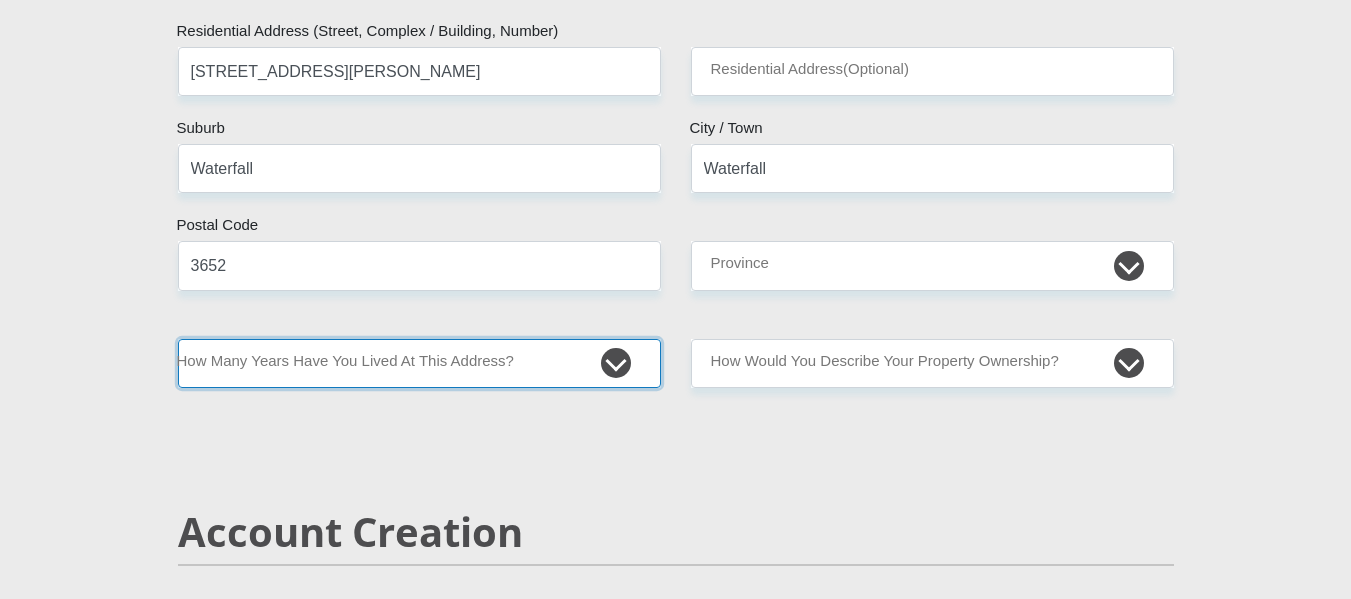 click on "less than 1 year
1-3 years
3-5 years
5+ years" at bounding box center (419, 363) 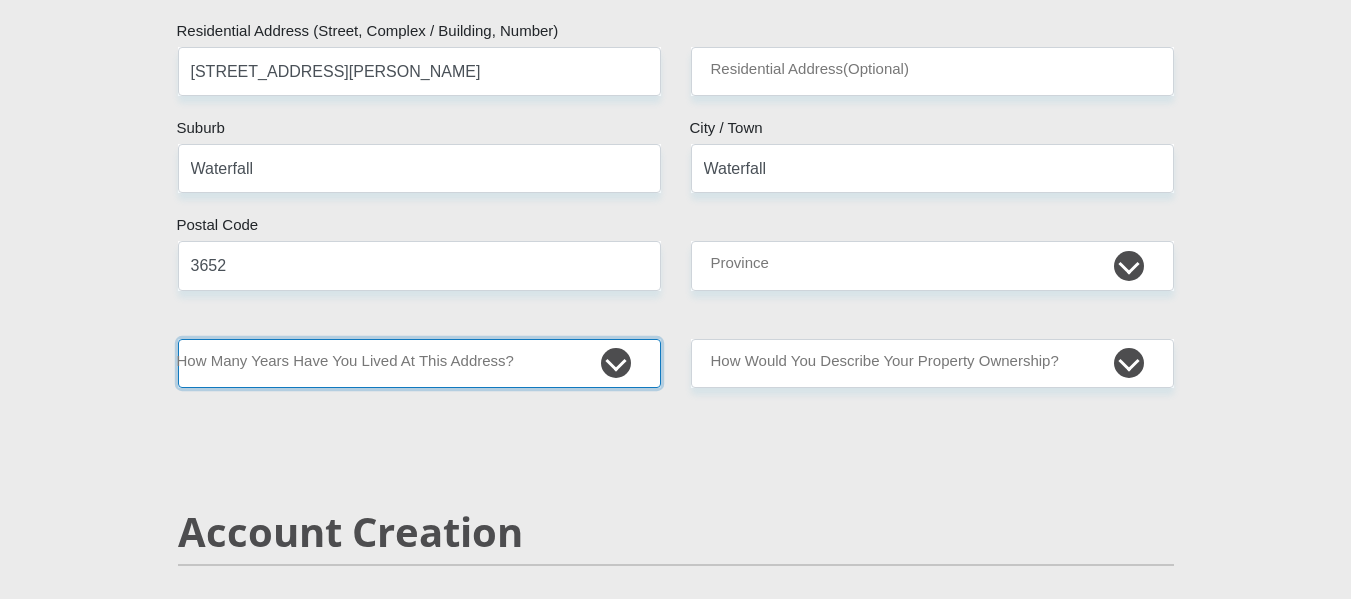 select on "2" 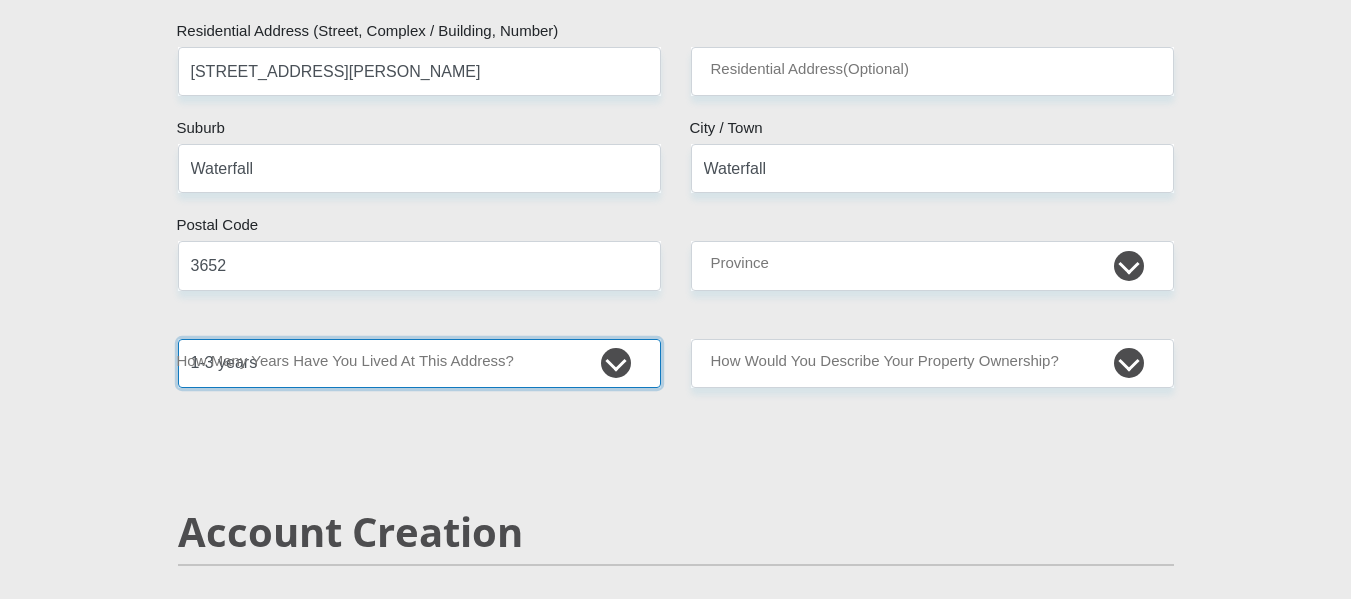 click on "less than 1 year
1-3 years
3-5 years
5+ years" at bounding box center [419, 363] 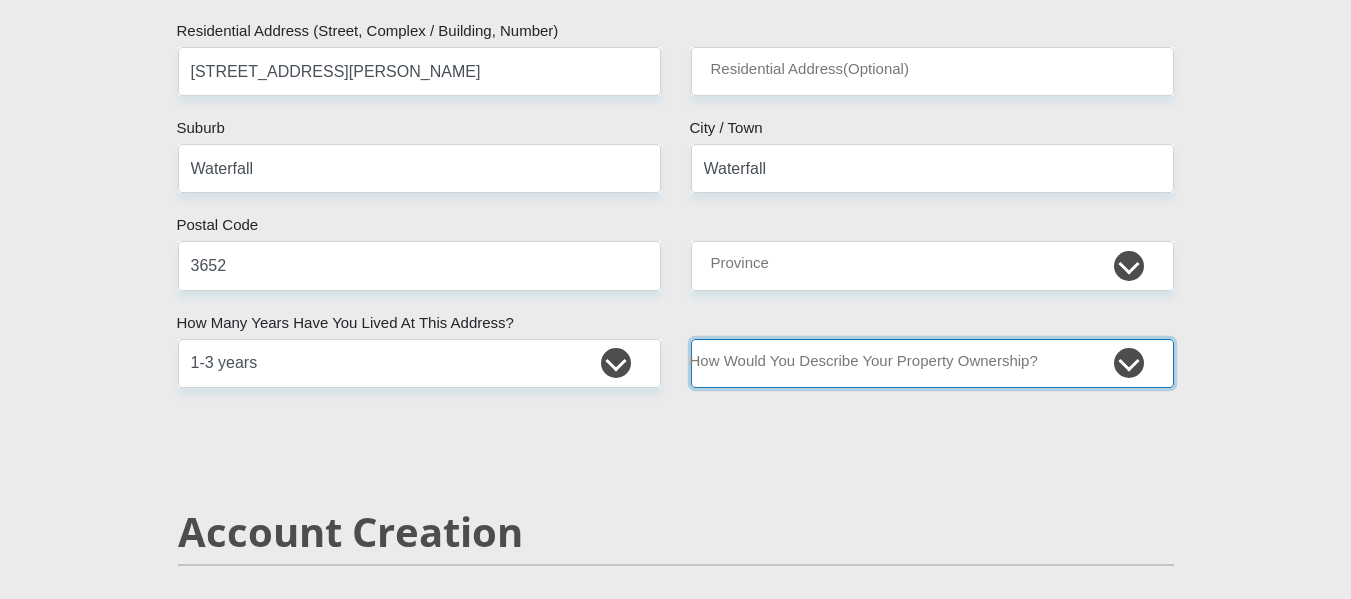 click on "Owned
Rented
Family Owned
Company Dwelling" at bounding box center [932, 363] 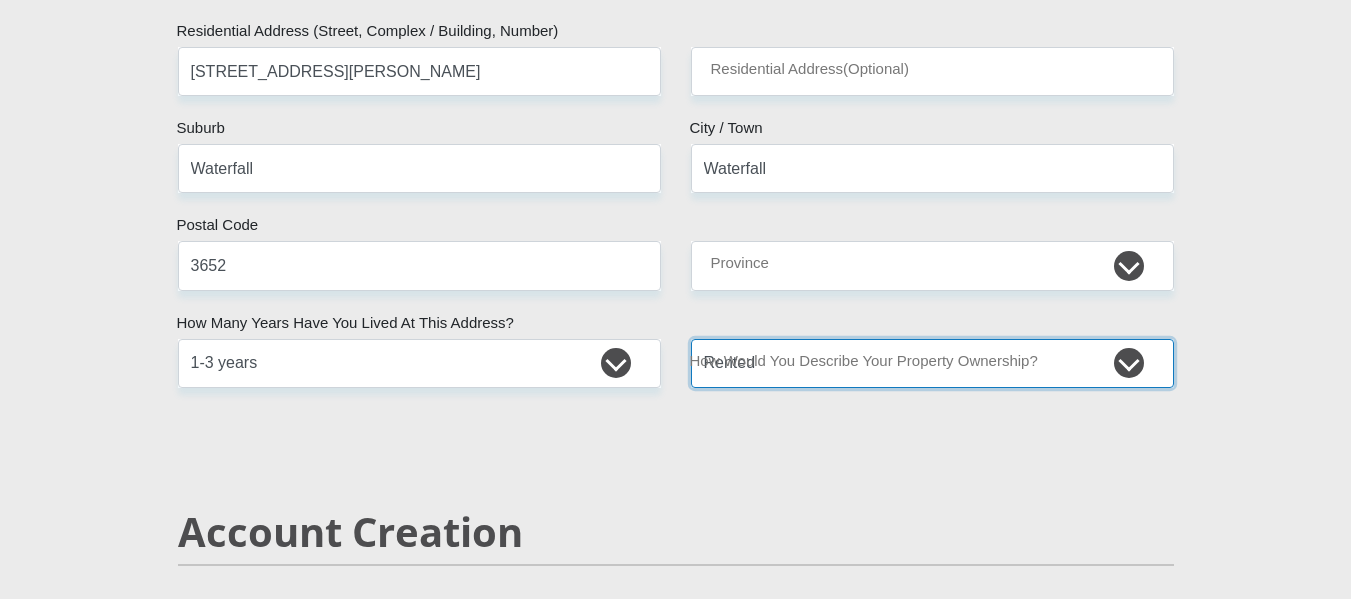 click on "Owned
Rented
Family Owned
Company Dwelling" at bounding box center (932, 363) 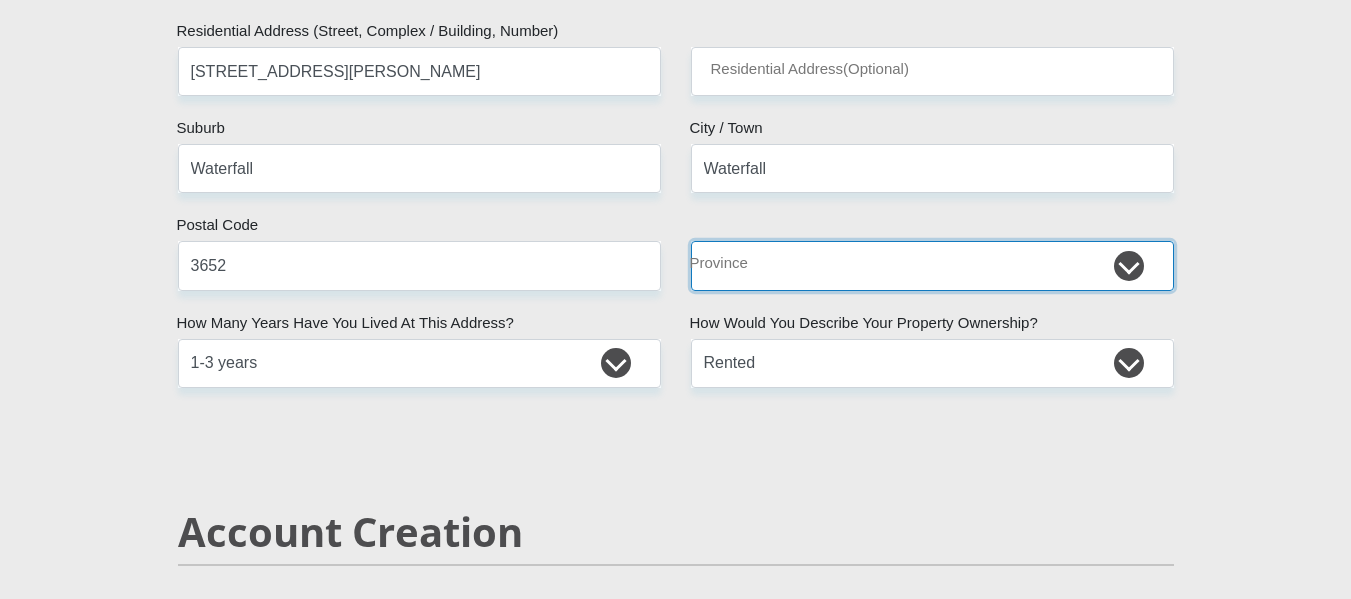 click on "Eastern Cape
Free State
Gauteng
KwaZulu-Natal
Limpopo
Mpumalanga
Northern Cape
North West
Western Cape" at bounding box center (932, 265) 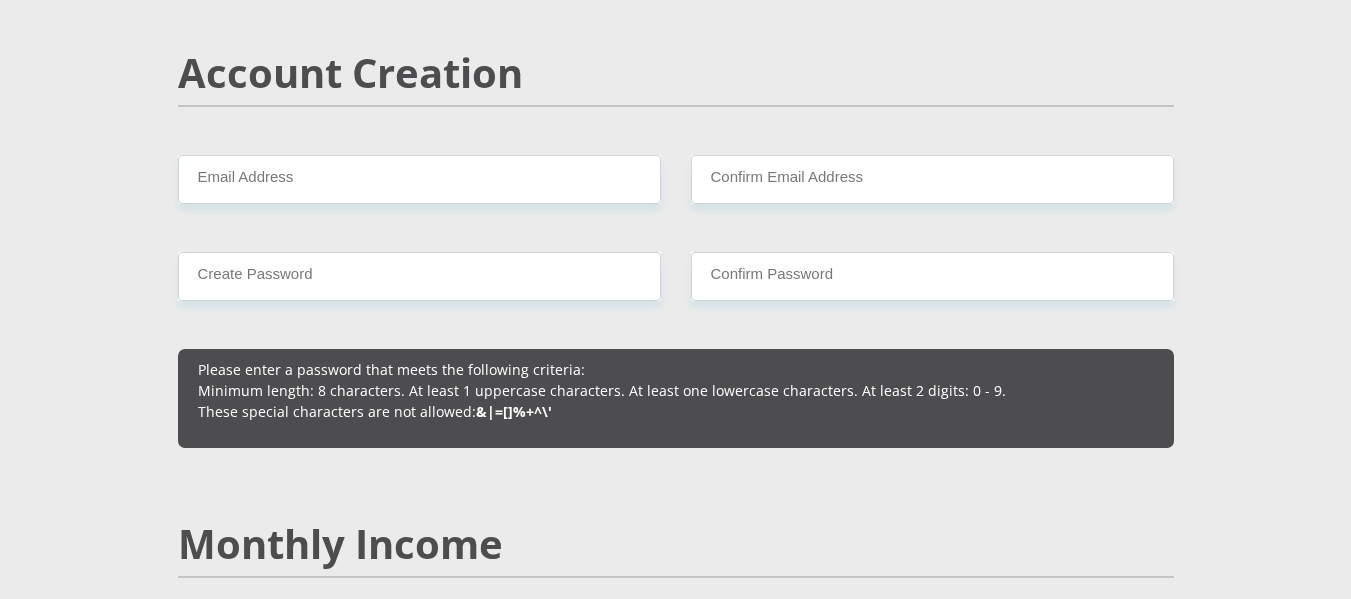 scroll, scrollTop: 1486, scrollLeft: 0, axis: vertical 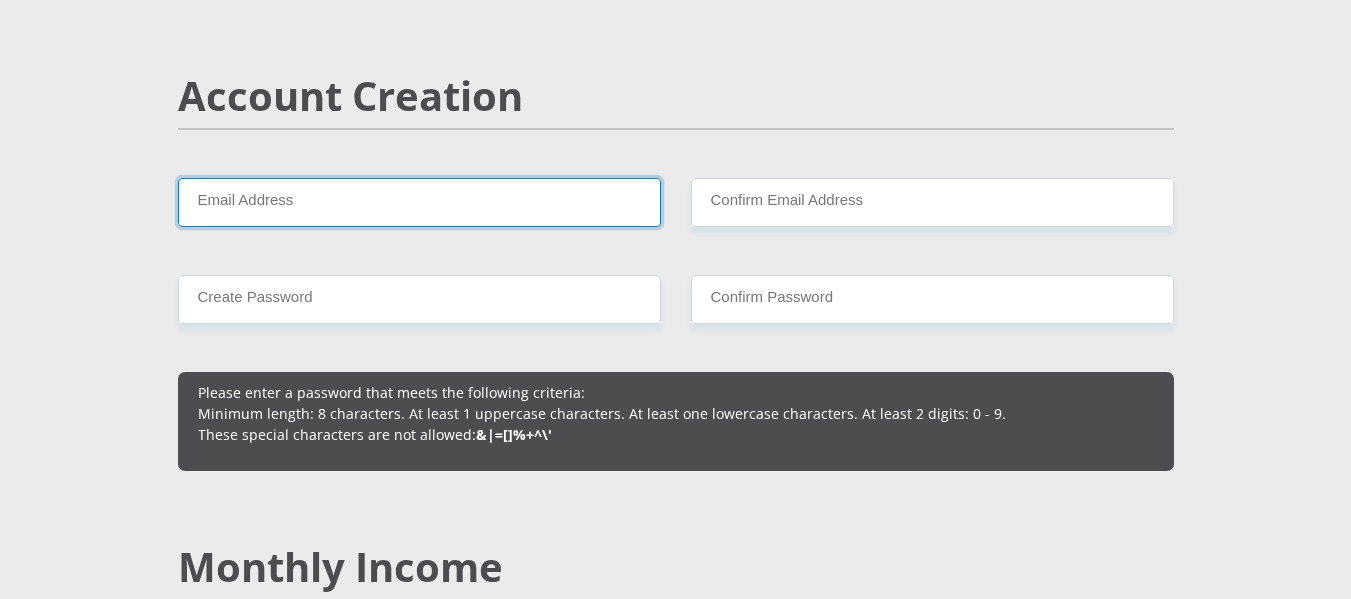 click on "Email Address" at bounding box center (419, 202) 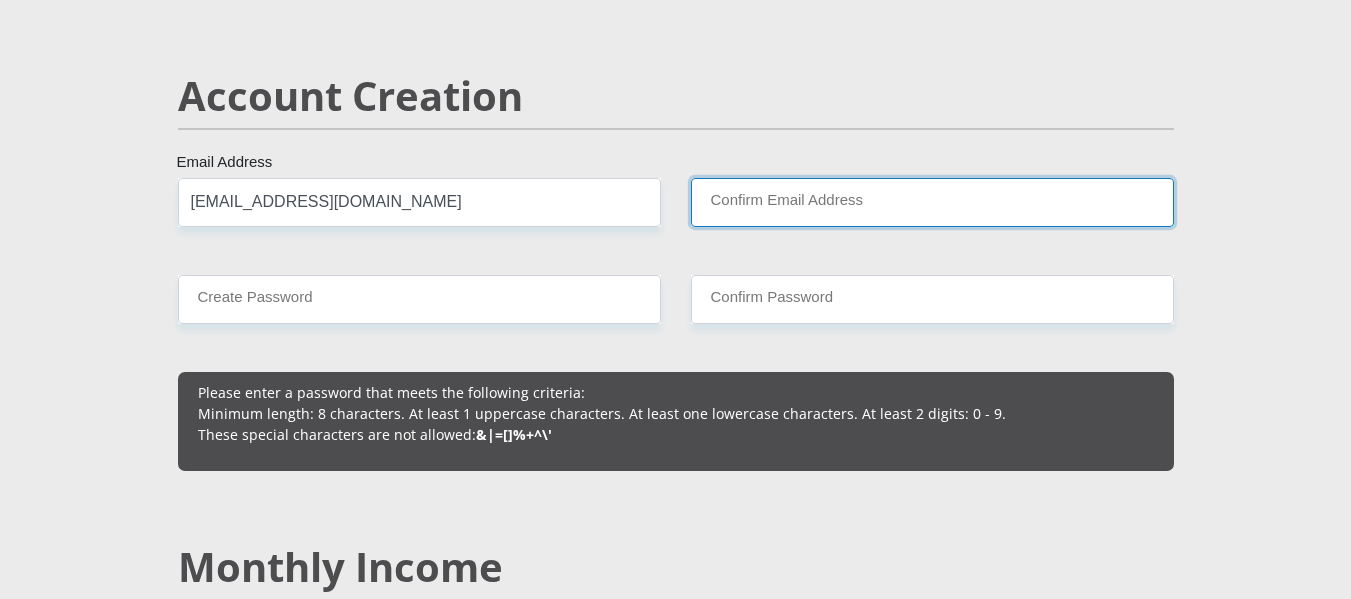 type on "lancepbanks@gmail.com" 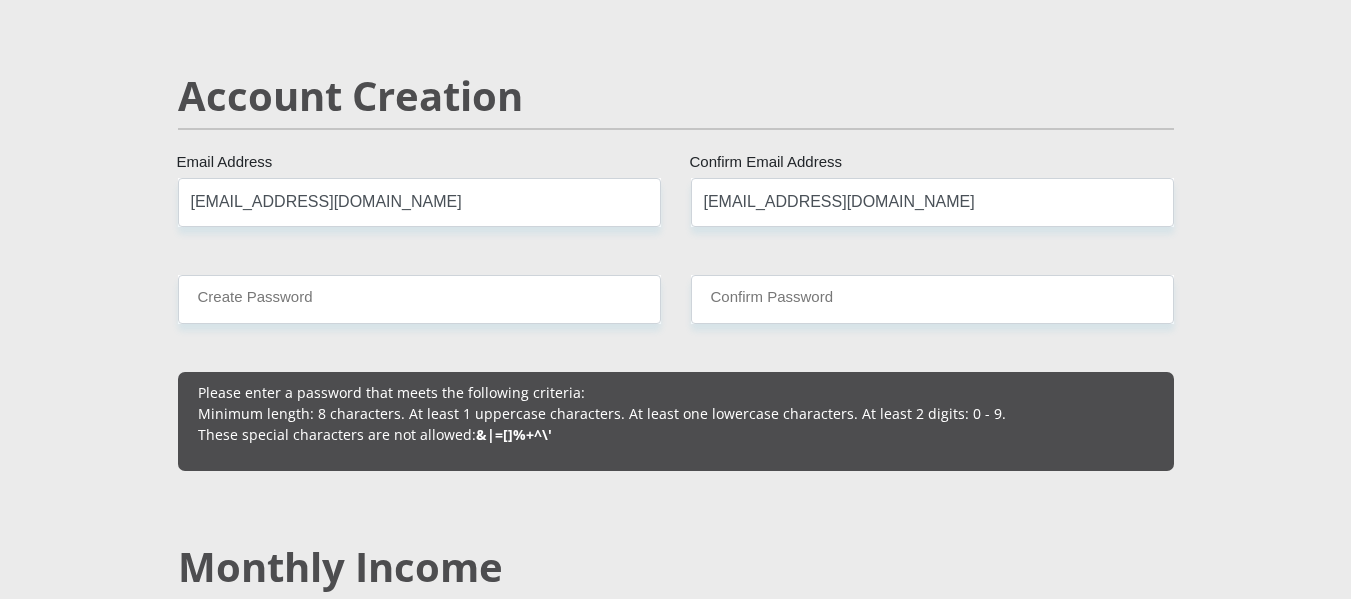 type 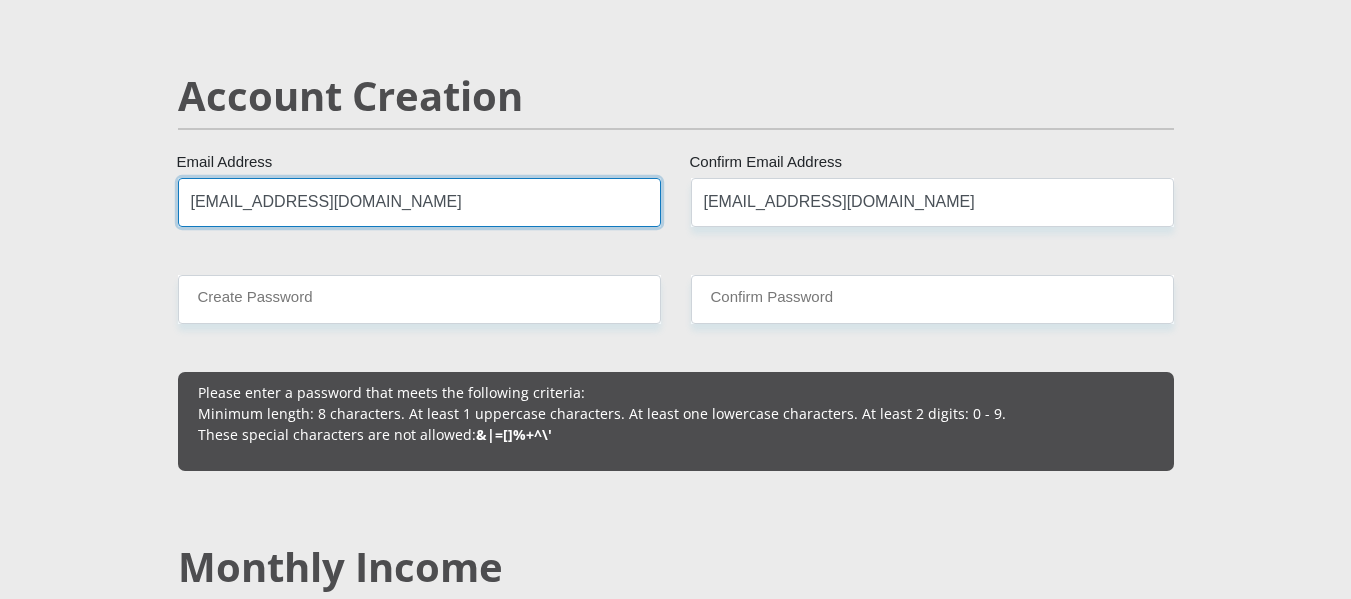 type 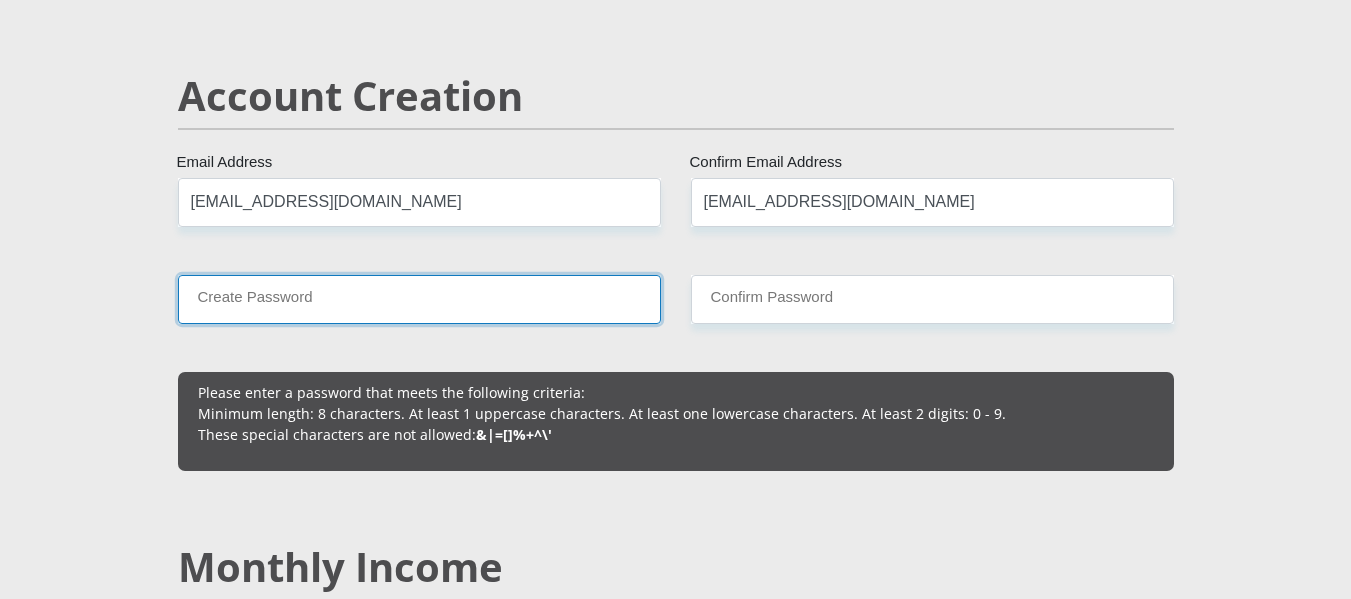 click on "Create Password" at bounding box center (419, 299) 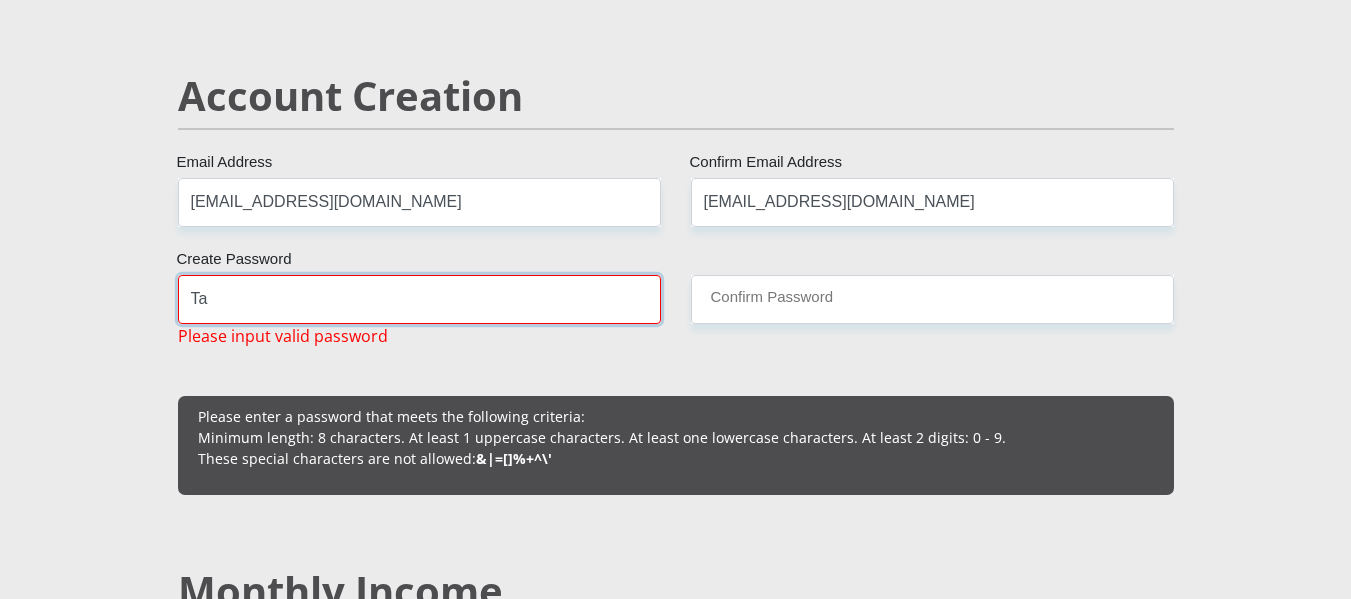type on "T" 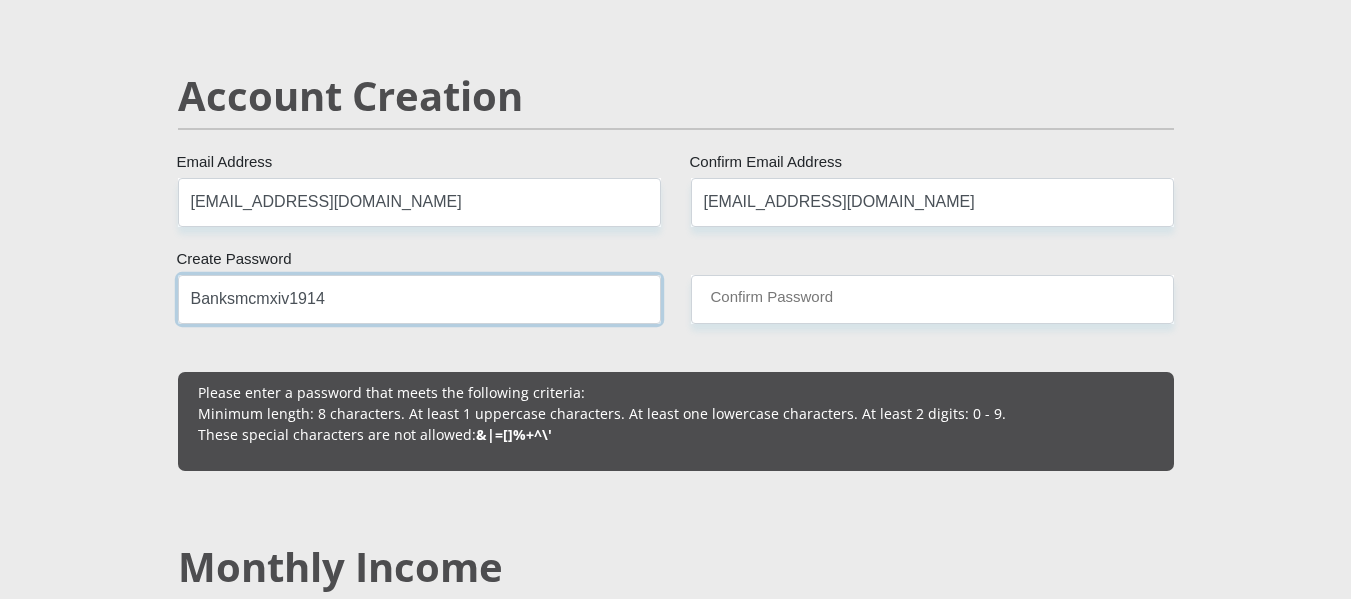 click on "Banksmcmxiv1914" at bounding box center (419, 299) 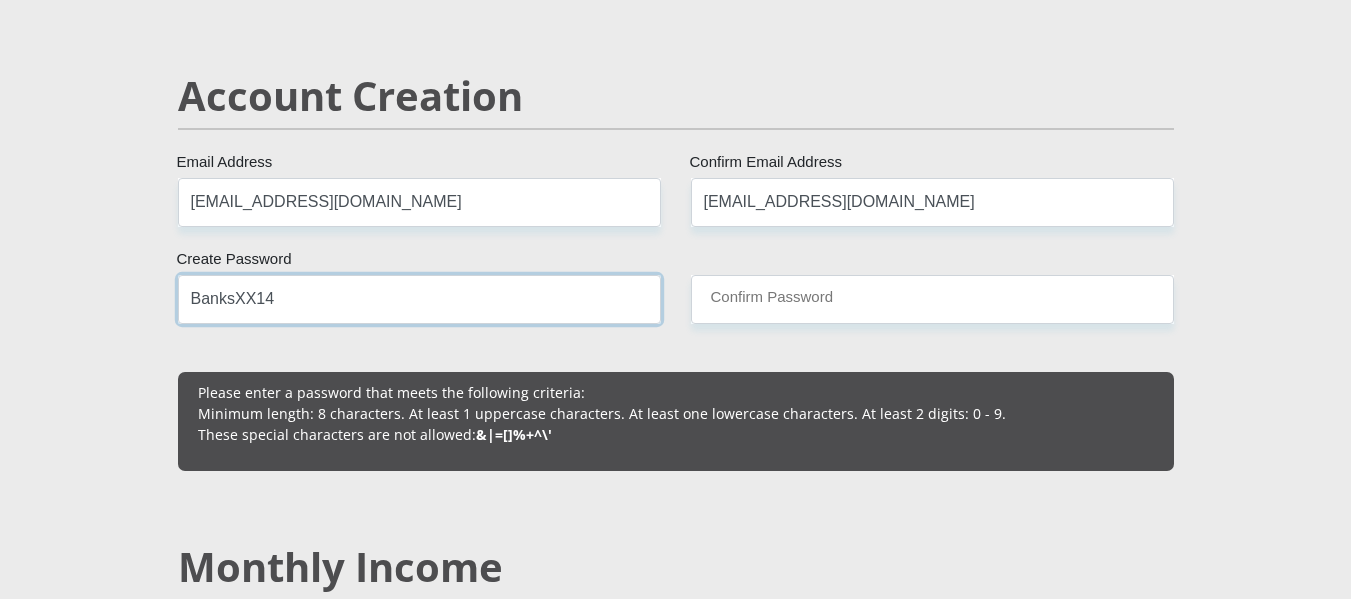 type on "BanksXX14" 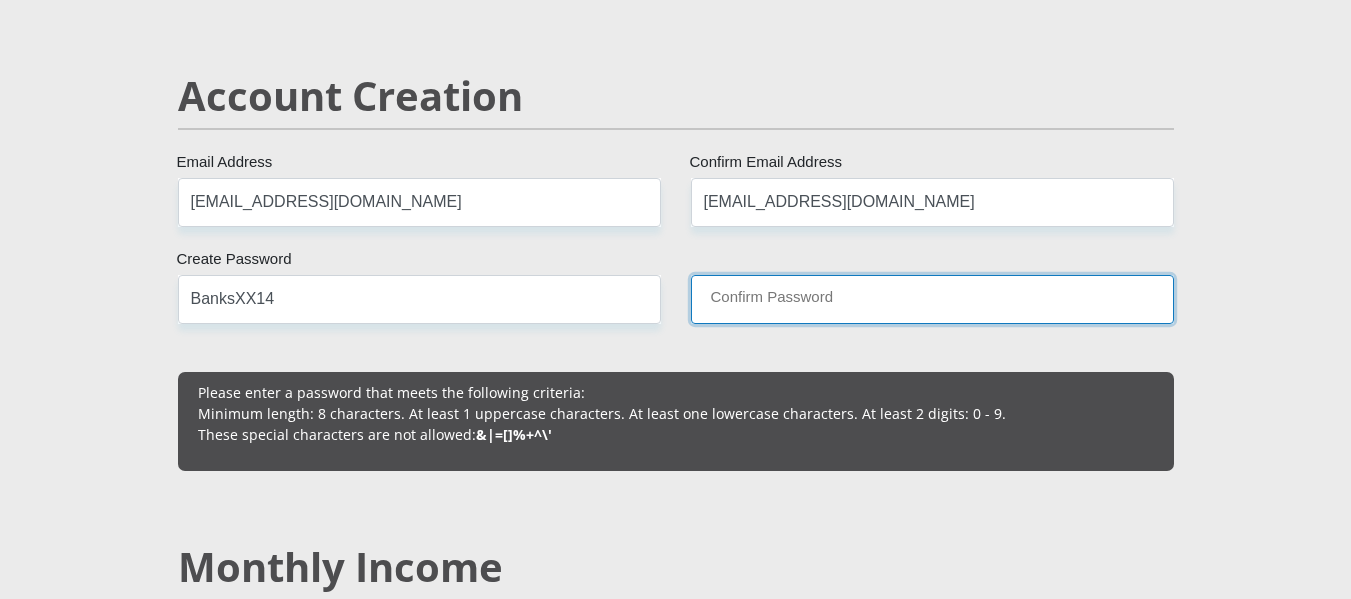 click on "Confirm Password" at bounding box center (932, 299) 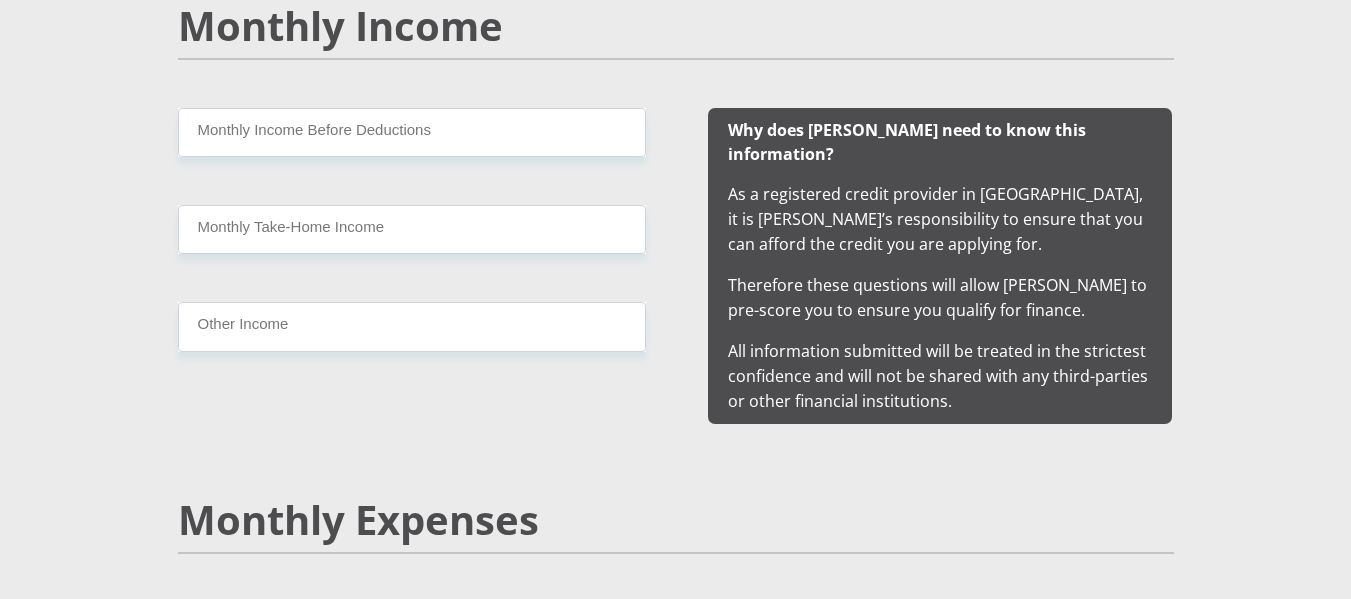 scroll, scrollTop: 2039, scrollLeft: 0, axis: vertical 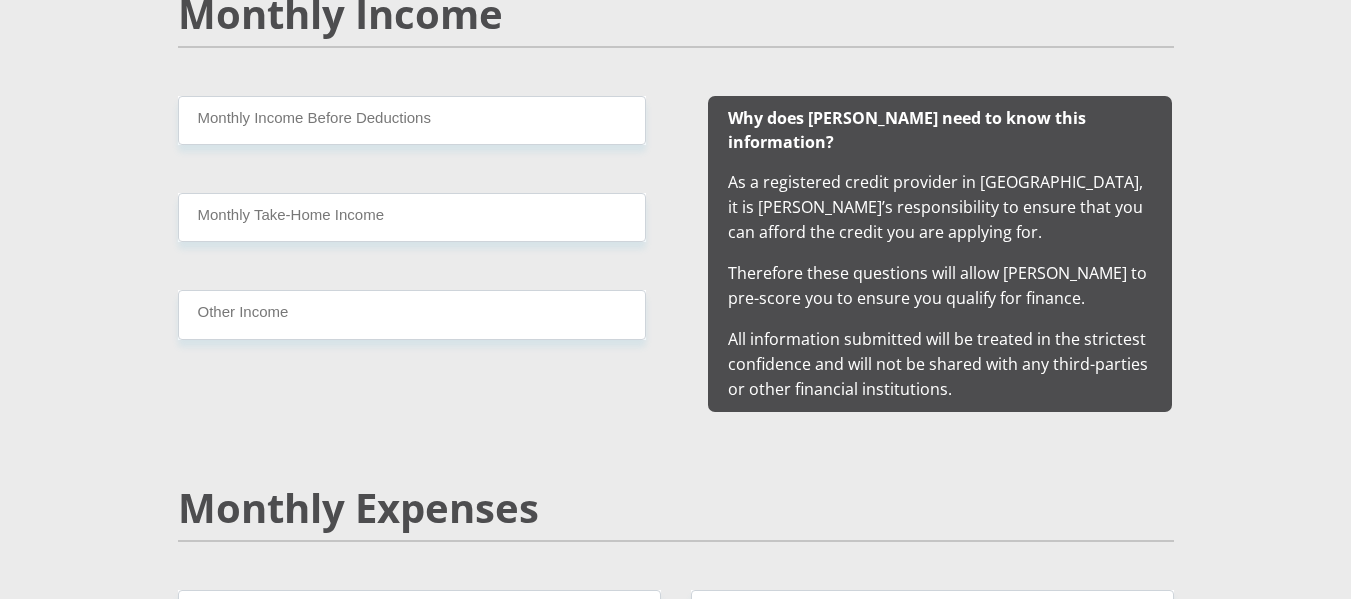 type on "BanksXX14" 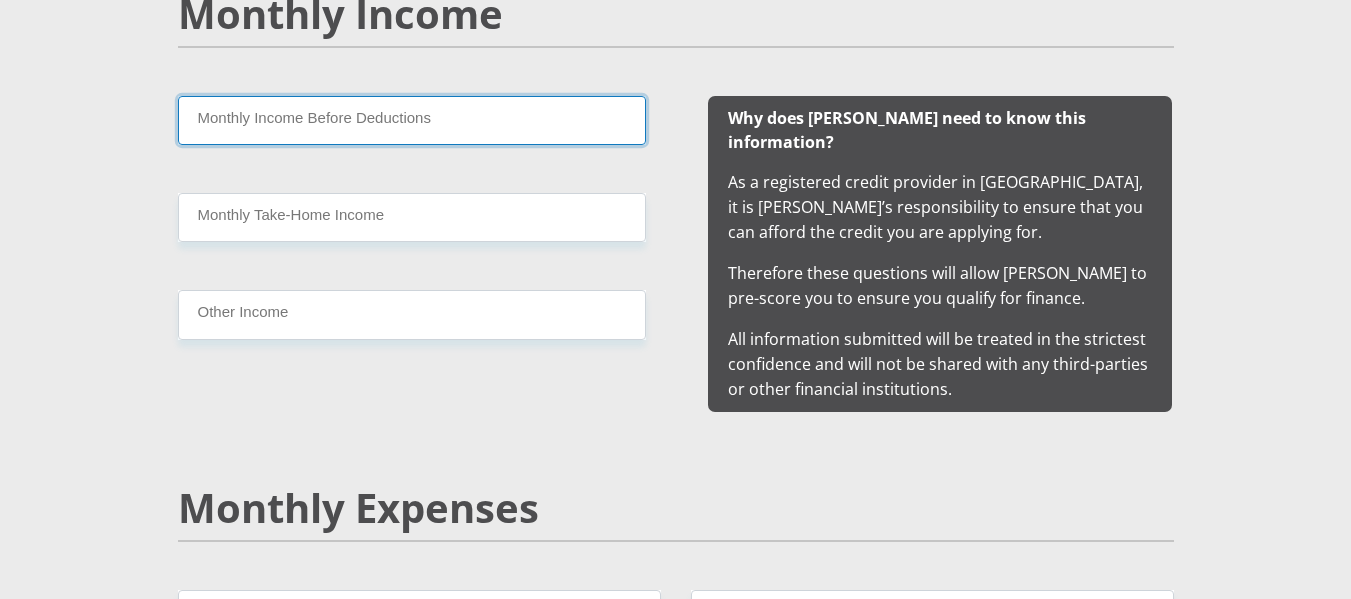 click on "Monthly Income Before Deductions" at bounding box center [412, 120] 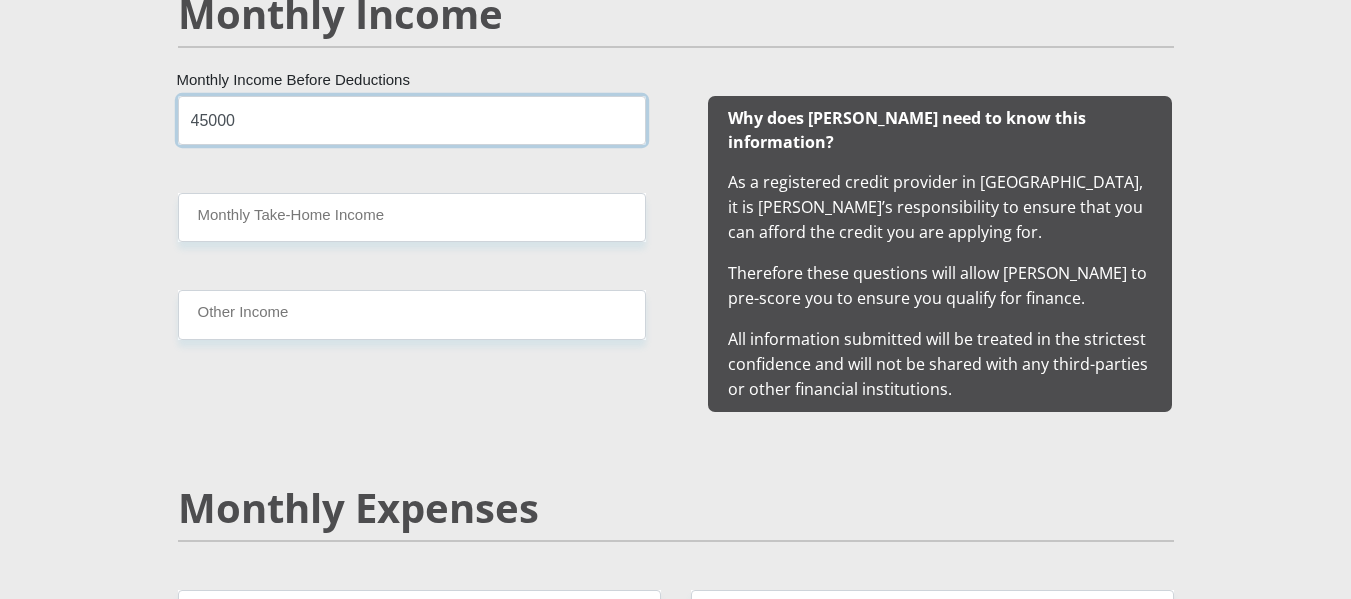 type on "45000" 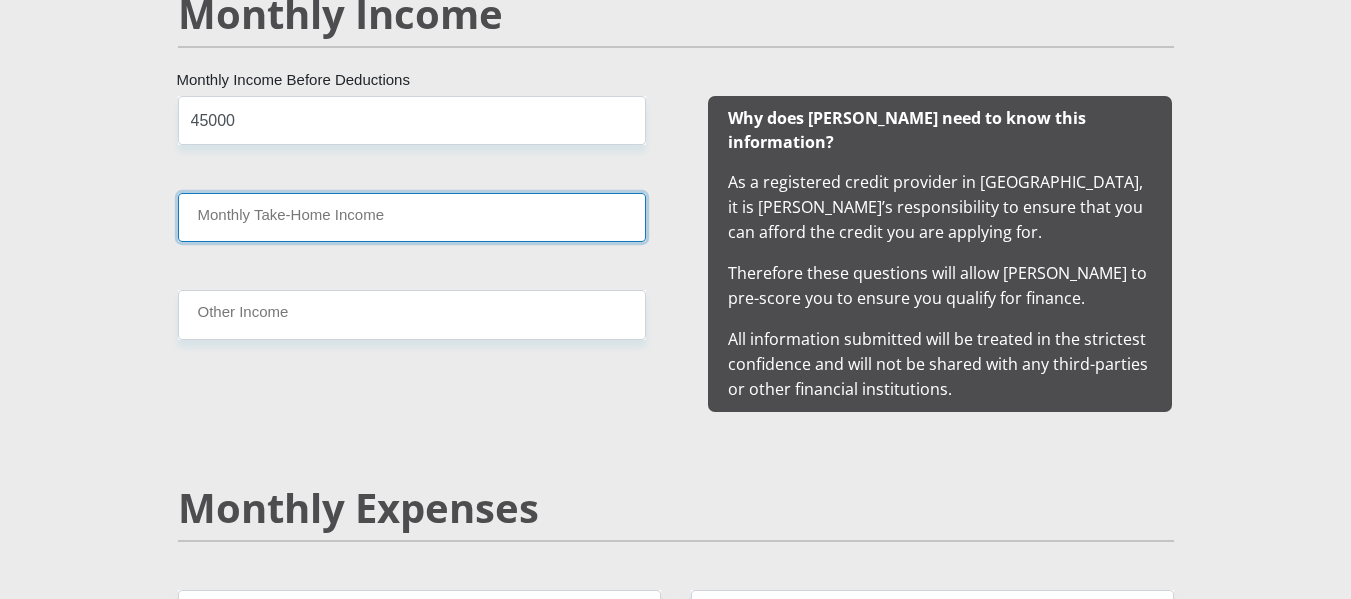 click on "Monthly Take-Home Income" at bounding box center [412, 217] 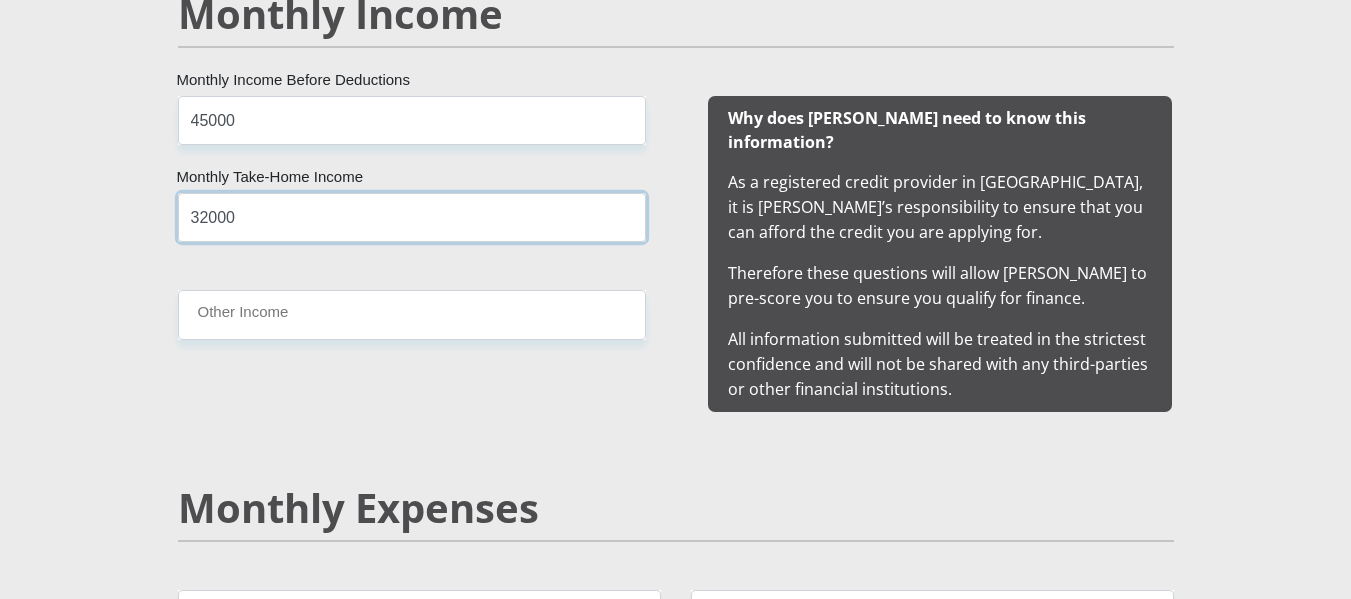 type on "32000" 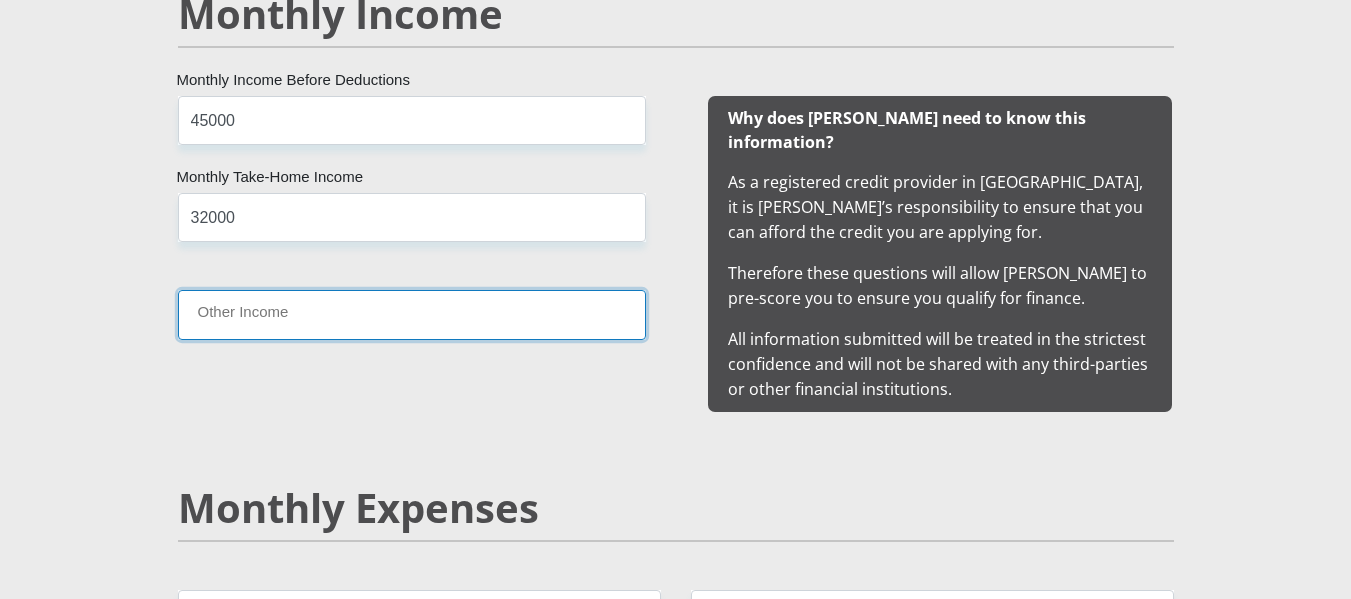 click on "Other Income" at bounding box center (412, 314) 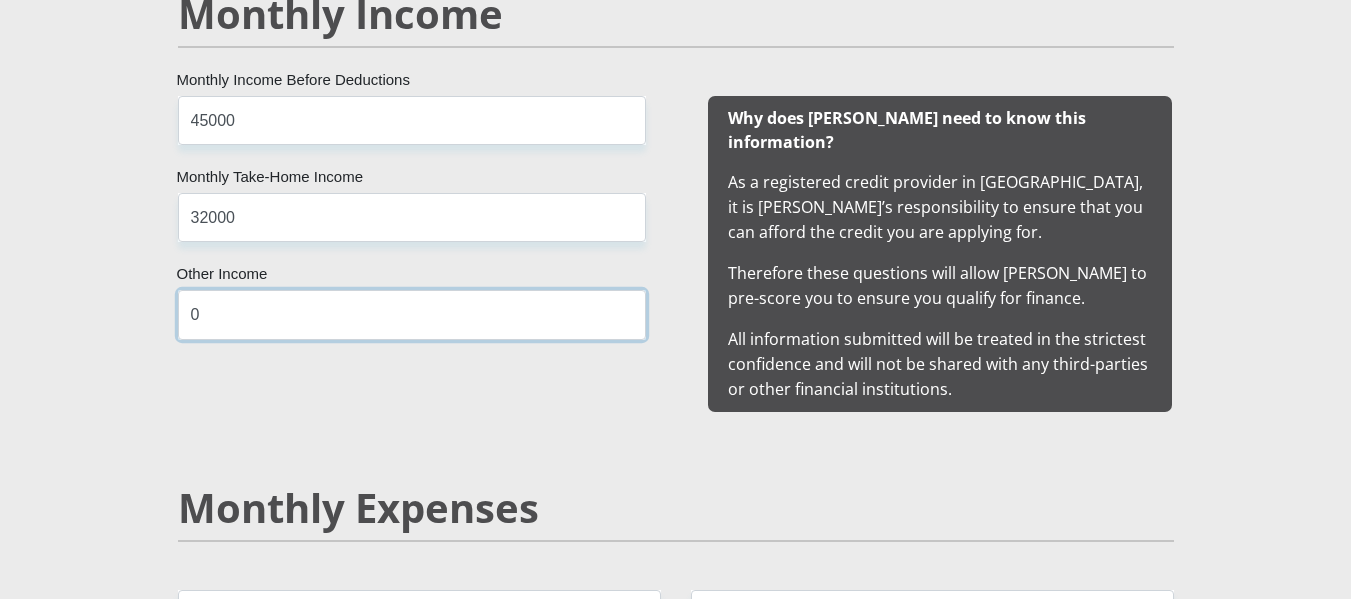 type on "0" 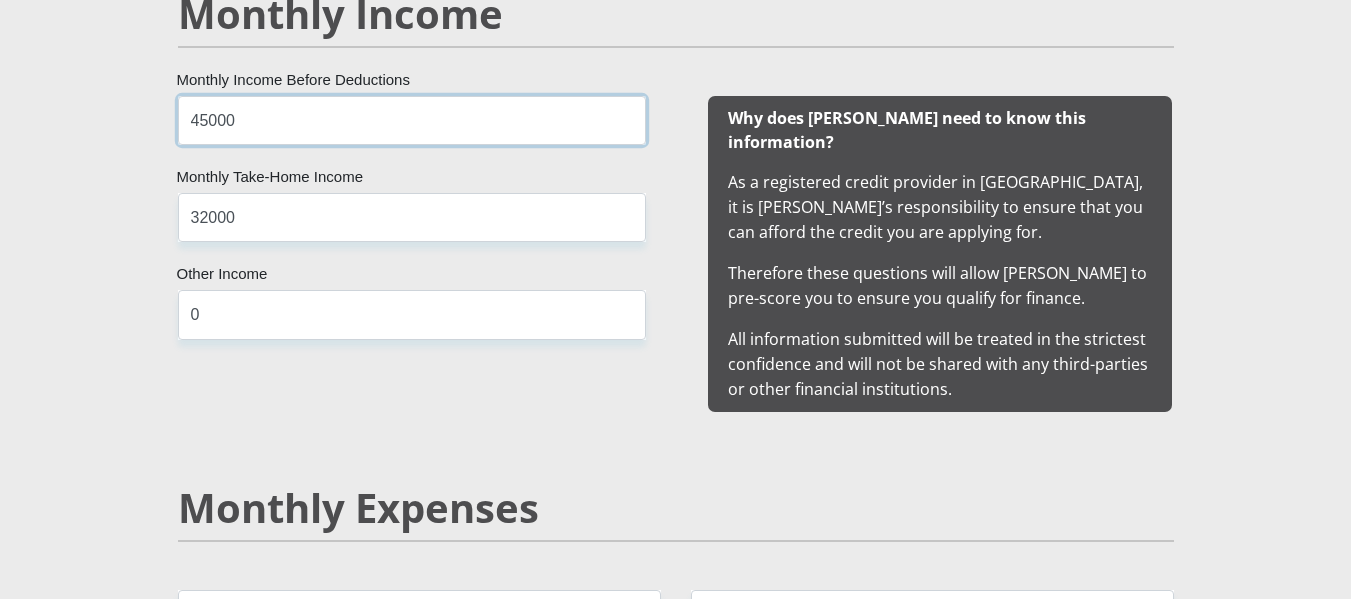 click on "45000" at bounding box center (412, 120) 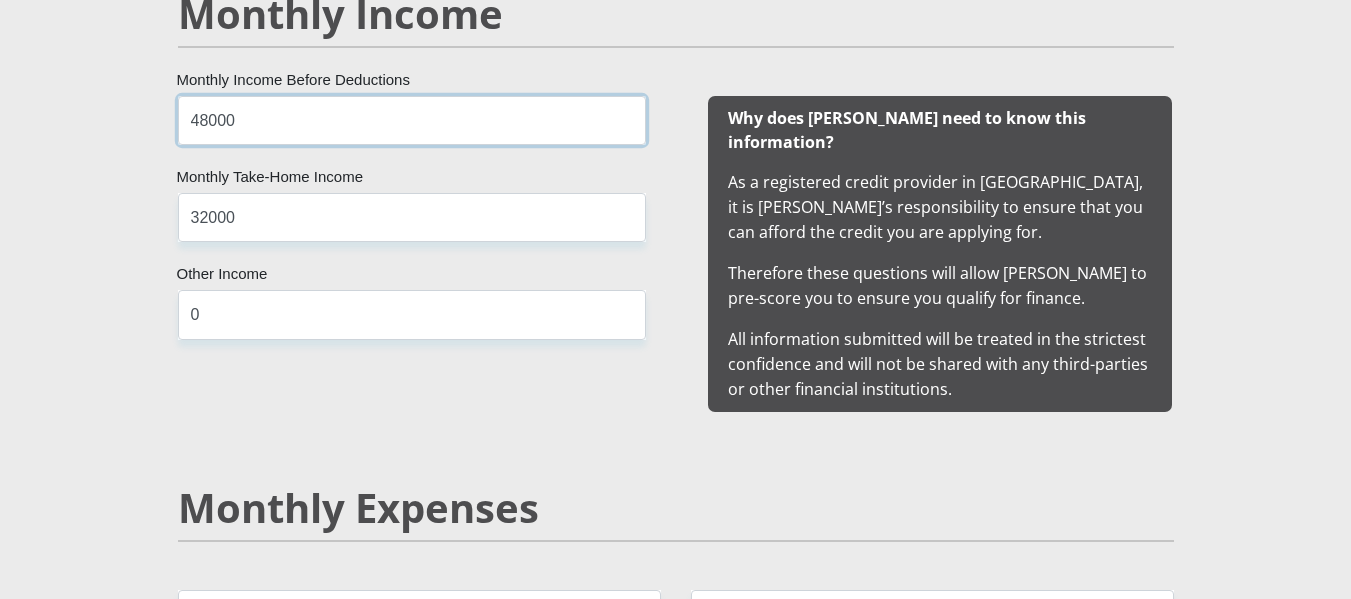 type on "48000" 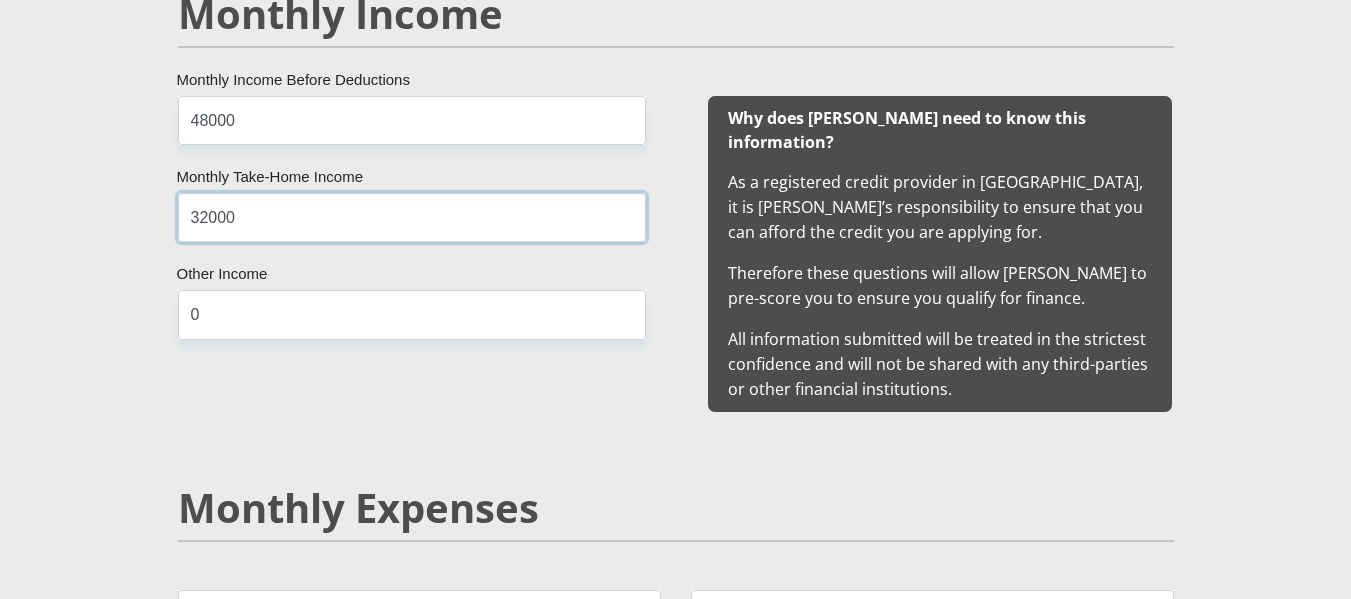 click on "32000" at bounding box center (412, 217) 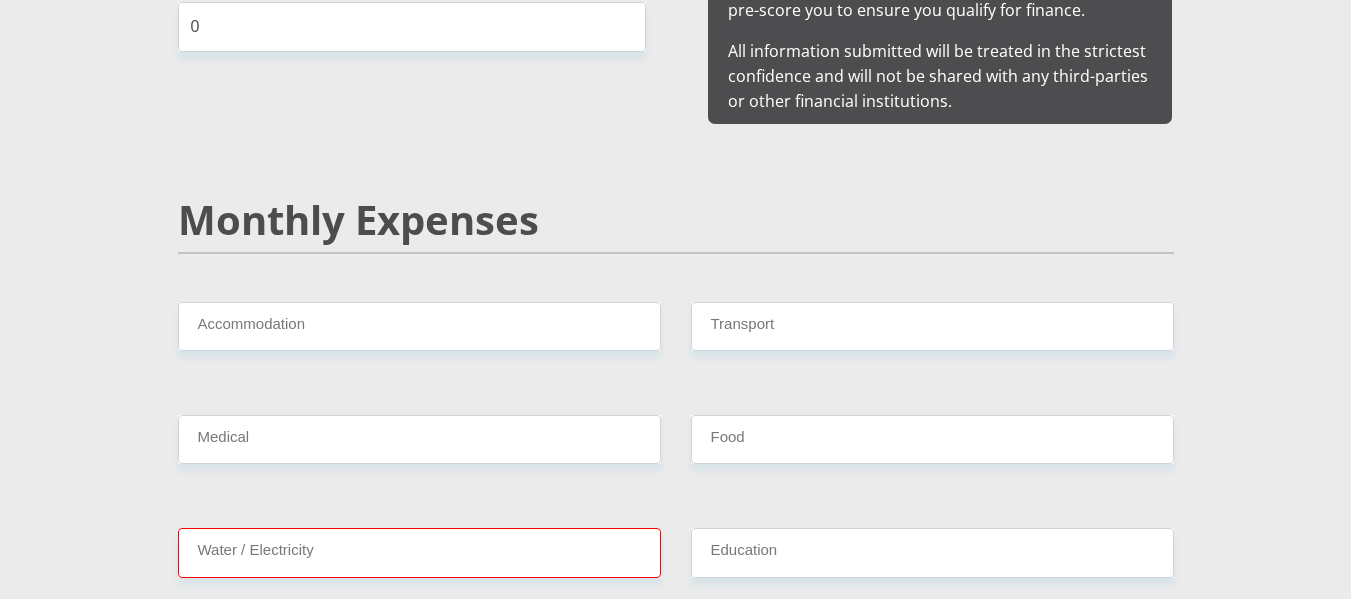 scroll, scrollTop: 2338, scrollLeft: 0, axis: vertical 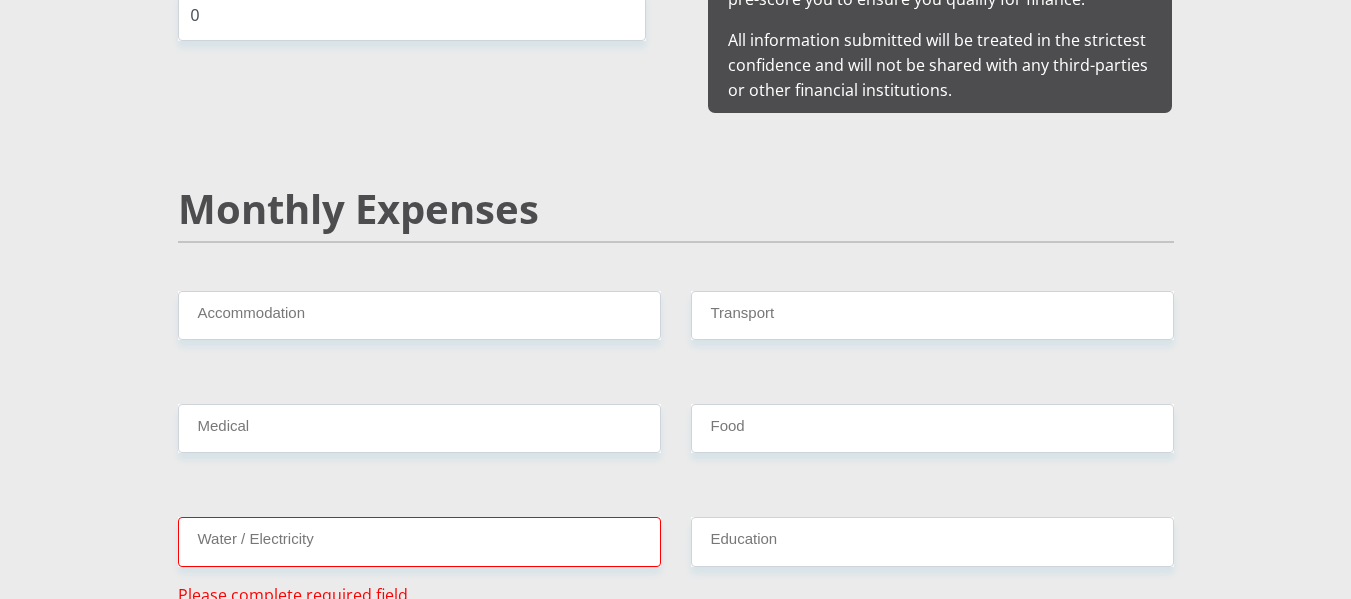 type on "37000" 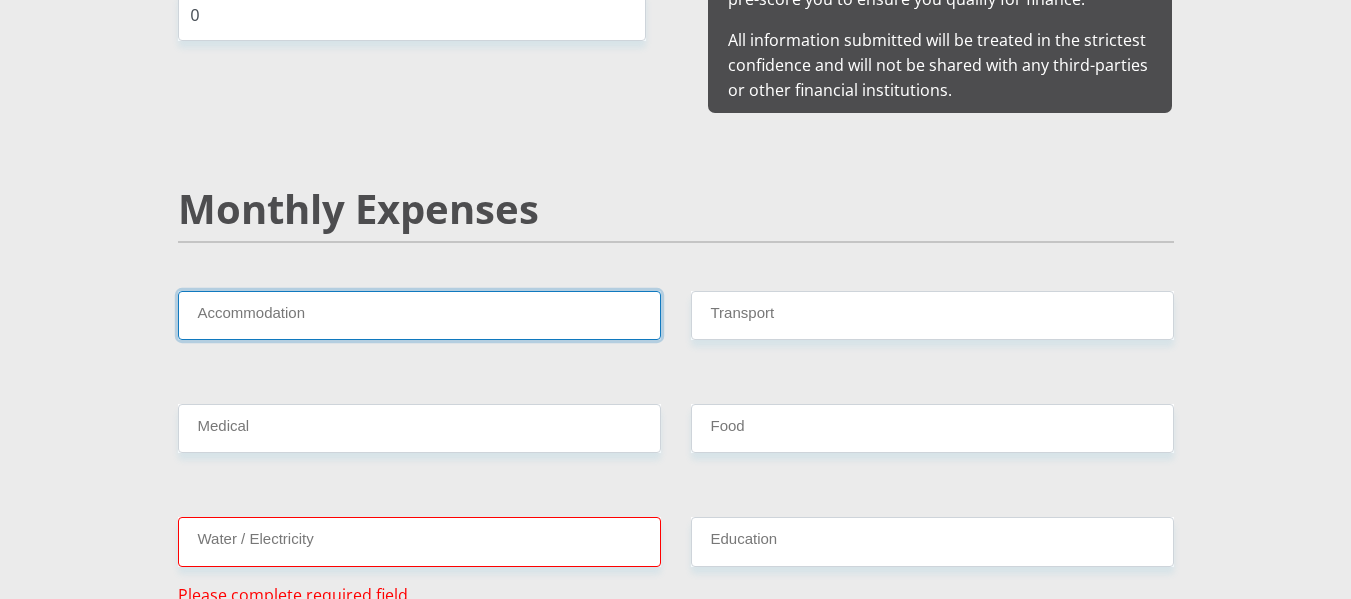 click on "Accommodation" at bounding box center [419, 315] 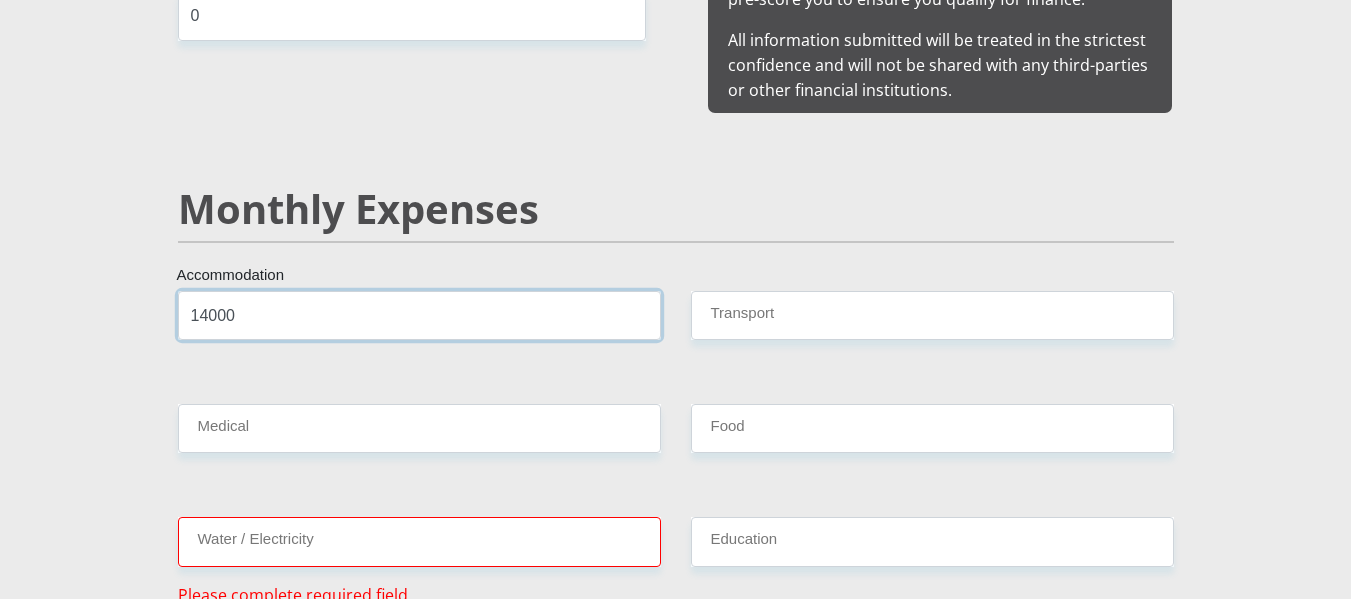 type on "14000" 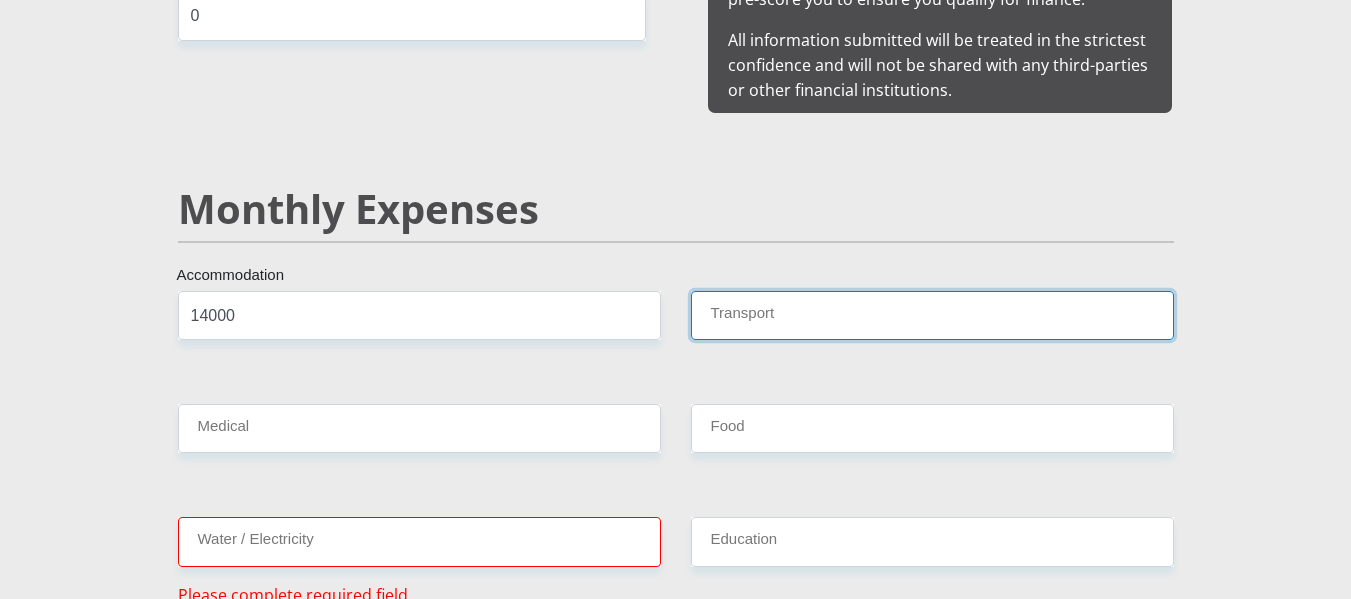 click on "Transport" at bounding box center (932, 315) 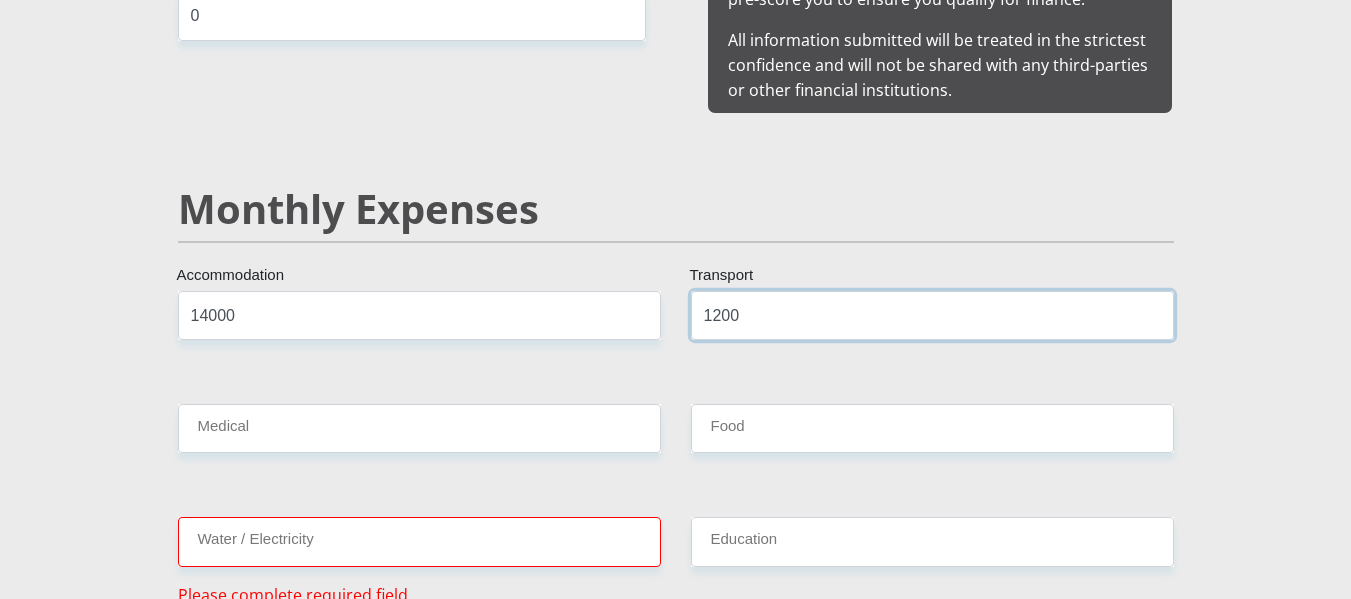 type on "1200" 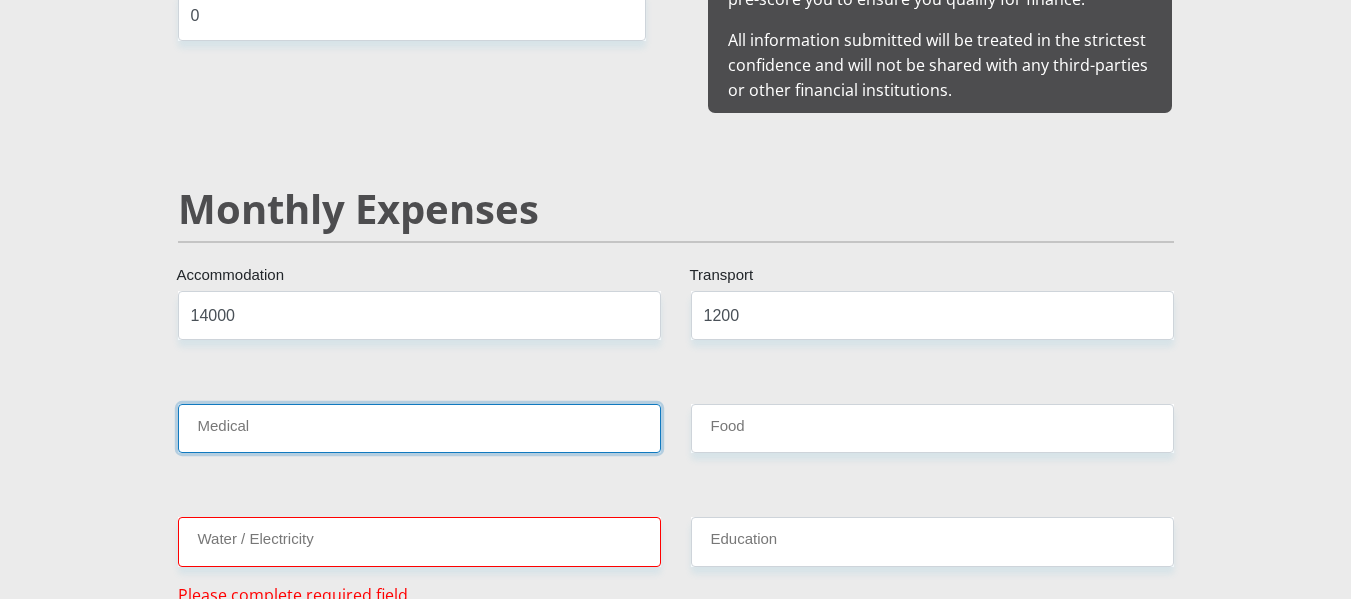 click on "Medical" at bounding box center (419, 428) 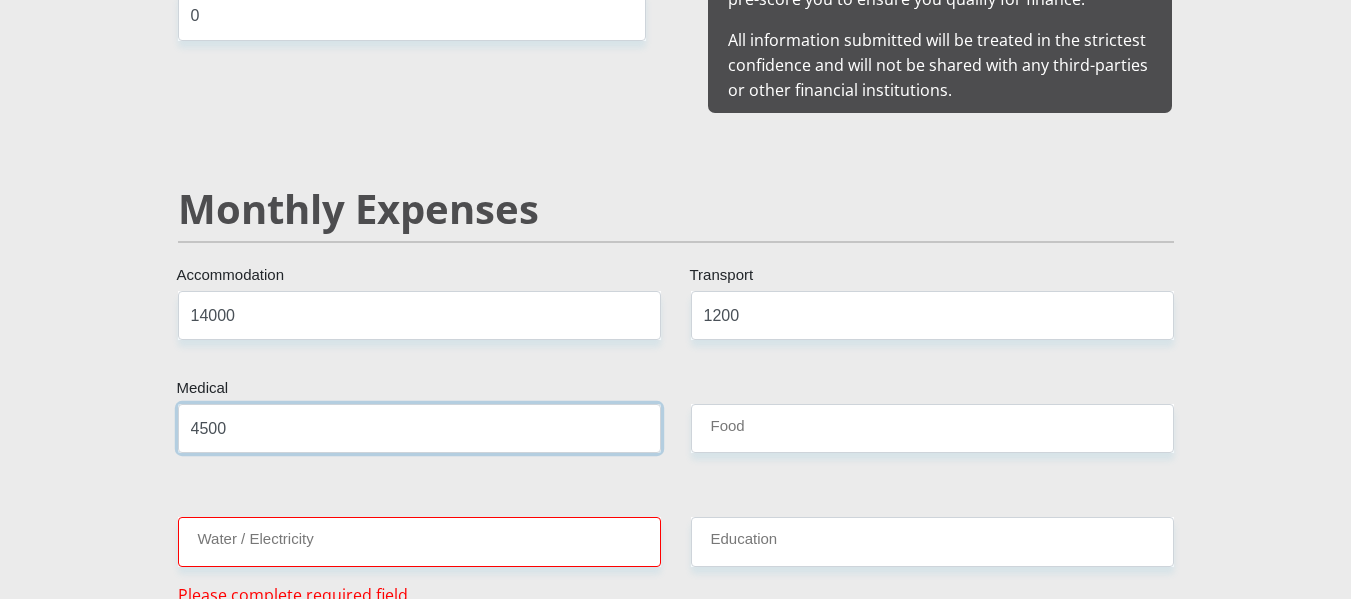 type on "4500" 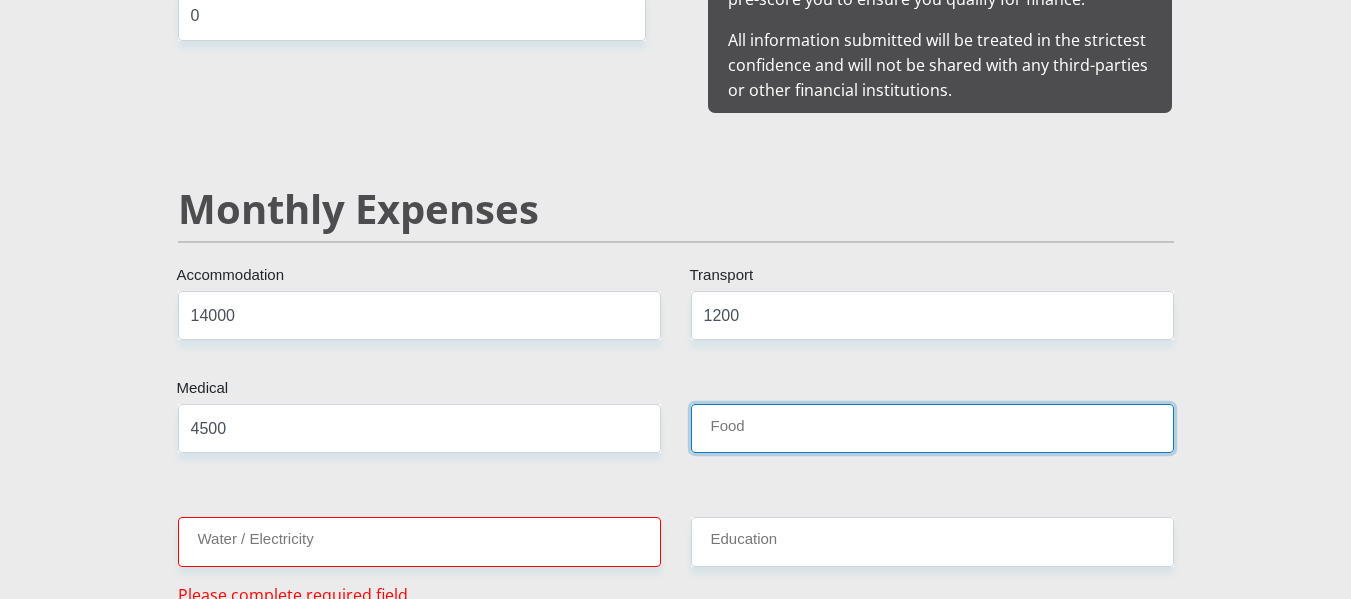 click on "Food" at bounding box center [932, 428] 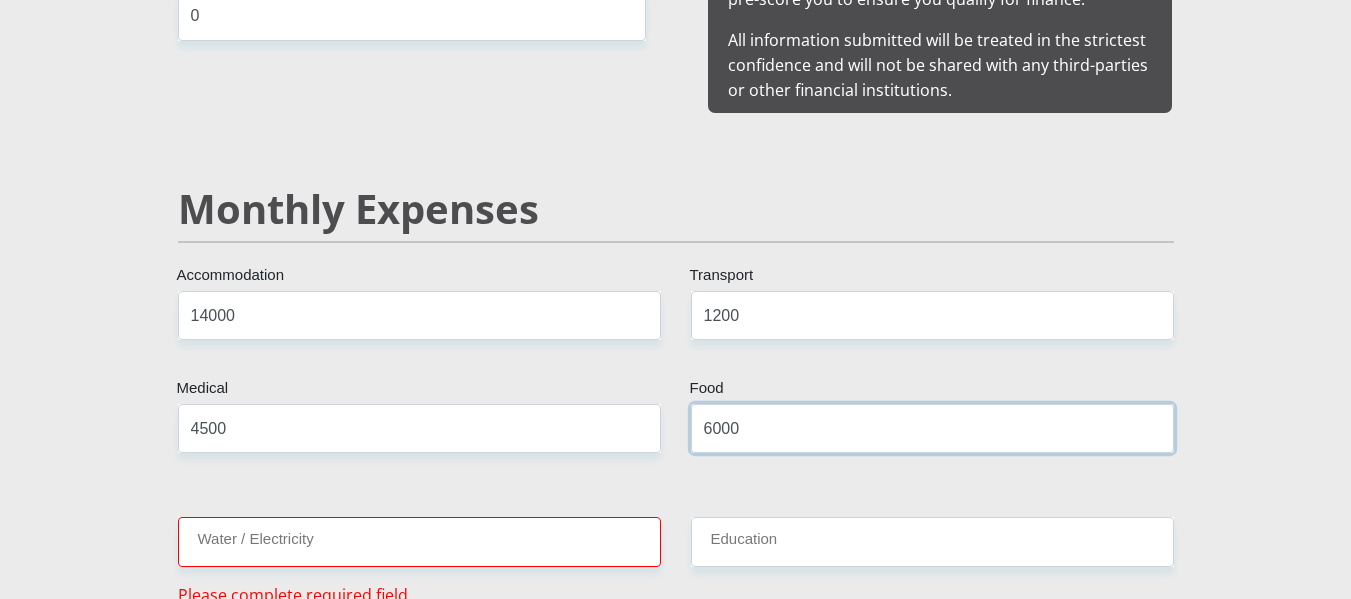 type on "6000" 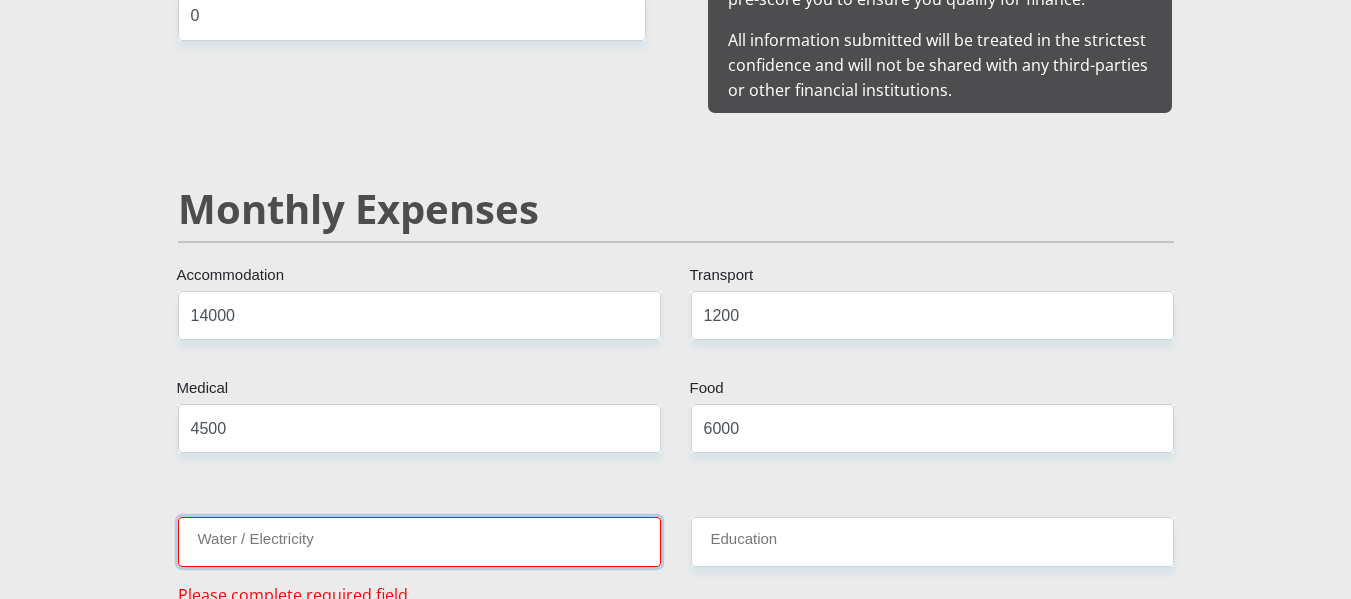 click on "Water / Electricity" at bounding box center [419, 541] 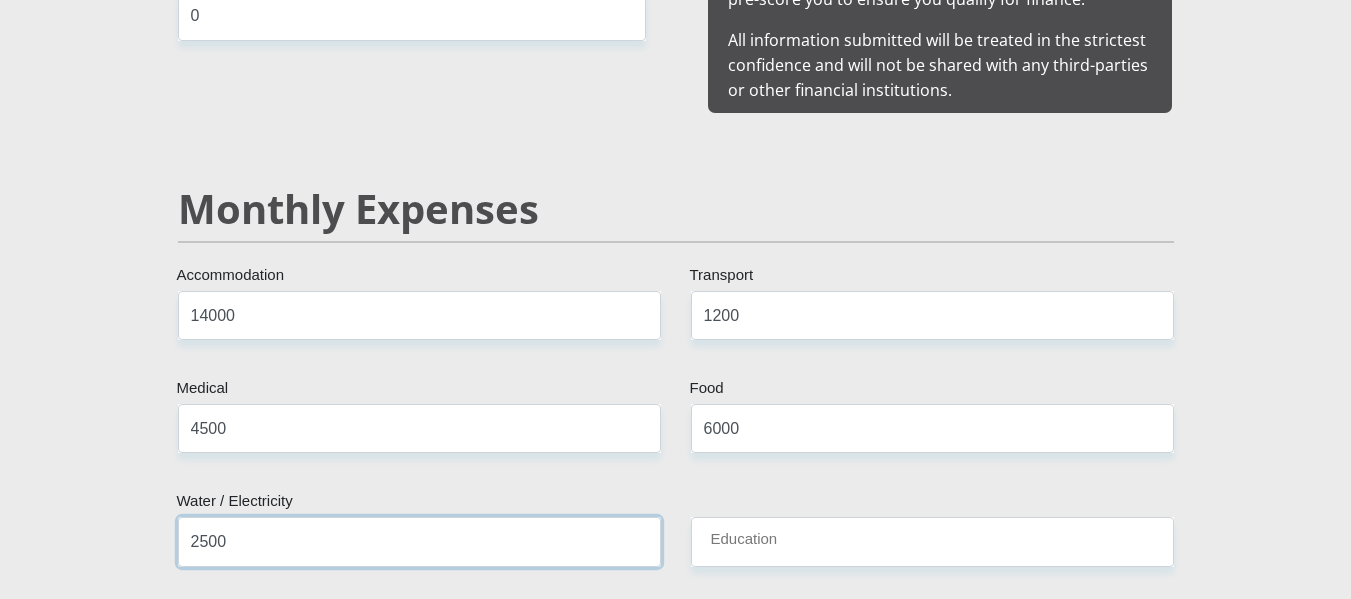 type on "2500" 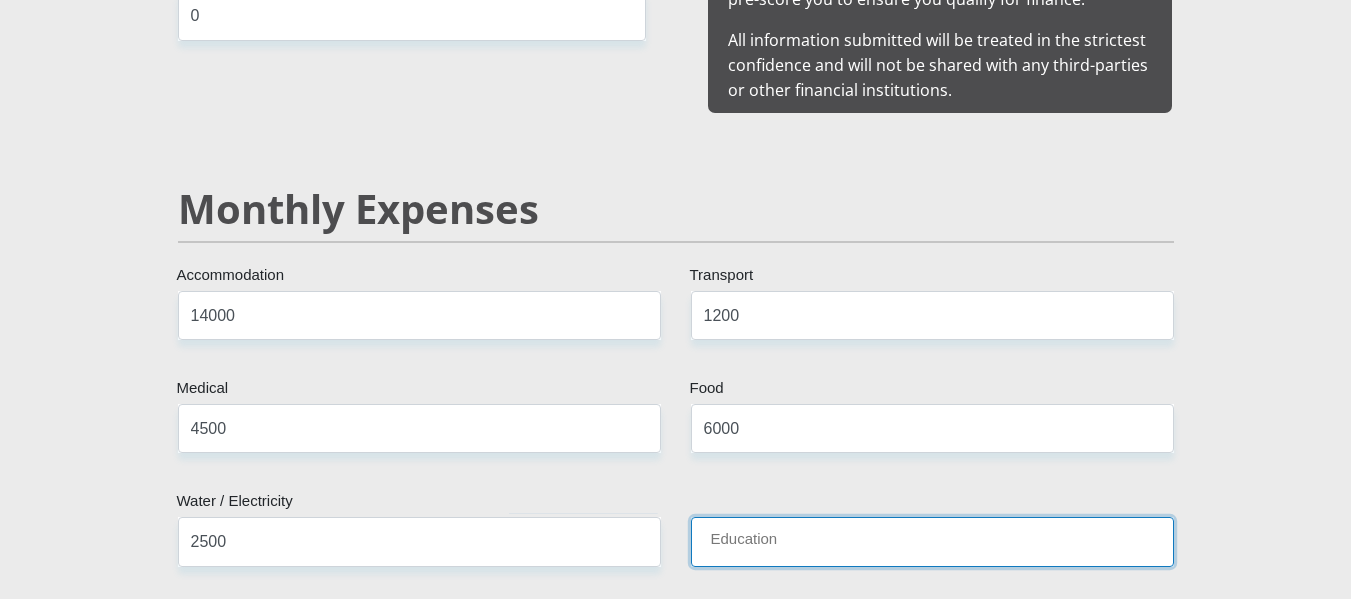 click on "Education" at bounding box center [932, 541] 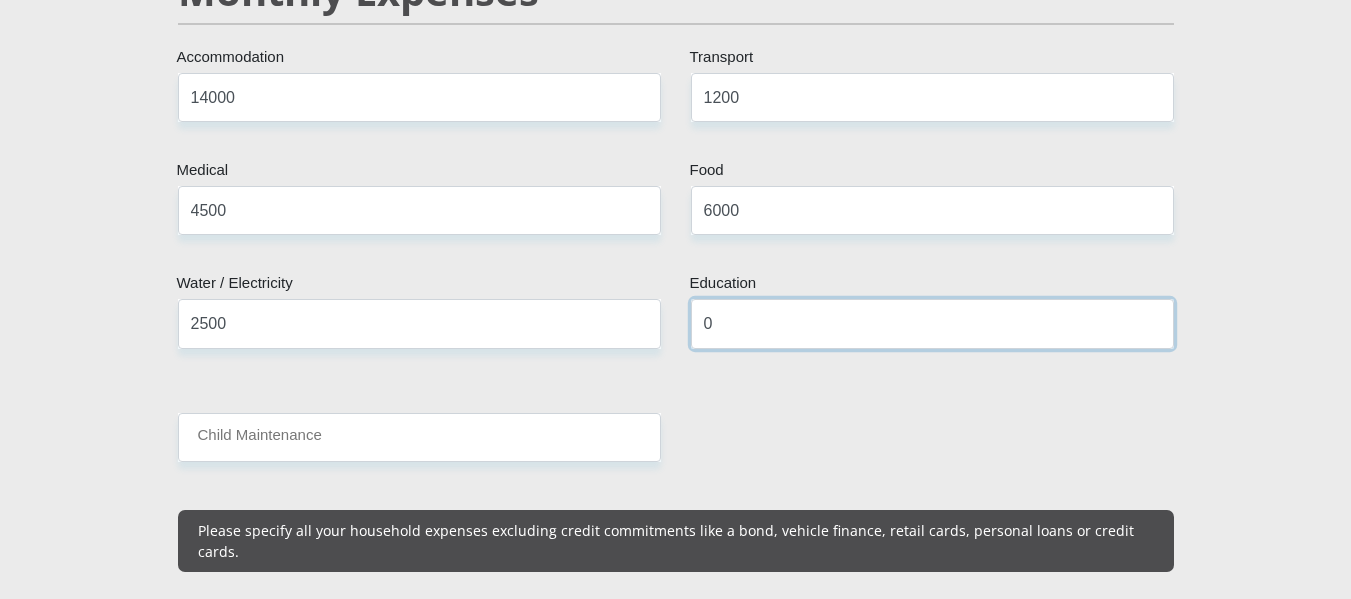 scroll, scrollTop: 2579, scrollLeft: 0, axis: vertical 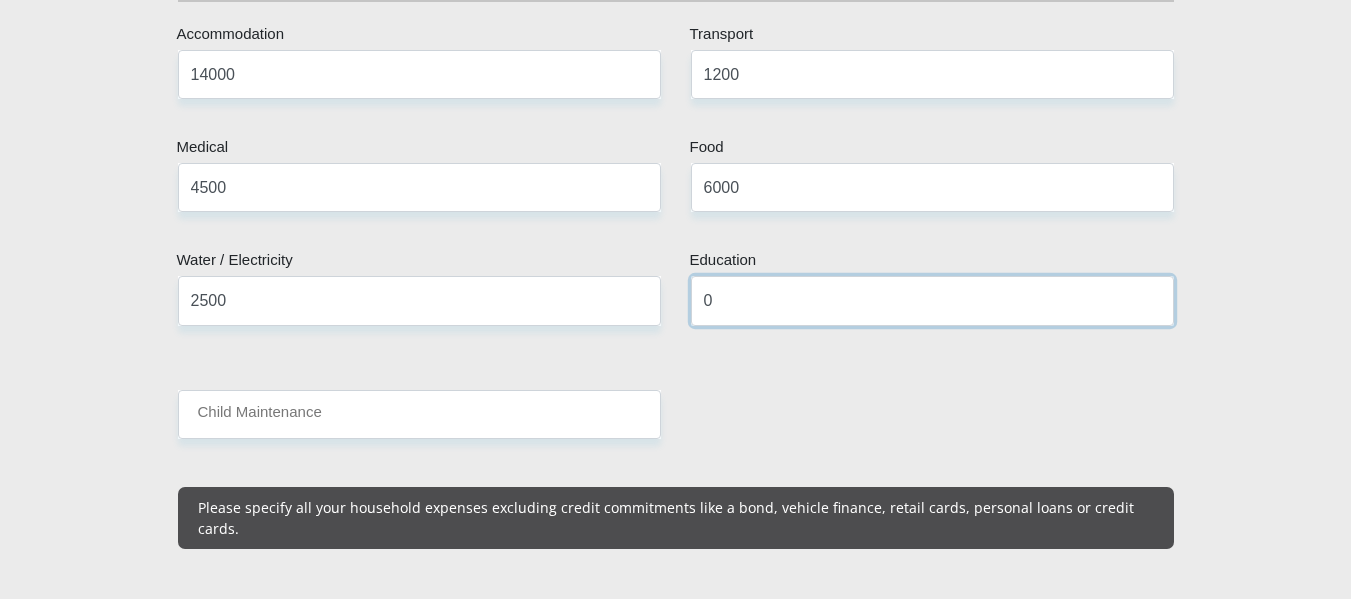 type on "0" 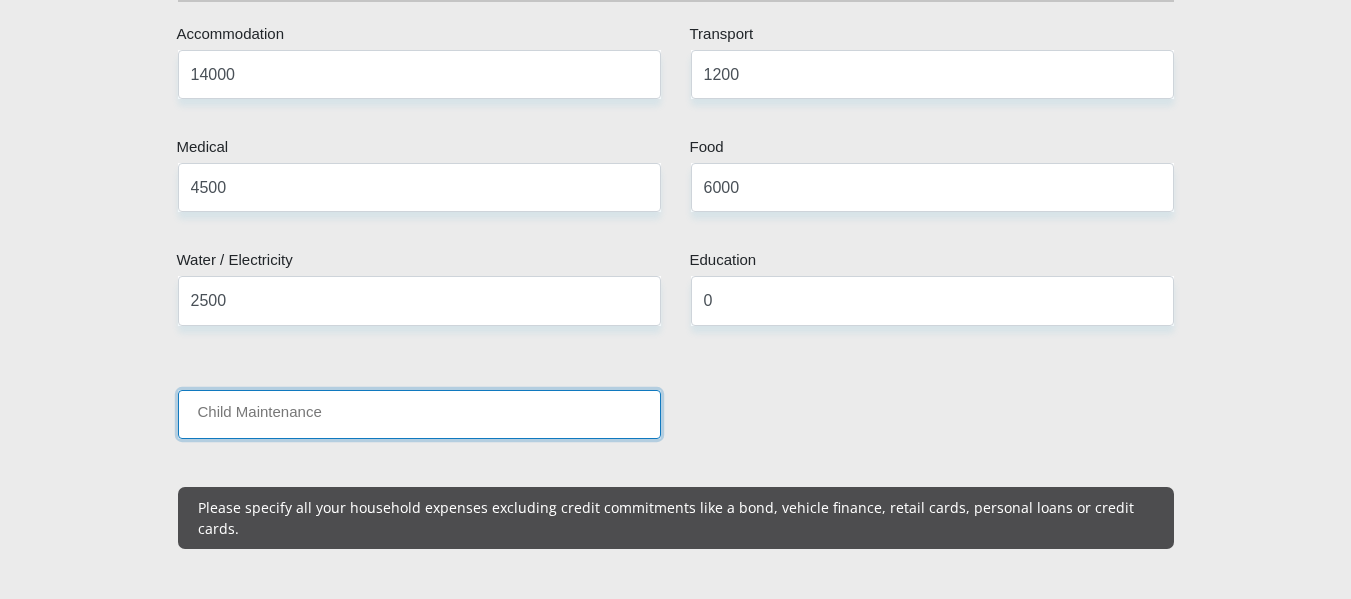 click on "Child Maintenance" at bounding box center [419, 414] 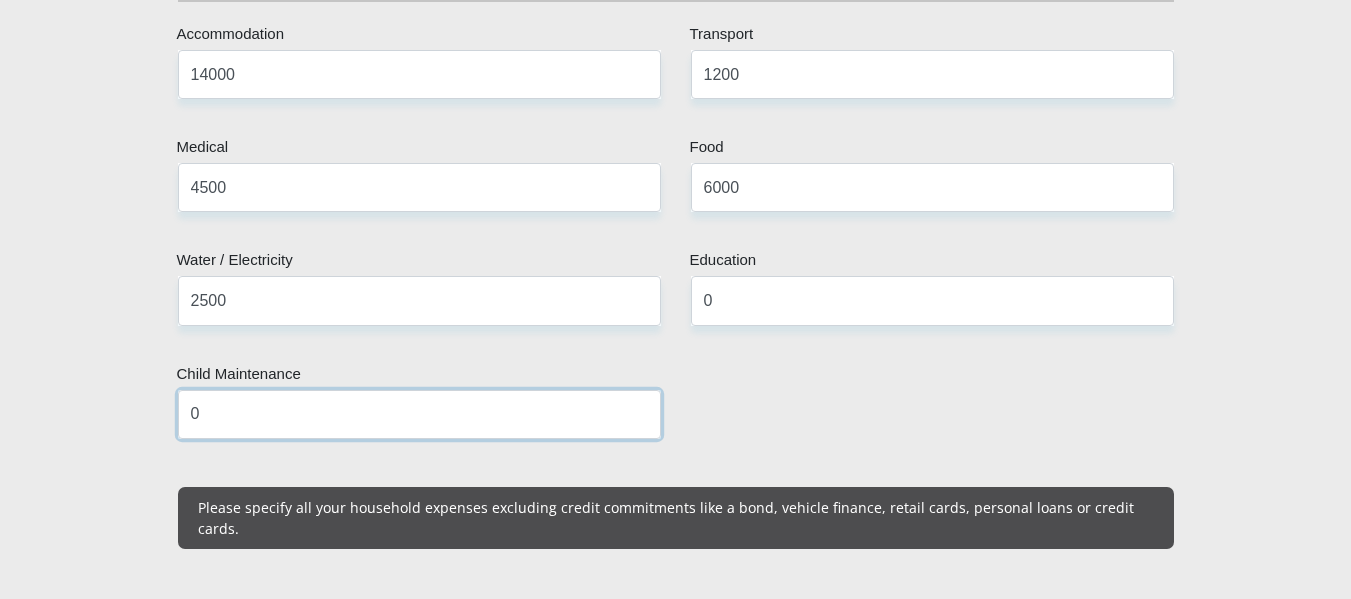 type on "0" 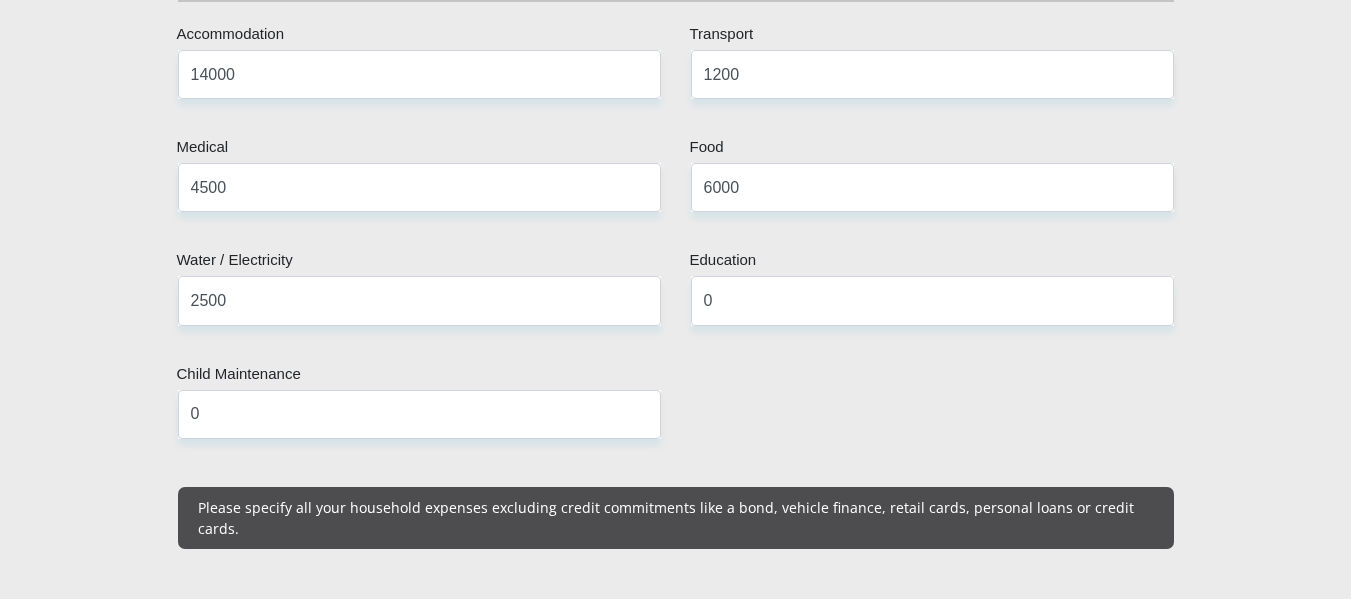 click on "Mr
Ms
Mrs
Dr
Other
Title
Lance
First Name
Banks
Surname
7304145236088
South African ID Number
Please input valid ID number
South Africa
Afghanistan
Aland Islands
Albania
Algeria
America Samoa
American Virgin Islands
Andorra
Angola
Anguilla
Antarctica
Antigua and Barbuda
Argentina  Chad" at bounding box center (676, 658) 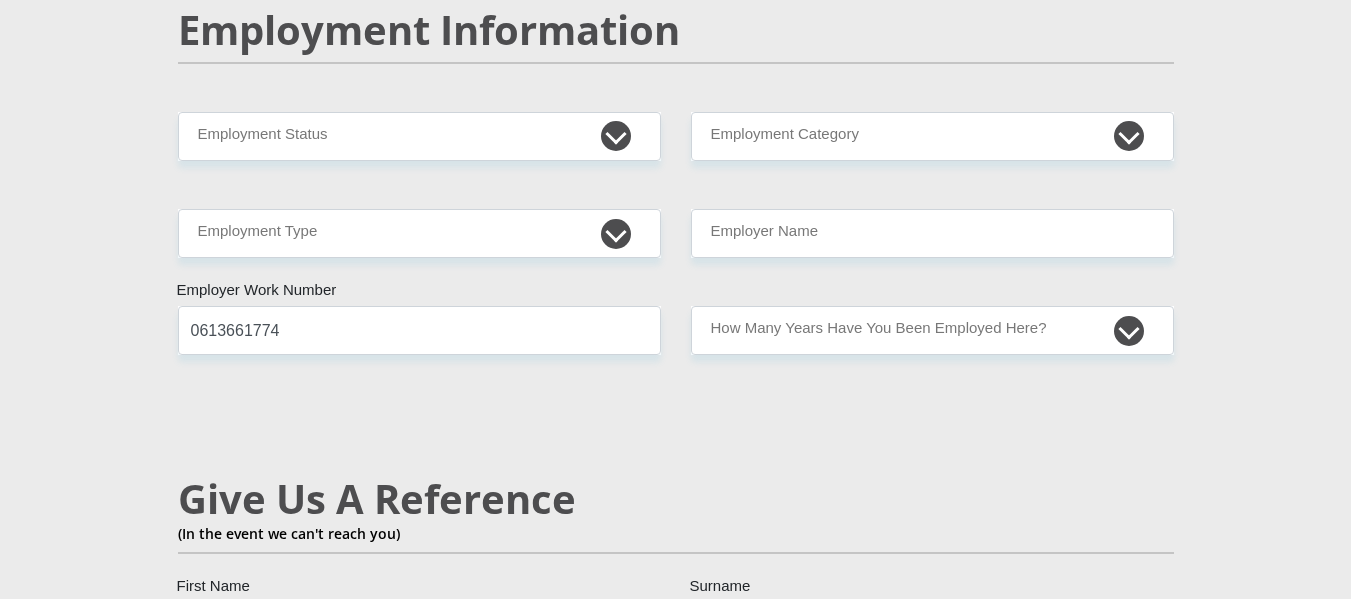 scroll, scrollTop: 3219, scrollLeft: 0, axis: vertical 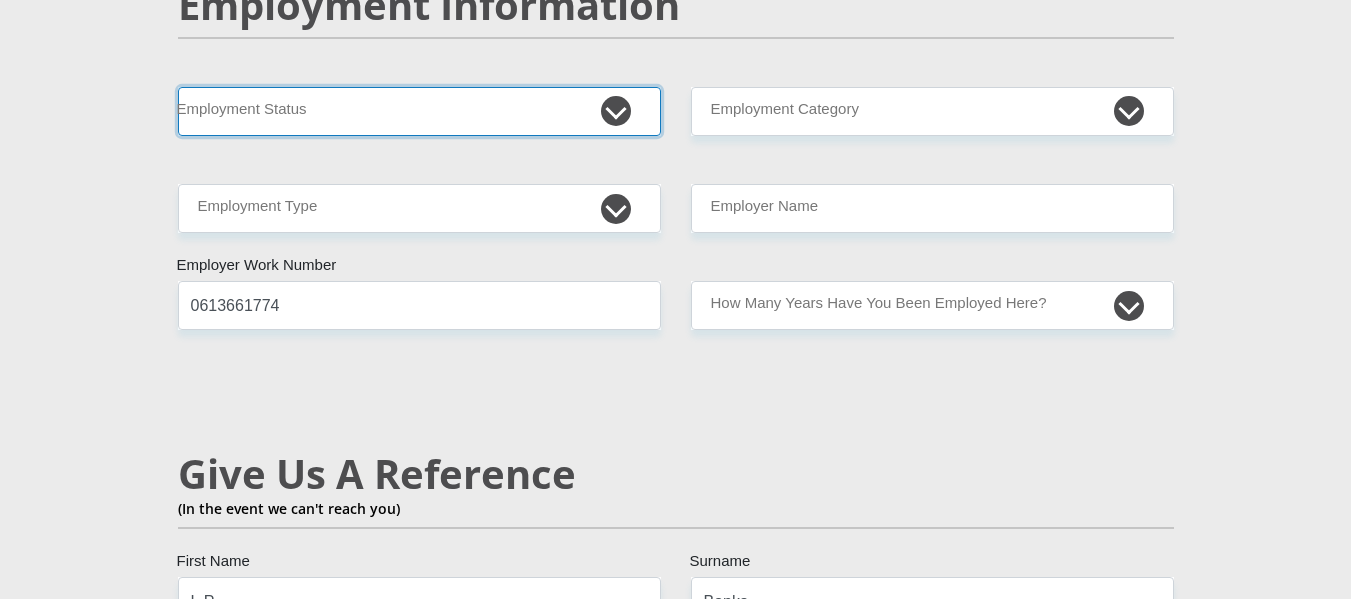 click on "Permanent/Full-time
Part-time/Casual
Contract Worker
Self-Employed
Housewife
Retired
Student
Medically Boarded
Disability
Unemployed" at bounding box center (419, 111) 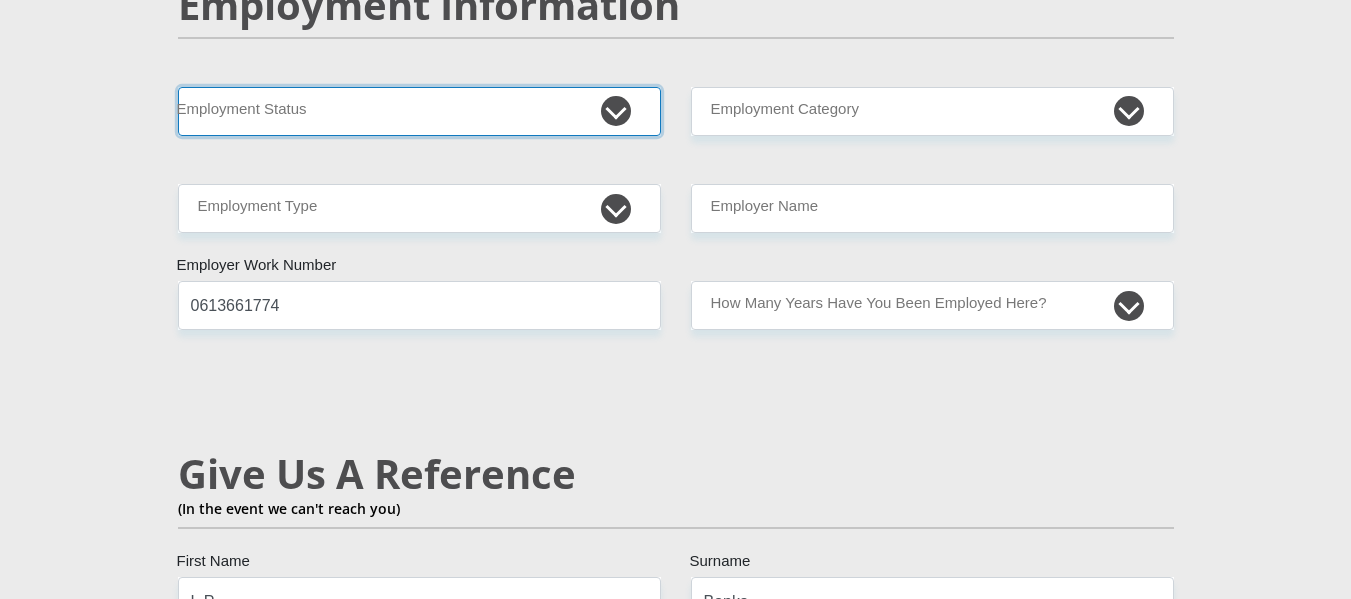 select on "4" 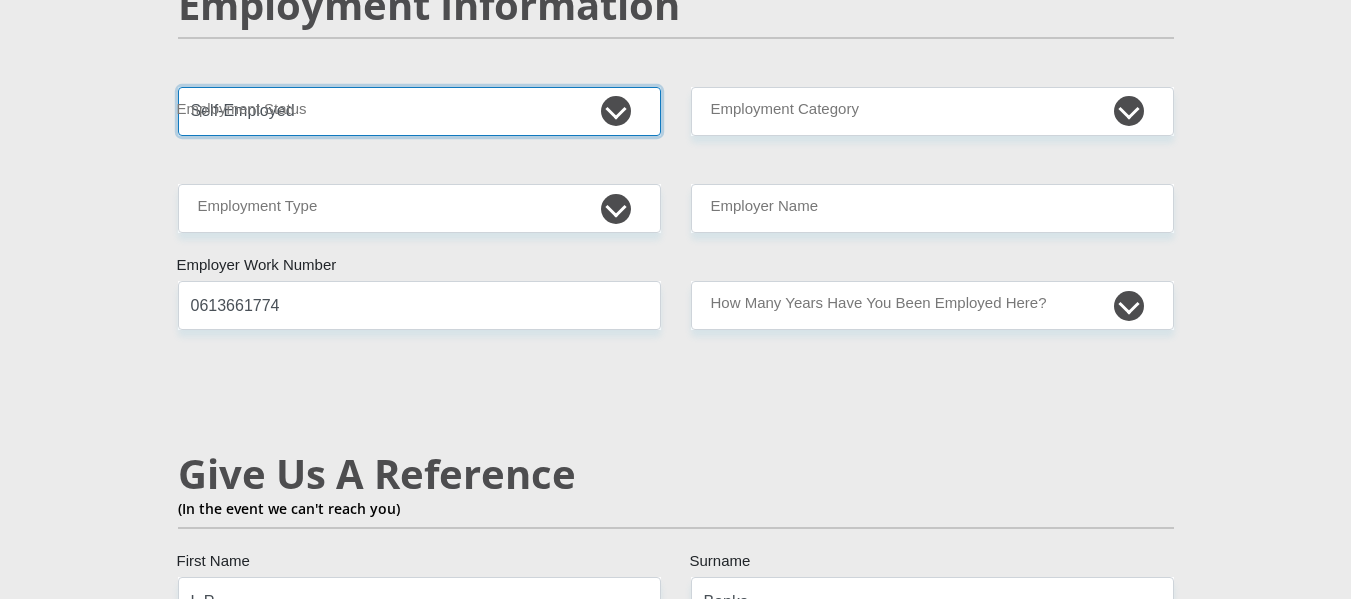 click on "Permanent/Full-time
Part-time/Casual
Contract Worker
Self-Employed
Housewife
Retired
Student
Medically Boarded
Disability
Unemployed" at bounding box center (419, 111) 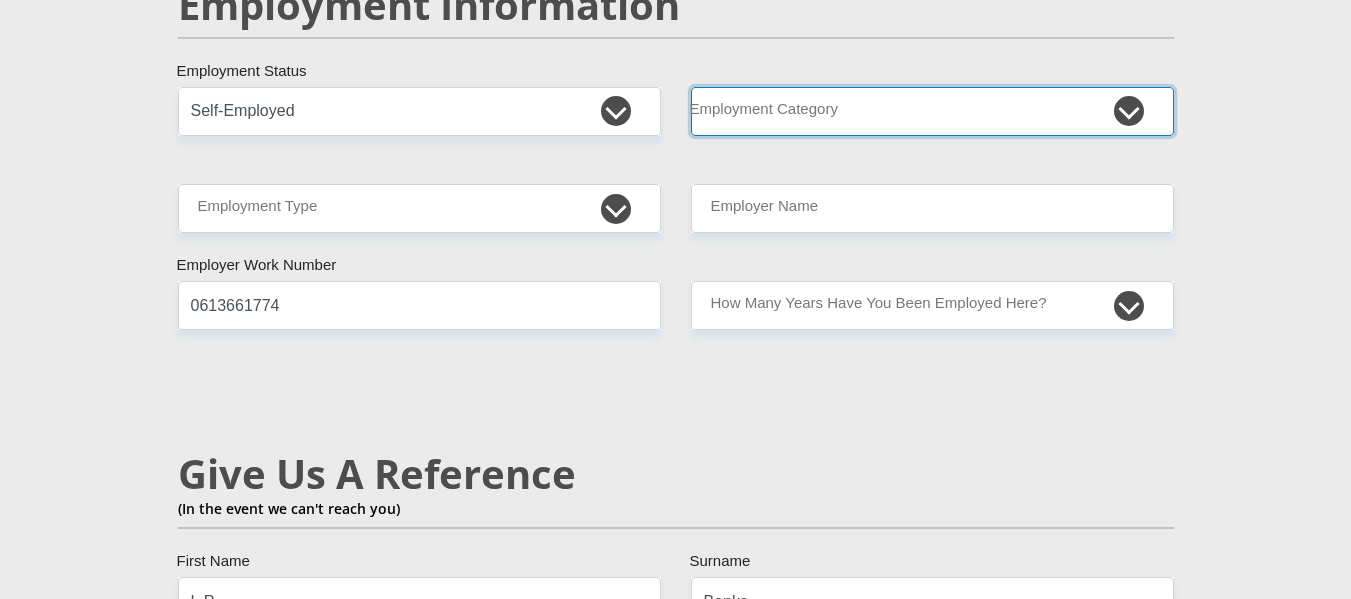 click on "AGRICULTURE
ALCOHOL & TOBACCO
CONSTRUCTION MATERIALS
METALLURGY
EQUIPMENT FOR RENEWABLE ENERGY
SPECIALIZED CONTRACTORS
CAR
GAMING (INCL. INTERNET
OTHER WHOLESALE
UNLICENSED PHARMACEUTICALS
CURRENCY EXCHANGE HOUSES
OTHER FINANCIAL INSTITUTIONS & INSURANCE
REAL ESTATE AGENTS
OIL & GAS
OTHER MATERIALS (E.G. IRON ORE)
PRECIOUS STONES & PRECIOUS METALS
POLITICAL ORGANIZATIONS
RELIGIOUS ORGANIZATIONS(NOT SECTS)
ACTI. HAVING BUSINESS DEAL WITH PUBLIC ADMINISTRATION
LAUNDROMATS" at bounding box center [932, 111] 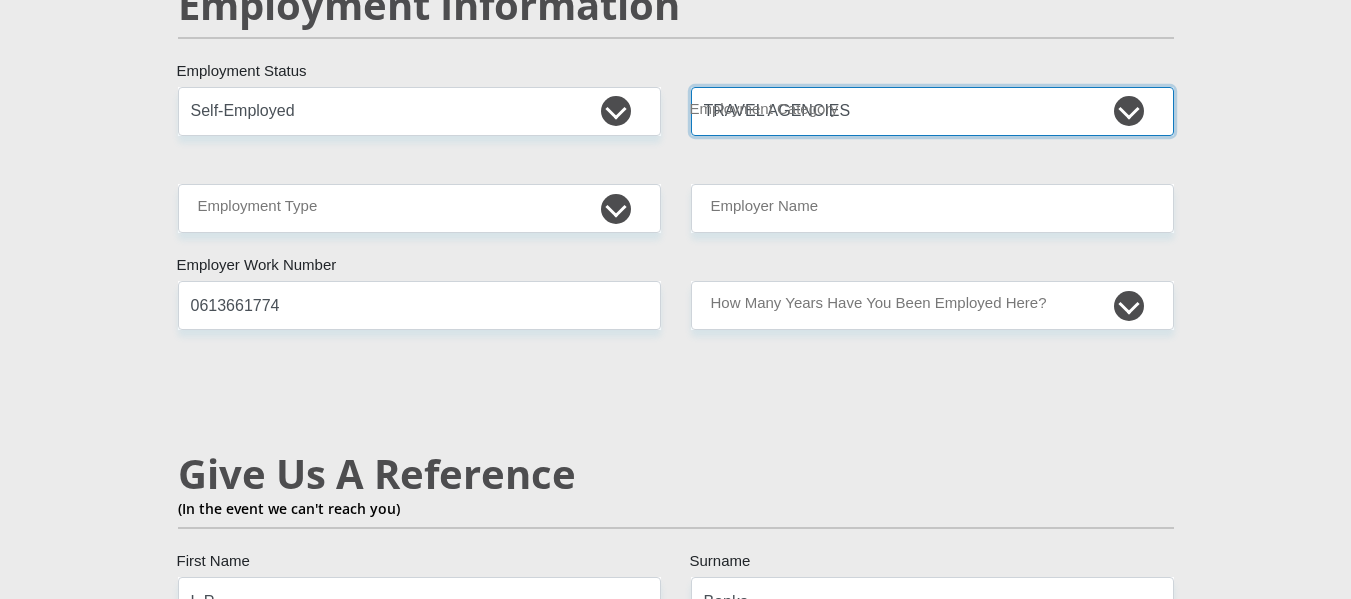 click on "AGRICULTURE
ALCOHOL & TOBACCO
CONSTRUCTION MATERIALS
METALLURGY
EQUIPMENT FOR RENEWABLE ENERGY
SPECIALIZED CONTRACTORS
CAR
GAMING (INCL. INTERNET
OTHER WHOLESALE
UNLICENSED PHARMACEUTICALS
CURRENCY EXCHANGE HOUSES
OTHER FINANCIAL INSTITUTIONS & INSURANCE
REAL ESTATE AGENTS
OIL & GAS
OTHER MATERIALS (E.G. IRON ORE)
PRECIOUS STONES & PRECIOUS METALS
POLITICAL ORGANIZATIONS
RELIGIOUS ORGANIZATIONS(NOT SECTS)
ACTI. HAVING BUSINESS DEAL WITH PUBLIC ADMINISTRATION
LAUNDROMATS" at bounding box center (932, 111) 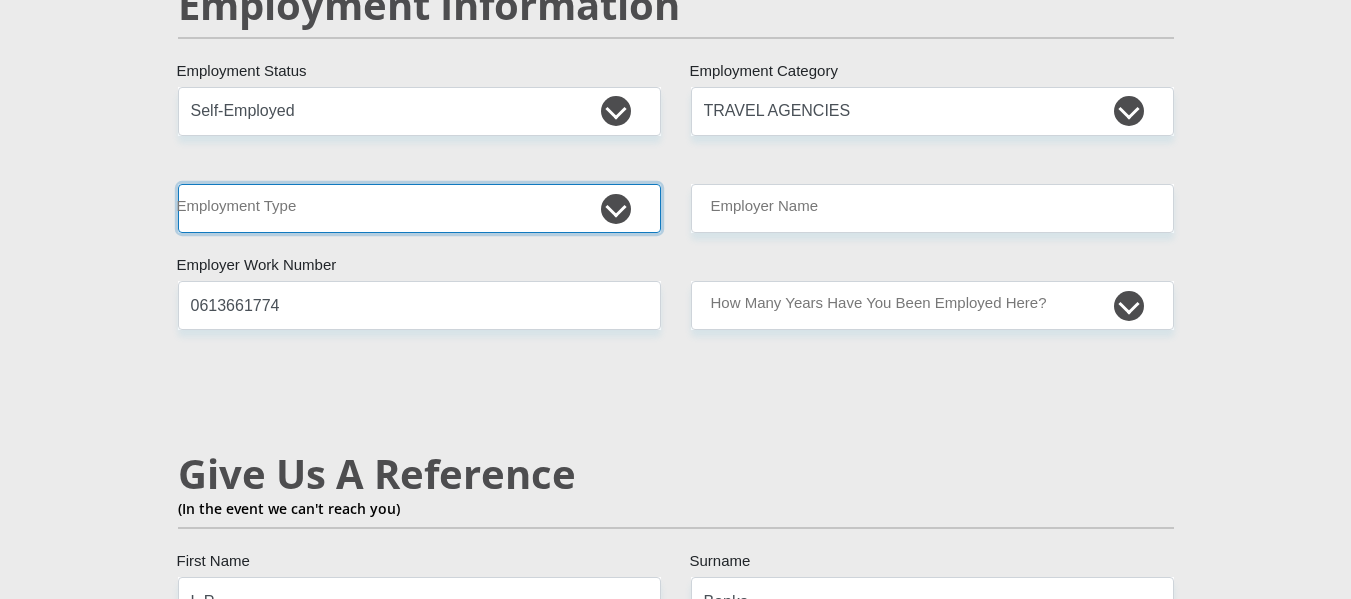 click on "College/Lecturer
Craft Seller
Creative
Driver
Executive
Farmer
Forces - Non Commissioned
Forces - Officer
Hawker
Housewife
Labourer
Licenced Professional
Manager
Miner
Non Licenced Professional
Office Staff/Clerk
Outside Worker
Pensioner
Permanent Teacher
Production/Manufacturing
Sales
Self-Employed
Semi-Professional Worker
Service Industry  Social Worker  Student" at bounding box center (419, 208) 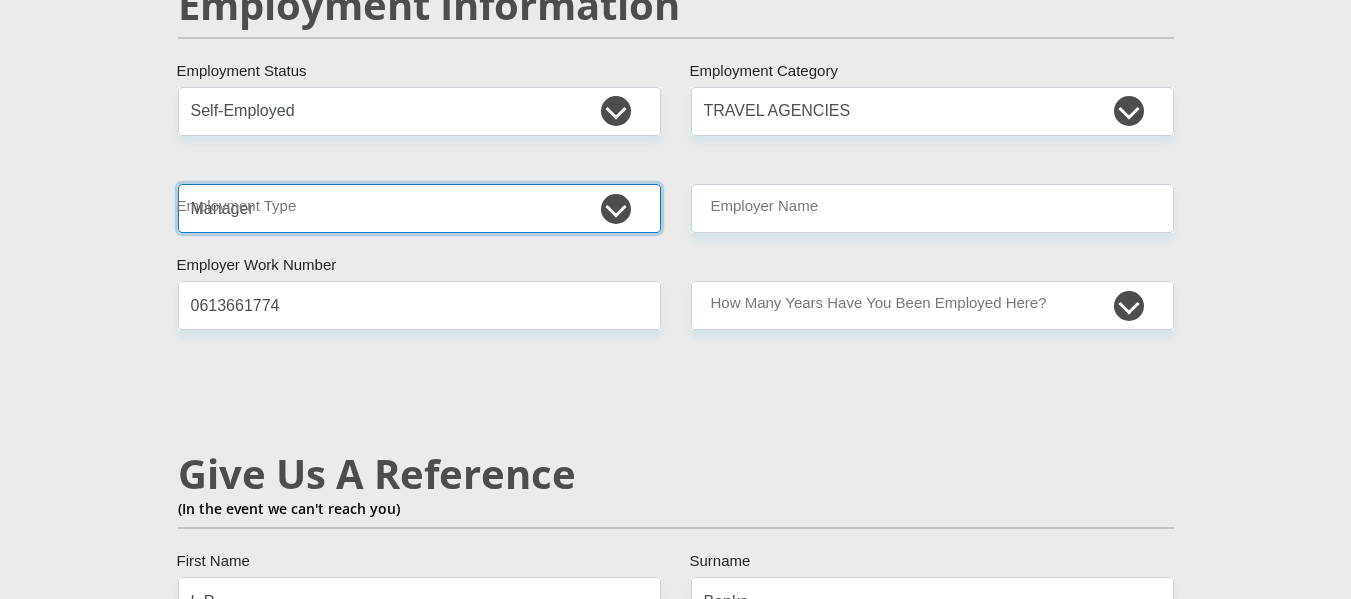 click on "College/Lecturer
Craft Seller
Creative
Driver
Executive
Farmer
Forces - Non Commissioned
Forces - Officer
Hawker
Housewife
Labourer
Licenced Professional
Manager
Miner
Non Licenced Professional
Office Staff/Clerk
Outside Worker
Pensioner
Permanent Teacher
Production/Manufacturing
Sales
Self-Employed
Semi-Professional Worker
Service Industry  Social Worker  Student" at bounding box center [419, 208] 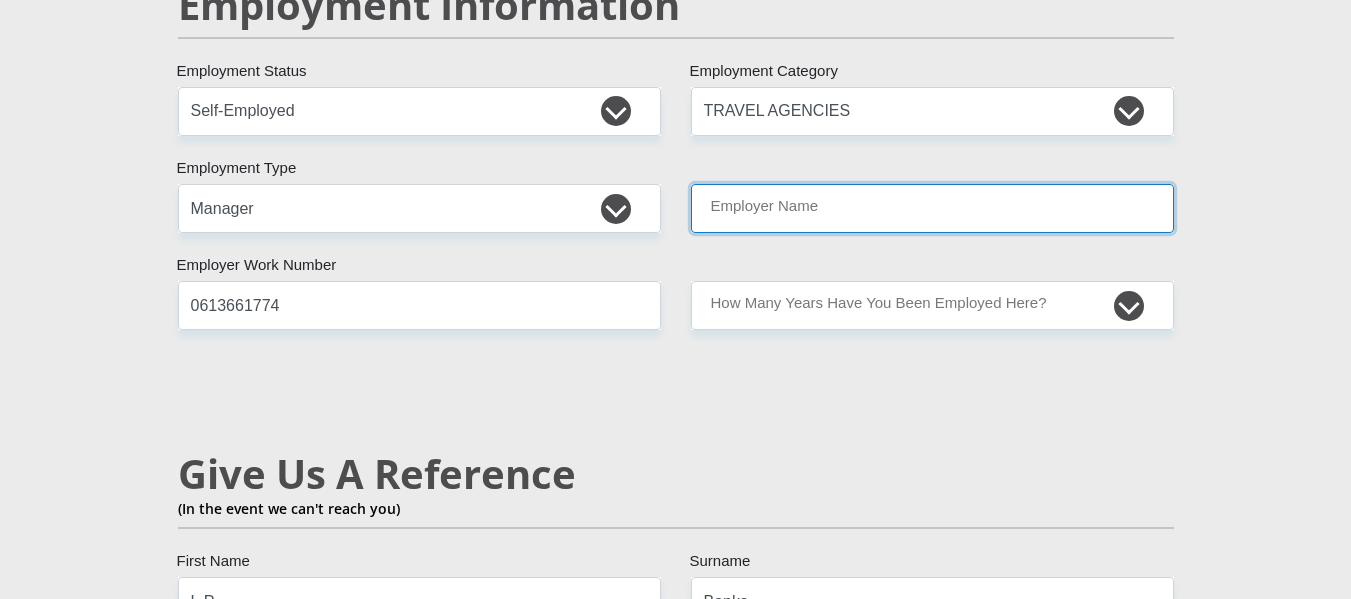 click on "Employer Name" at bounding box center (932, 208) 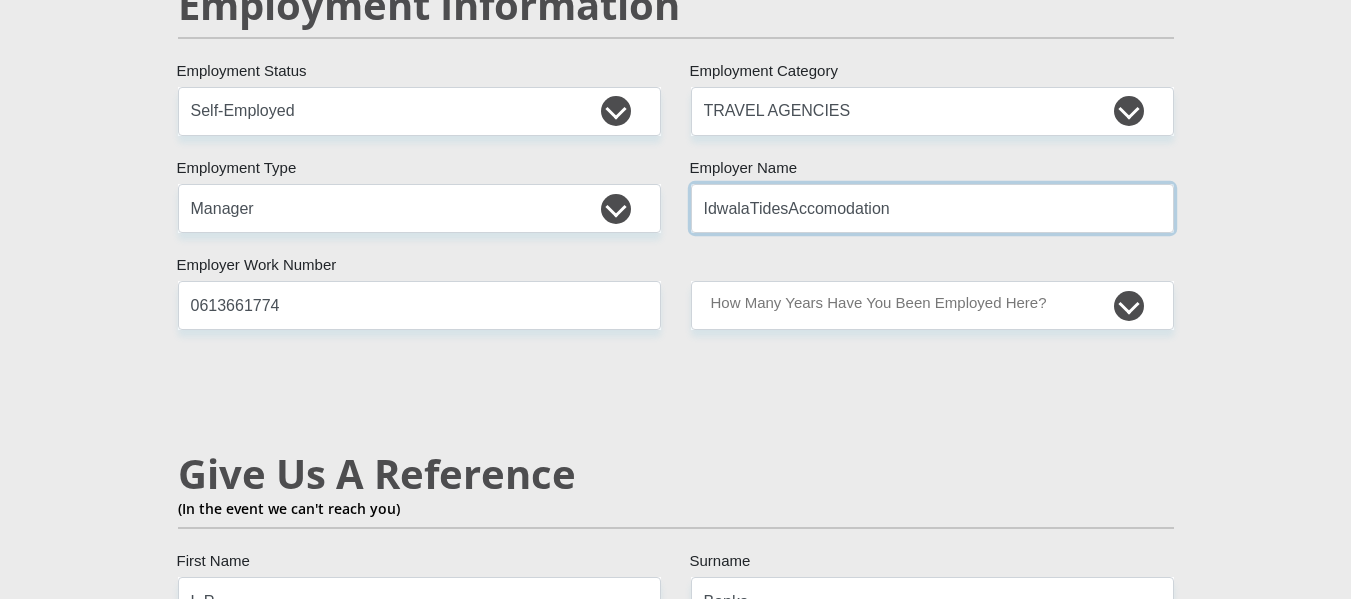 click on "IdwalaTidesAccomodation" at bounding box center (932, 208) 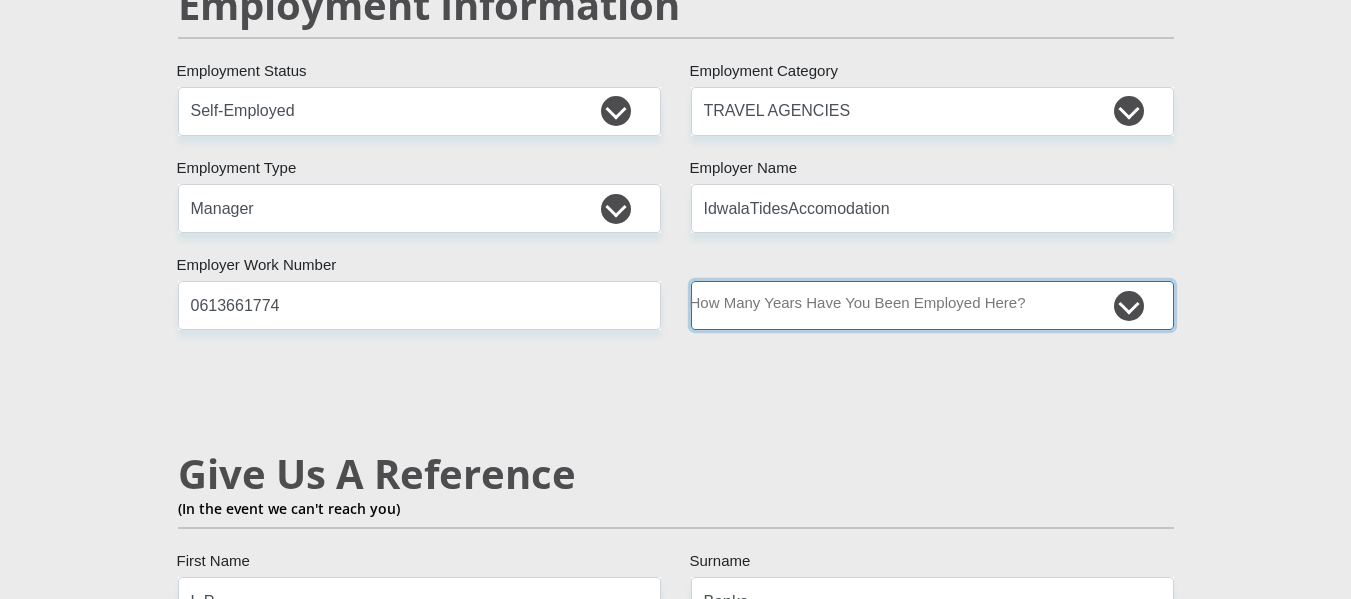 click on "less than 1 year
1-3 years
3-5 years
5+ years" at bounding box center (932, 305) 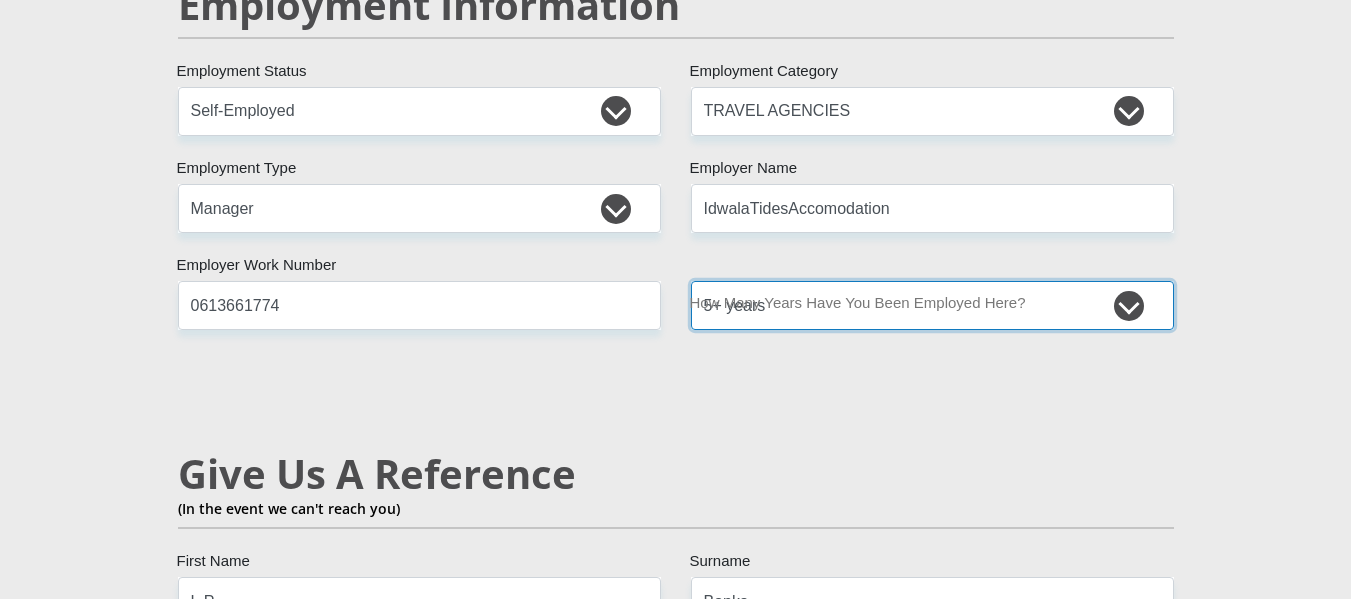 click on "less than 1 year
1-3 years
3-5 years
5+ years" at bounding box center (932, 305) 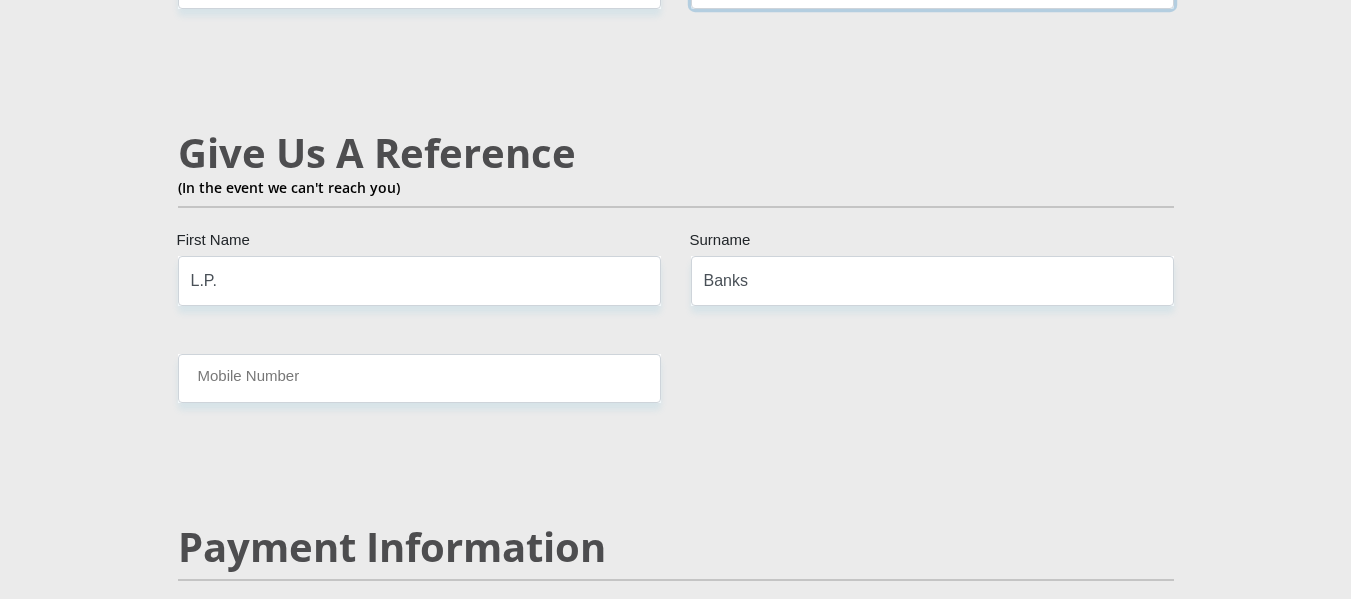 scroll, scrollTop: 3529, scrollLeft: 0, axis: vertical 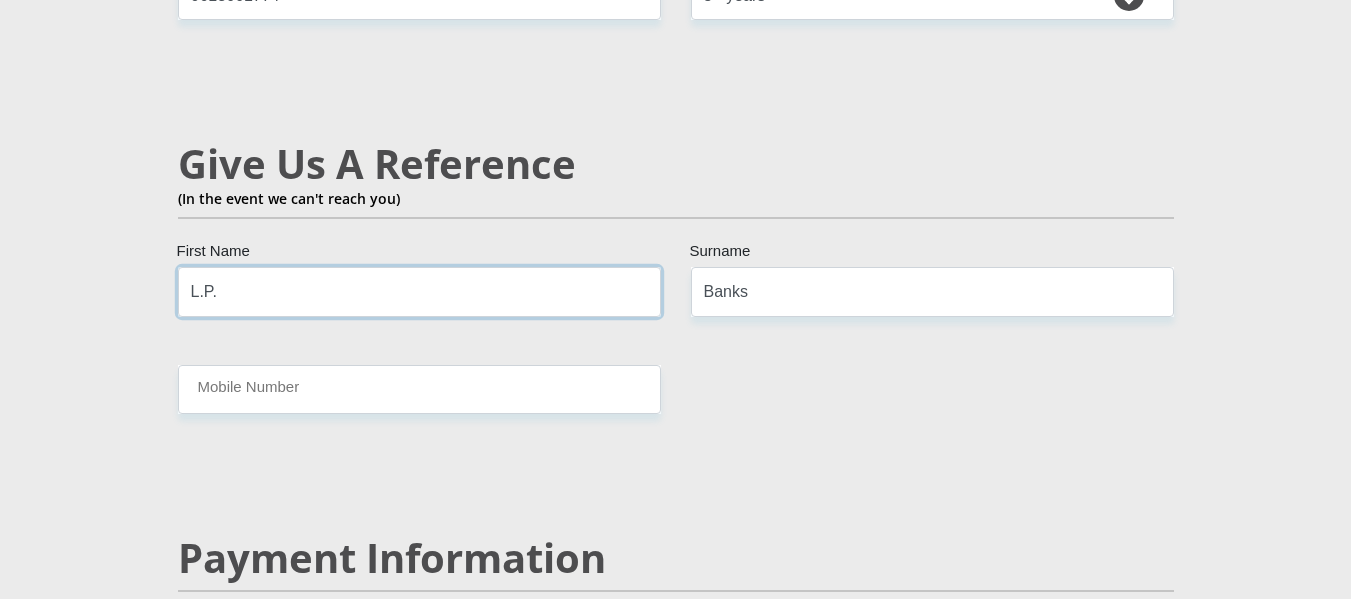 click on "L.P." at bounding box center [419, 291] 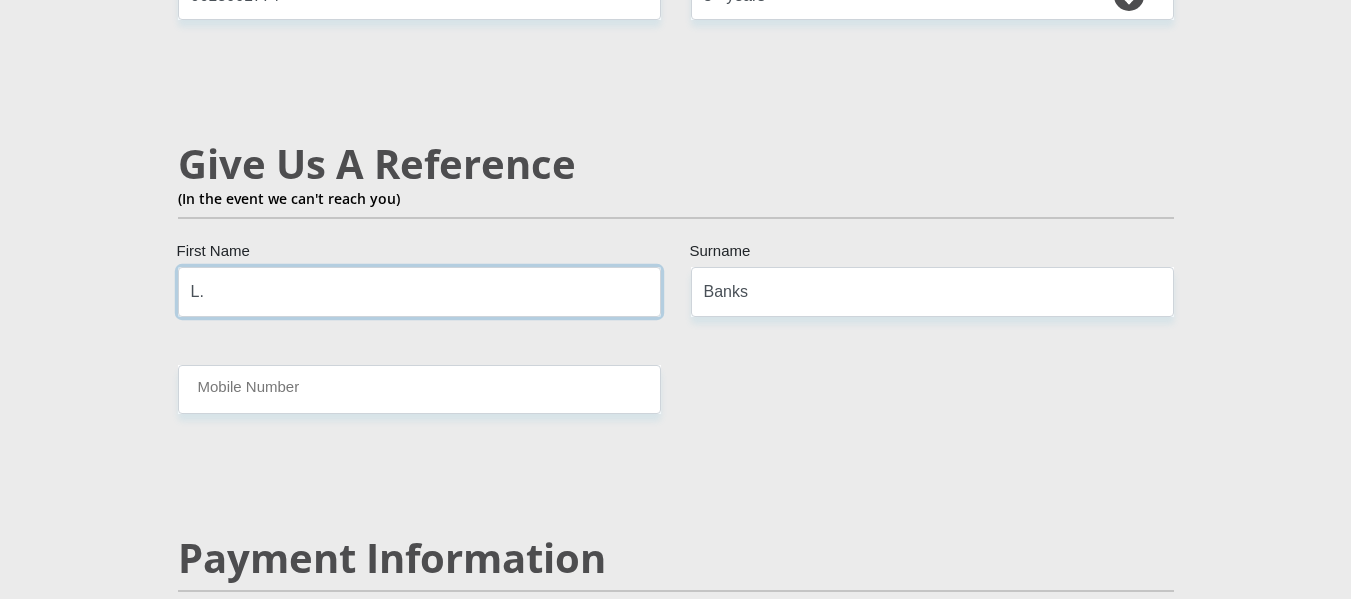 type on "L" 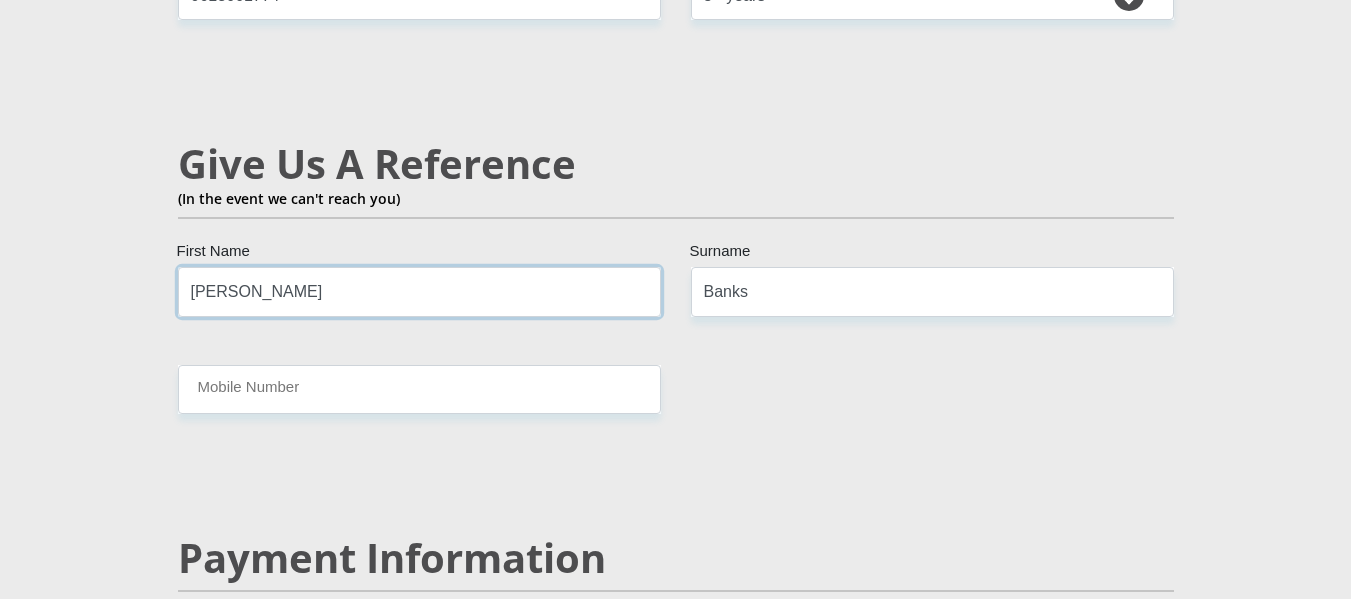 type on "Sharna" 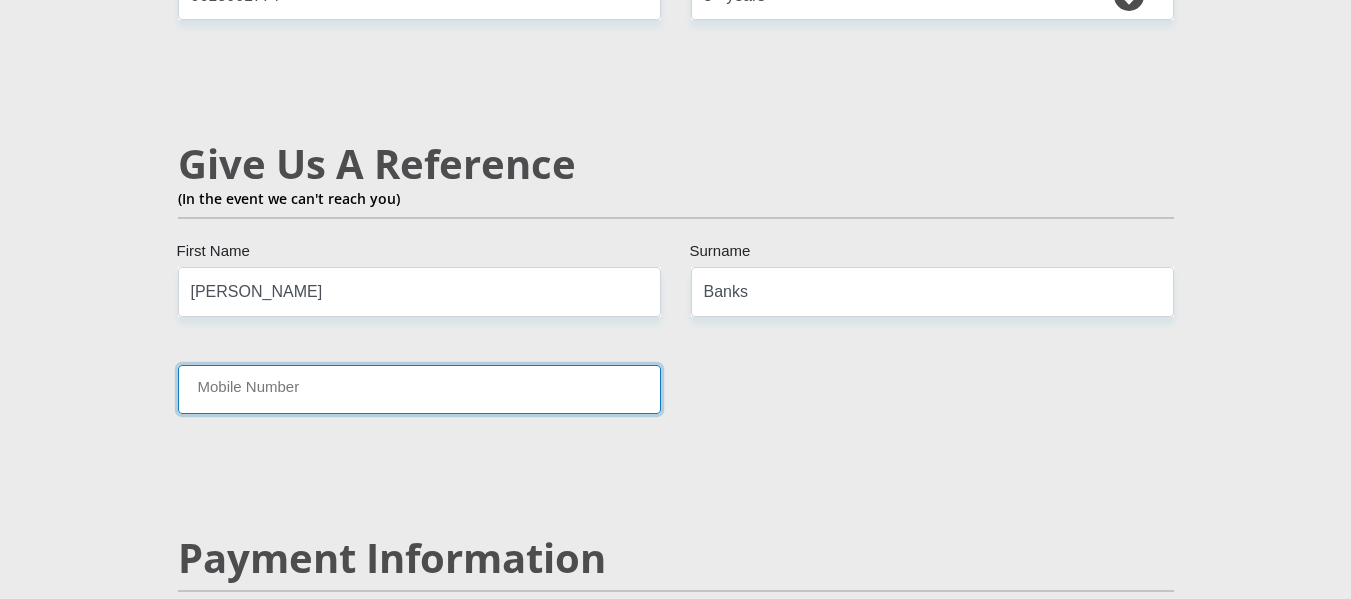 click on "Mobile Number" at bounding box center [419, 389] 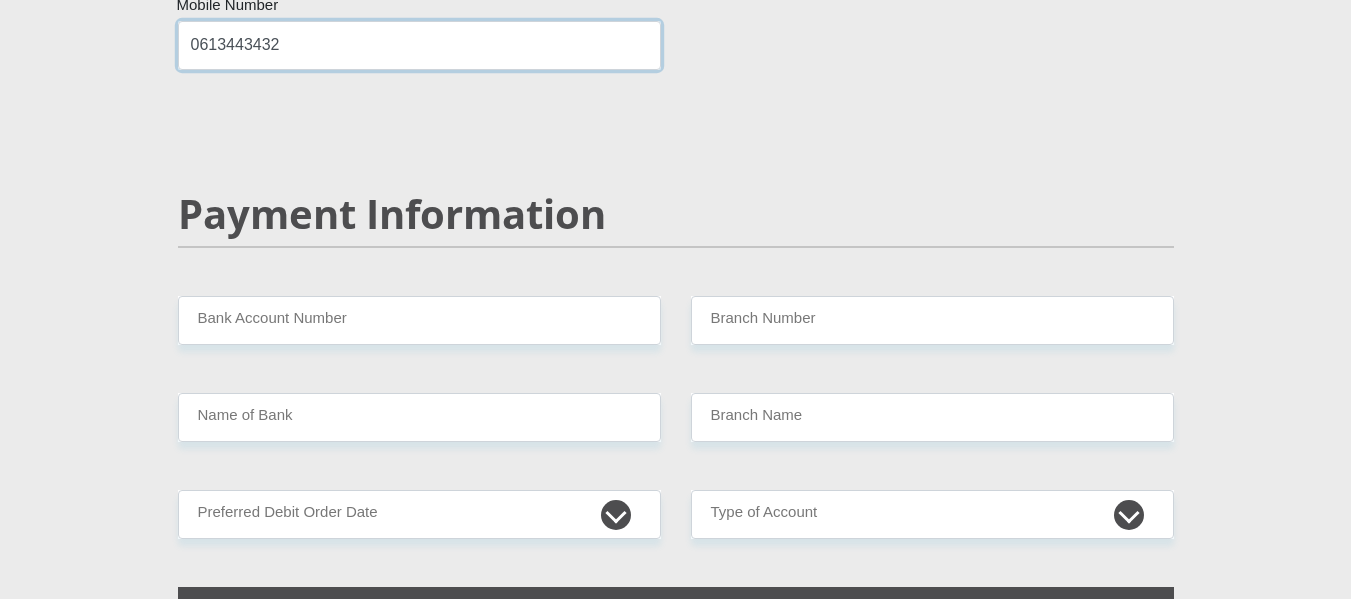 scroll, scrollTop: 3850, scrollLeft: 0, axis: vertical 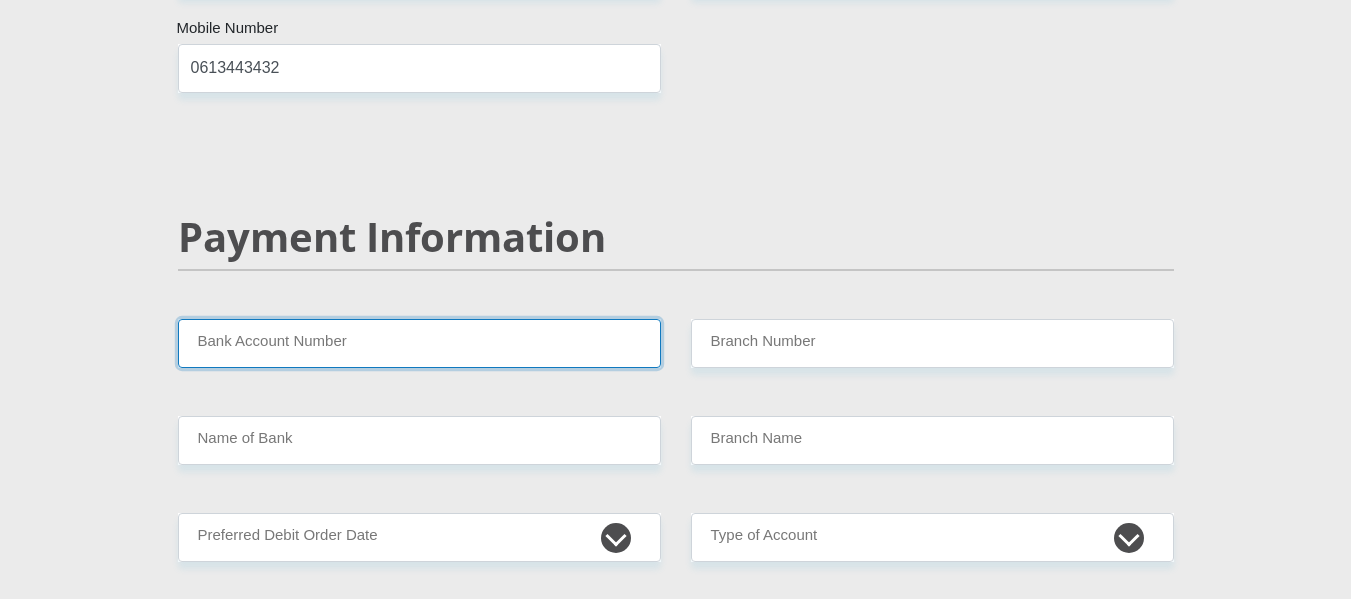 click on "Bank Account Number" at bounding box center [419, 343] 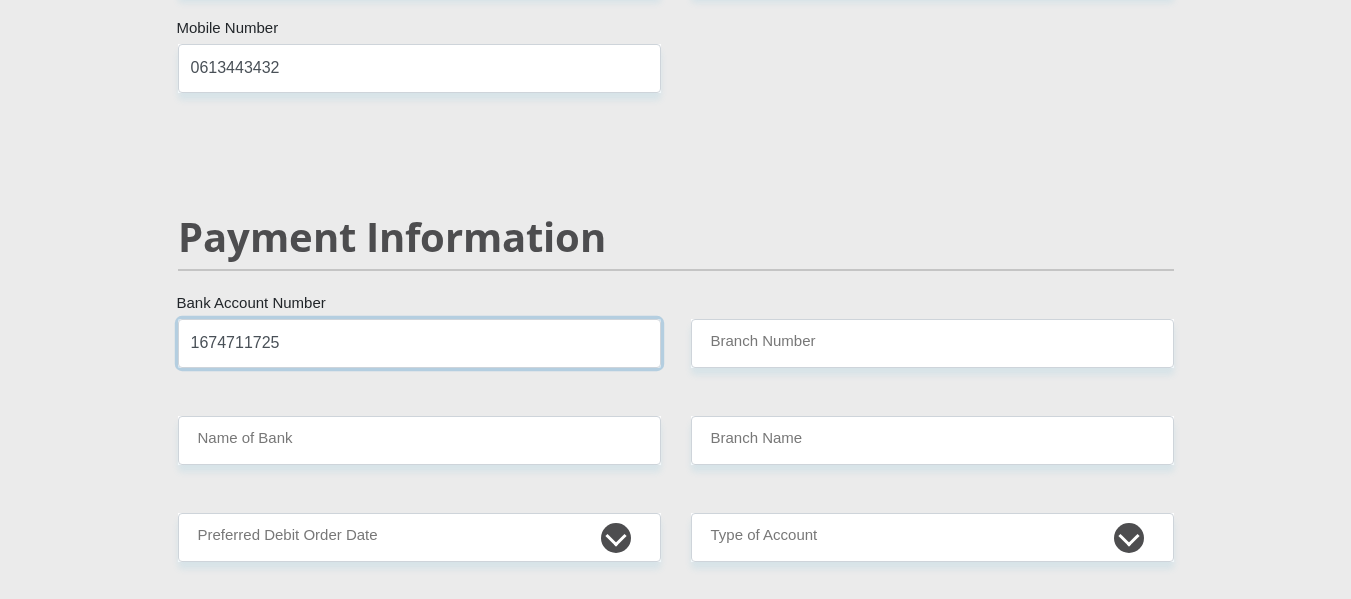 type on "1674711725" 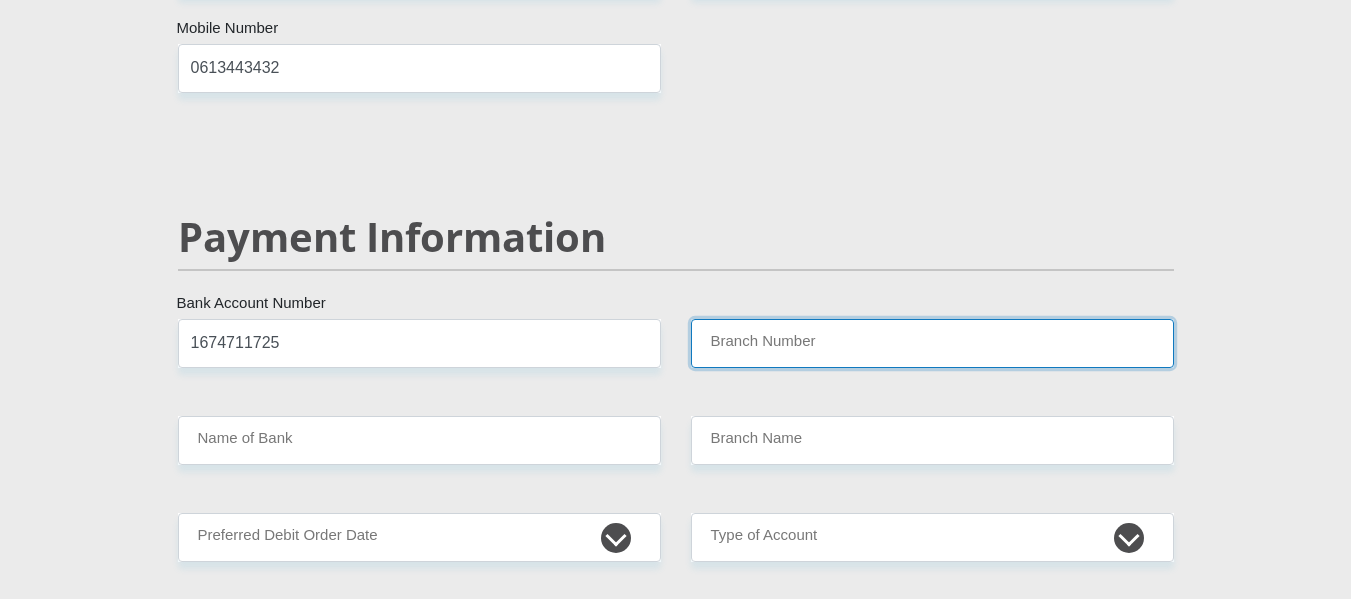click on "Branch Number" at bounding box center (932, 343) 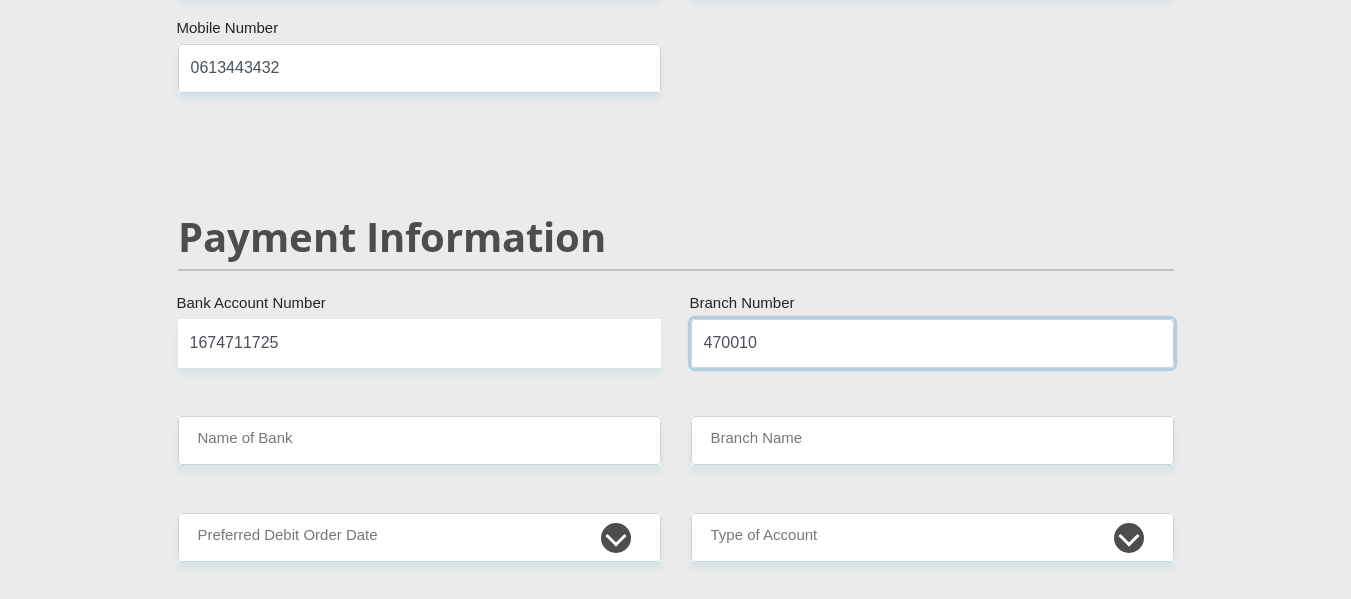 type on "470010" 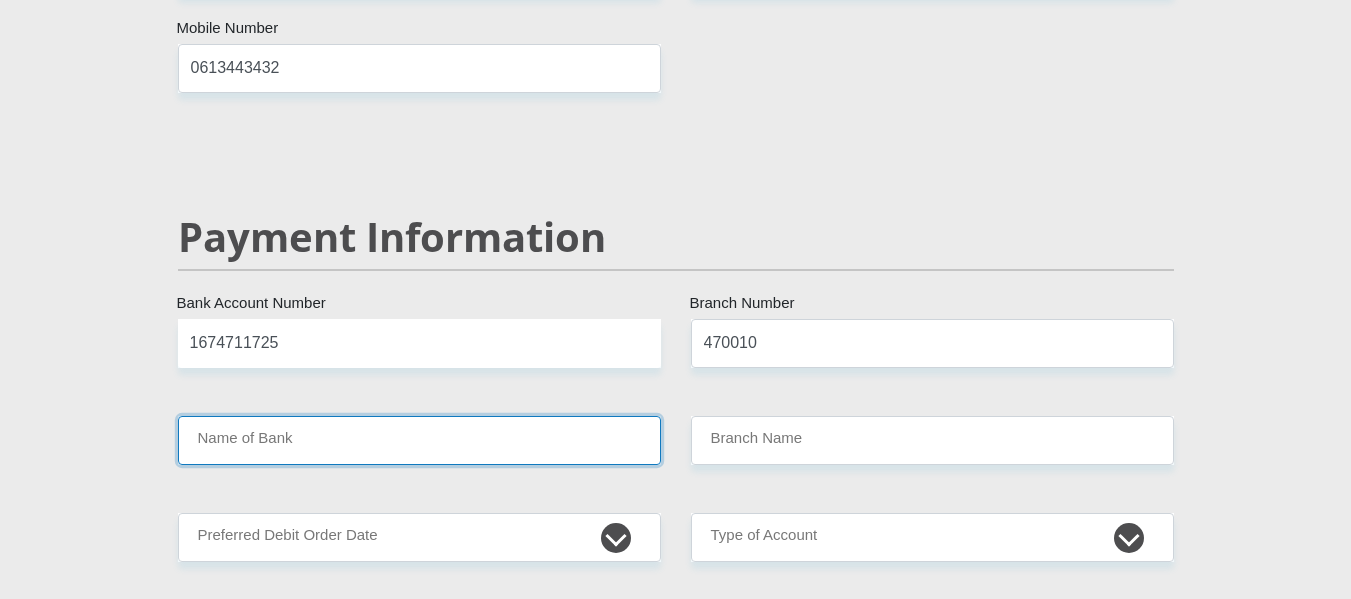 click on "Name of Bank" at bounding box center (419, 440) 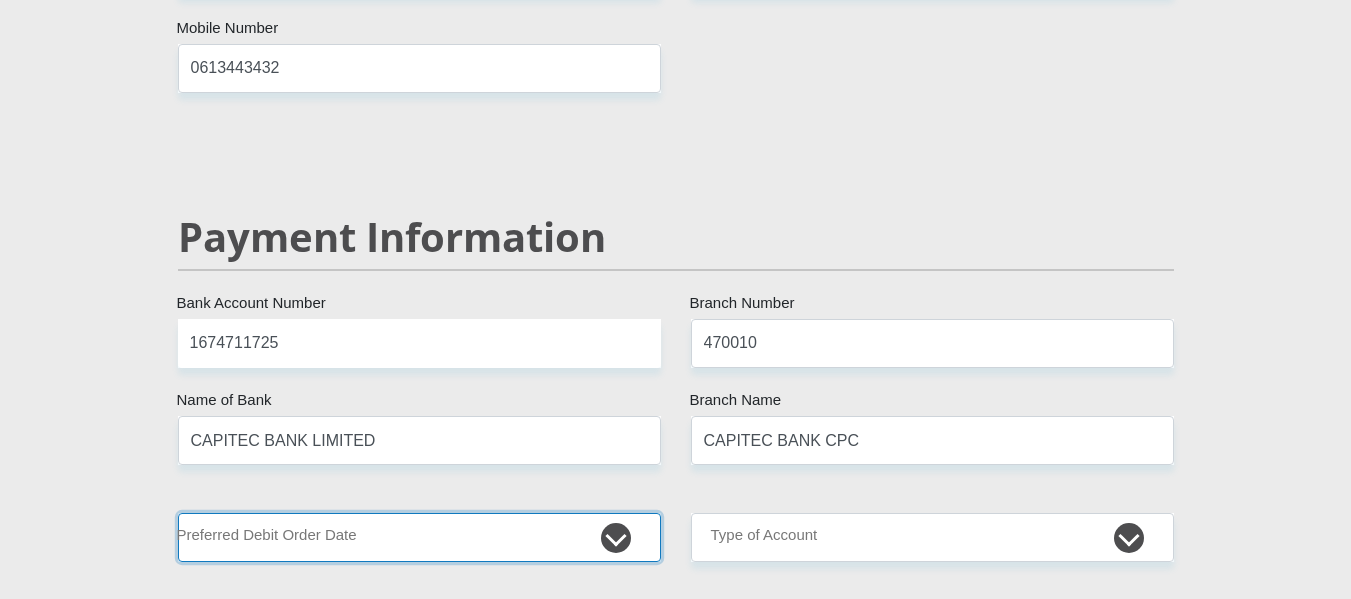 click on "1st
2nd
3rd
4th
5th
7th
18th
19th
20th
21st
22nd
23rd
24th
25th
26th
27th
28th
29th
30th" at bounding box center [419, 537] 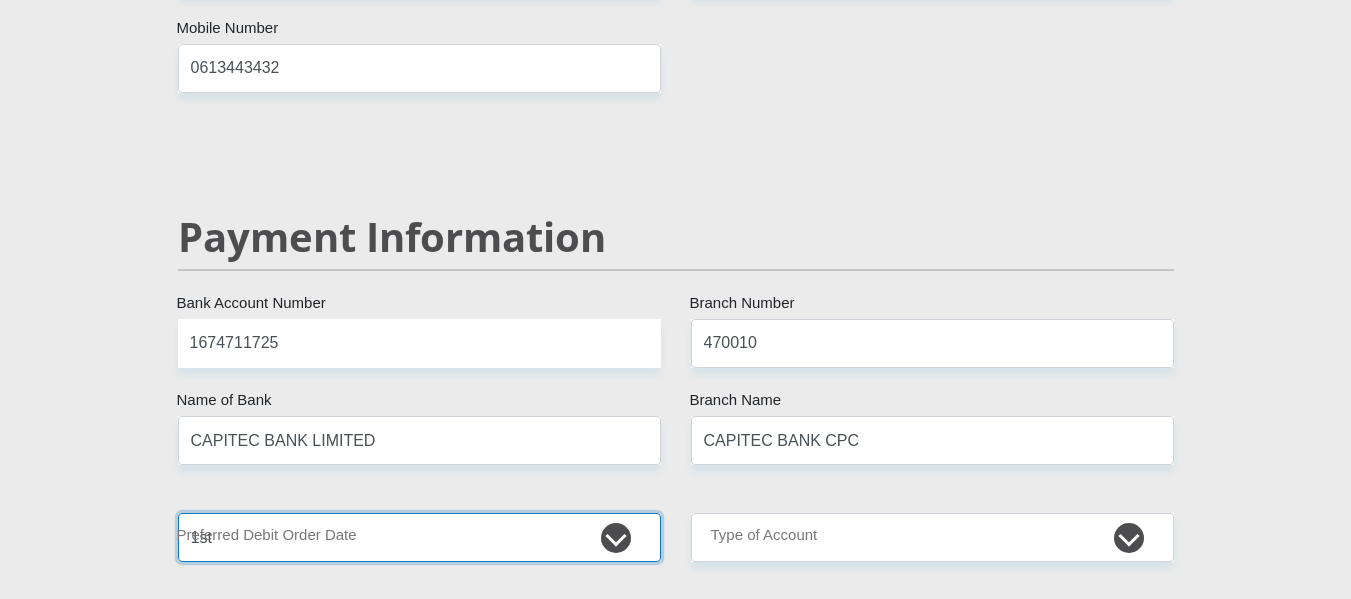 click on "1st
2nd
3rd
4th
5th
7th
18th
19th
20th
21st
22nd
23rd
24th
25th
26th
27th
28th
29th
30th" at bounding box center [419, 537] 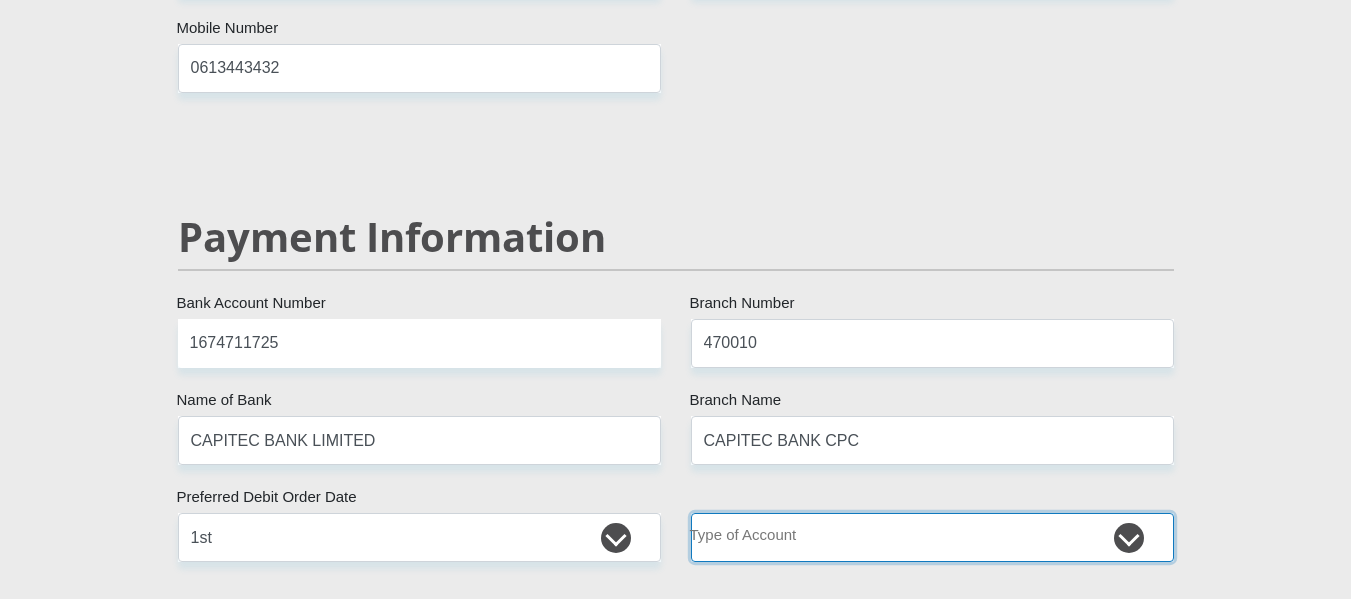 click on "Cheque
Savings" at bounding box center [932, 537] 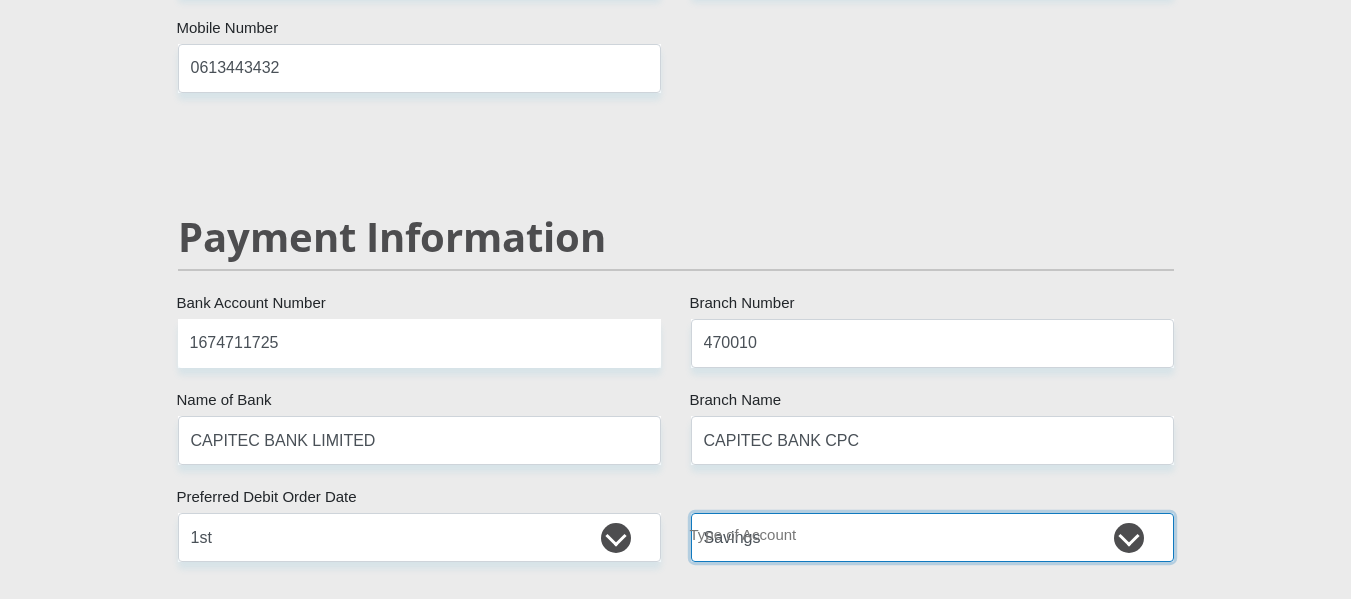 click on "Cheque
Savings" at bounding box center (932, 537) 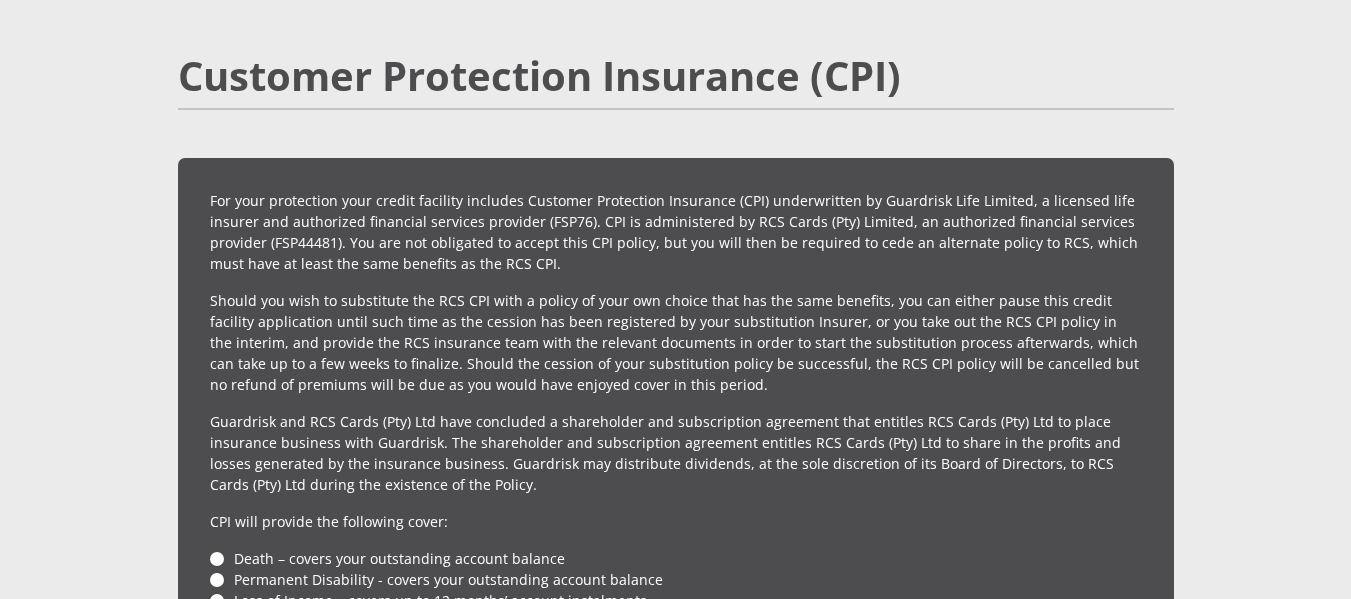 scroll, scrollTop: 4538, scrollLeft: 0, axis: vertical 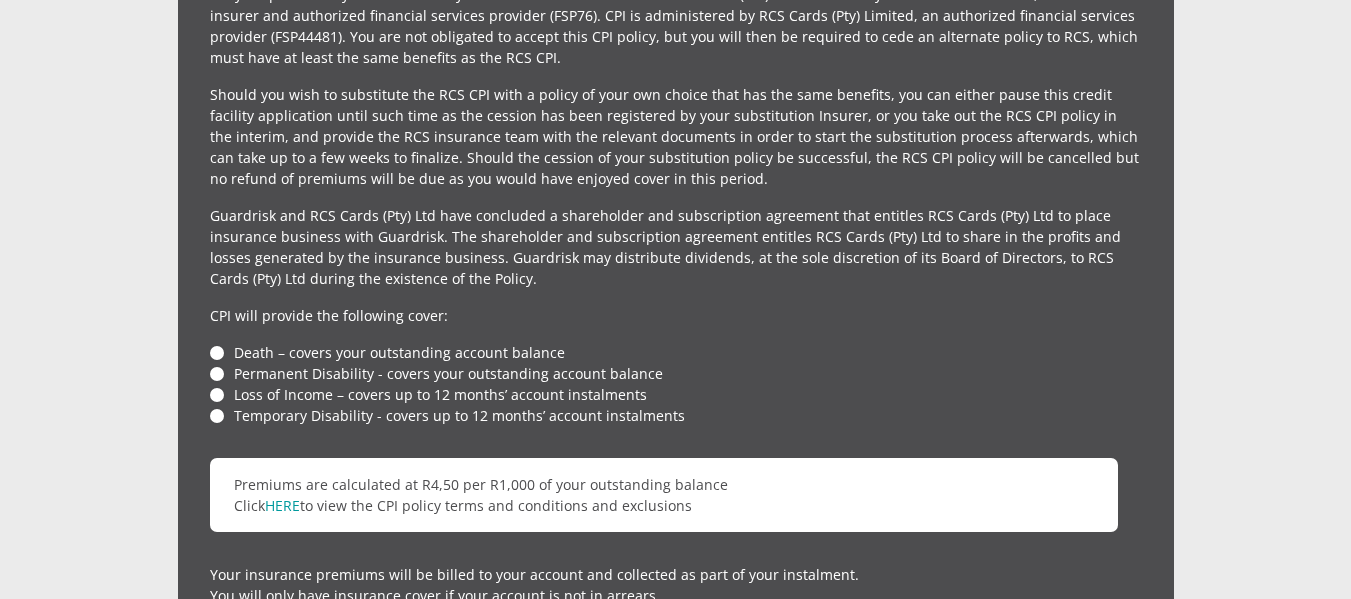 click on "Death – covers your outstanding account balance" at bounding box center [676, 352] 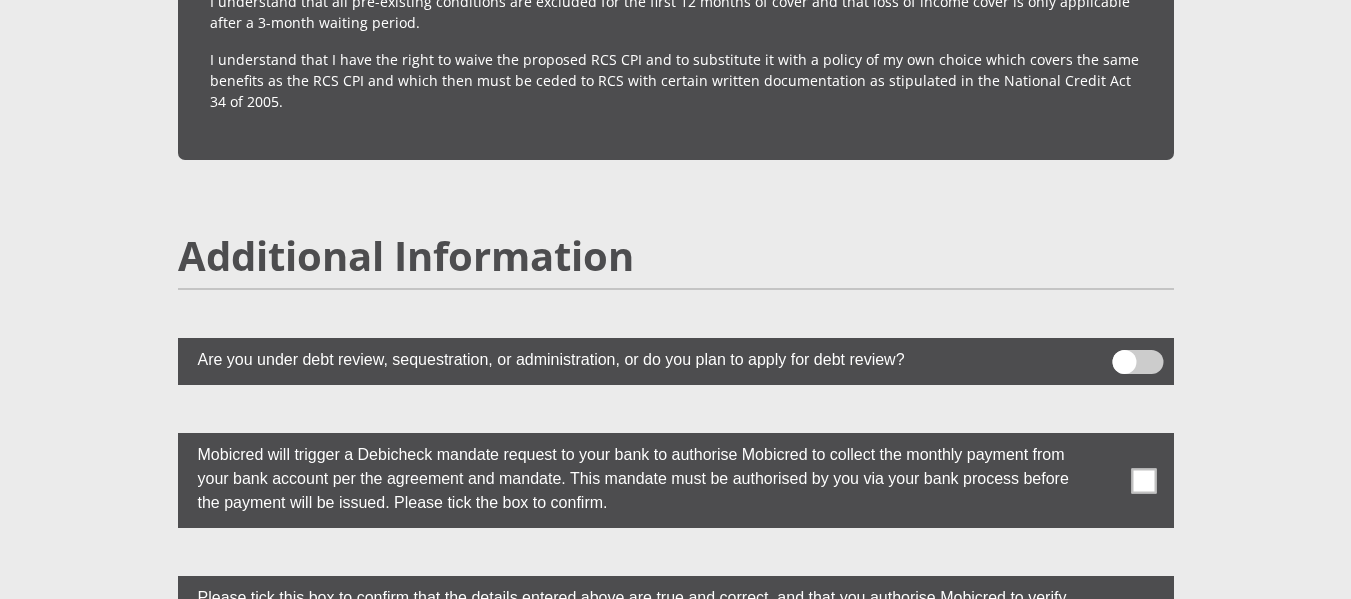 scroll, scrollTop: 5376, scrollLeft: 0, axis: vertical 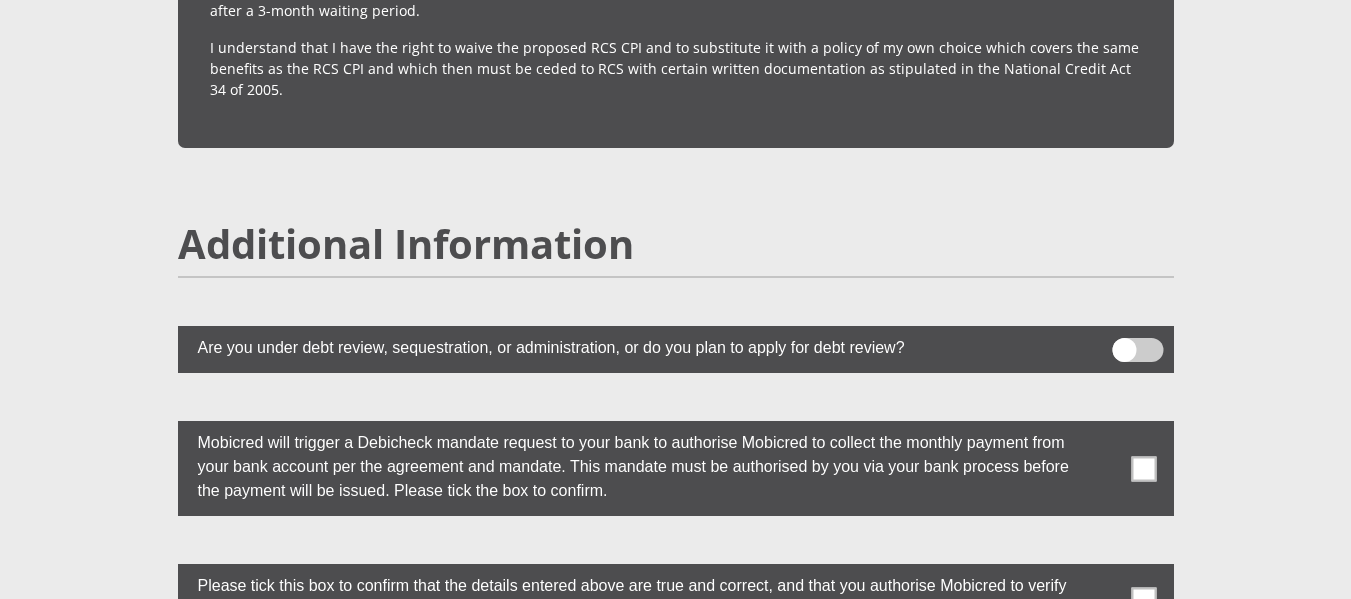 click at bounding box center [1137, 350] 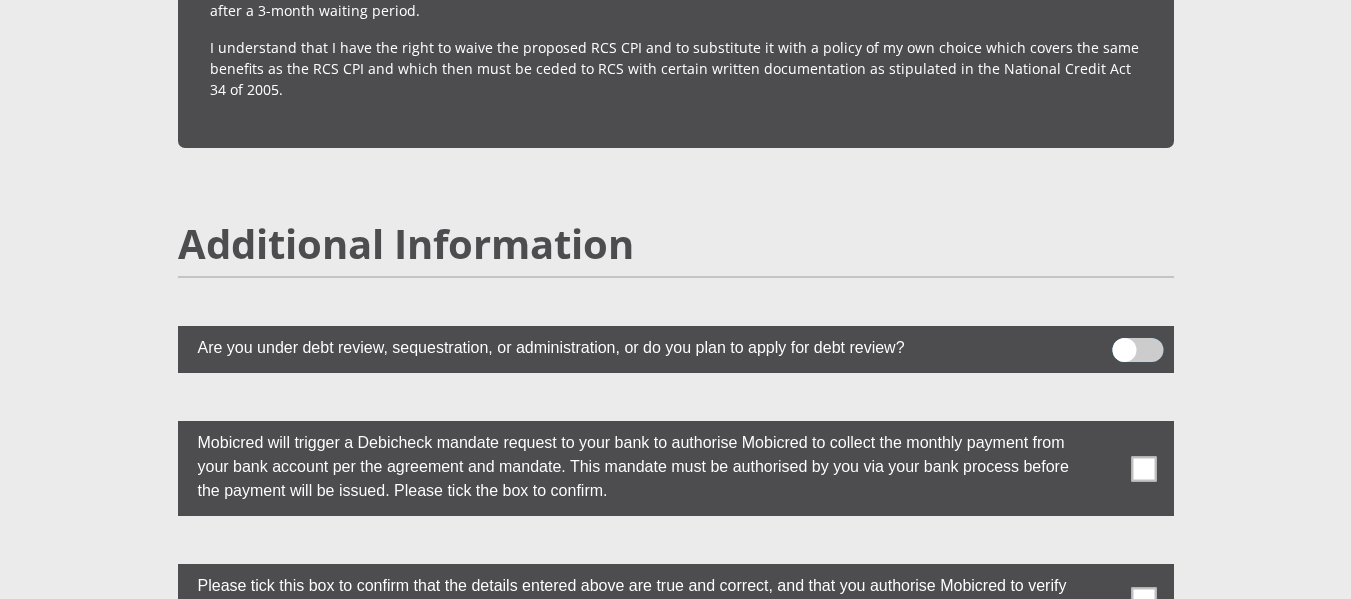 click at bounding box center (1124, 343) 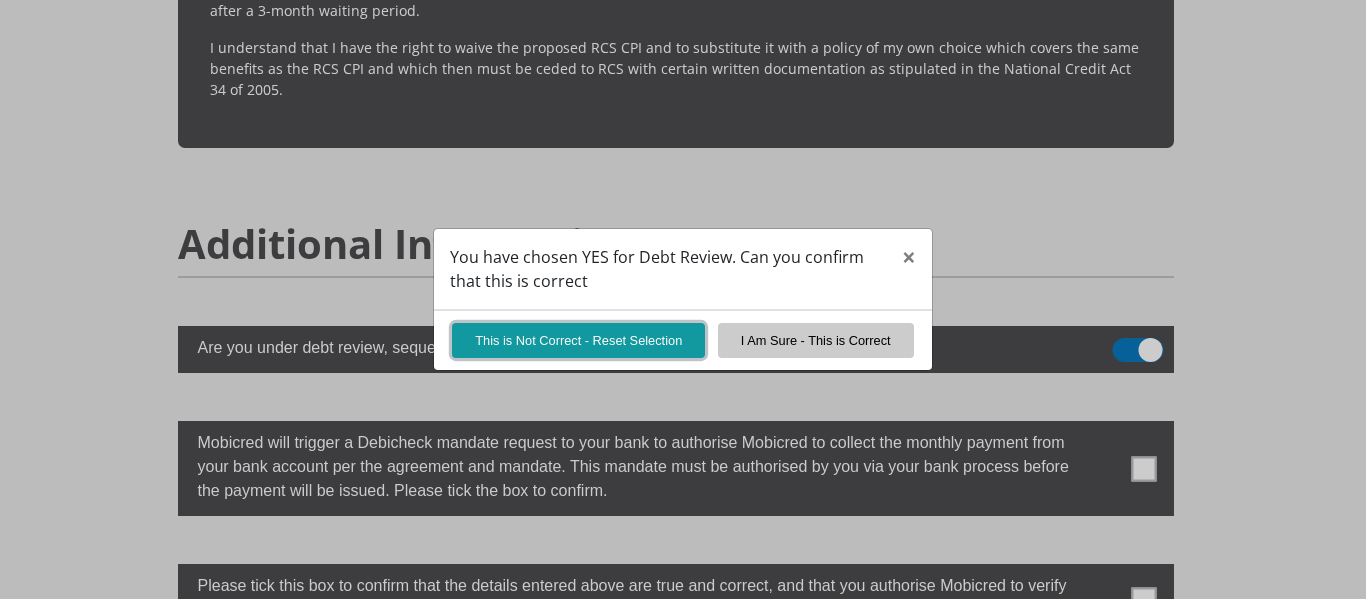 click on "This is Not Correct - Reset Selection" at bounding box center [578, 340] 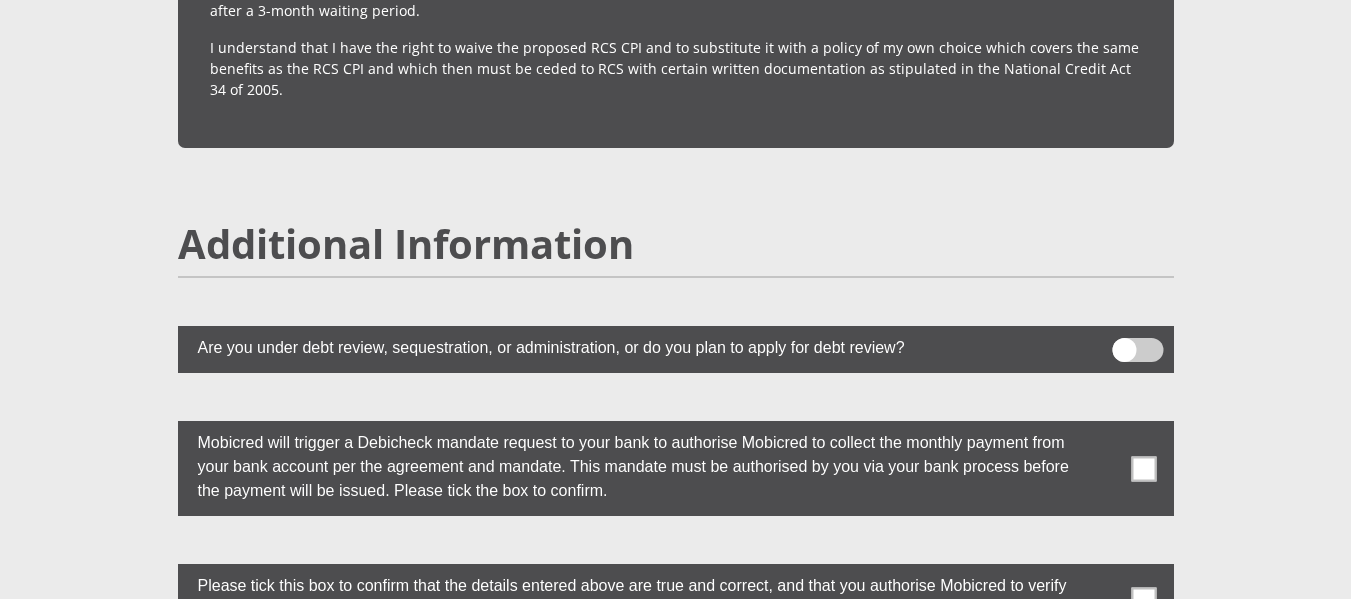 click at bounding box center [1143, 468] 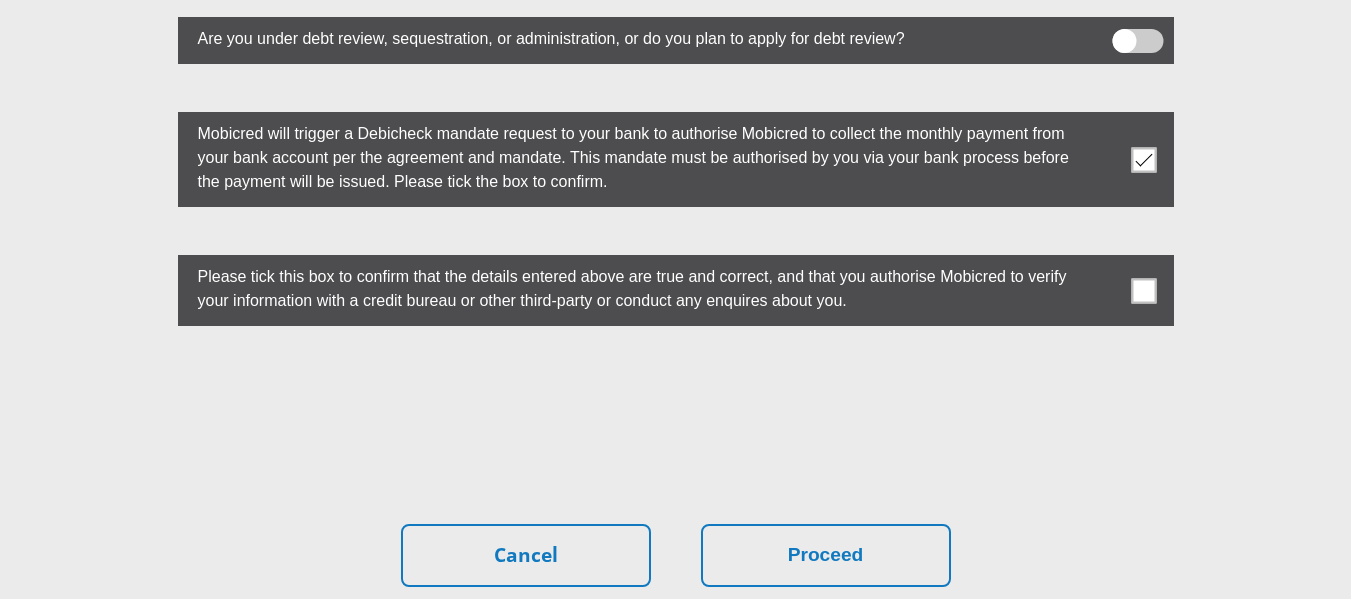 scroll, scrollTop: 5720, scrollLeft: 0, axis: vertical 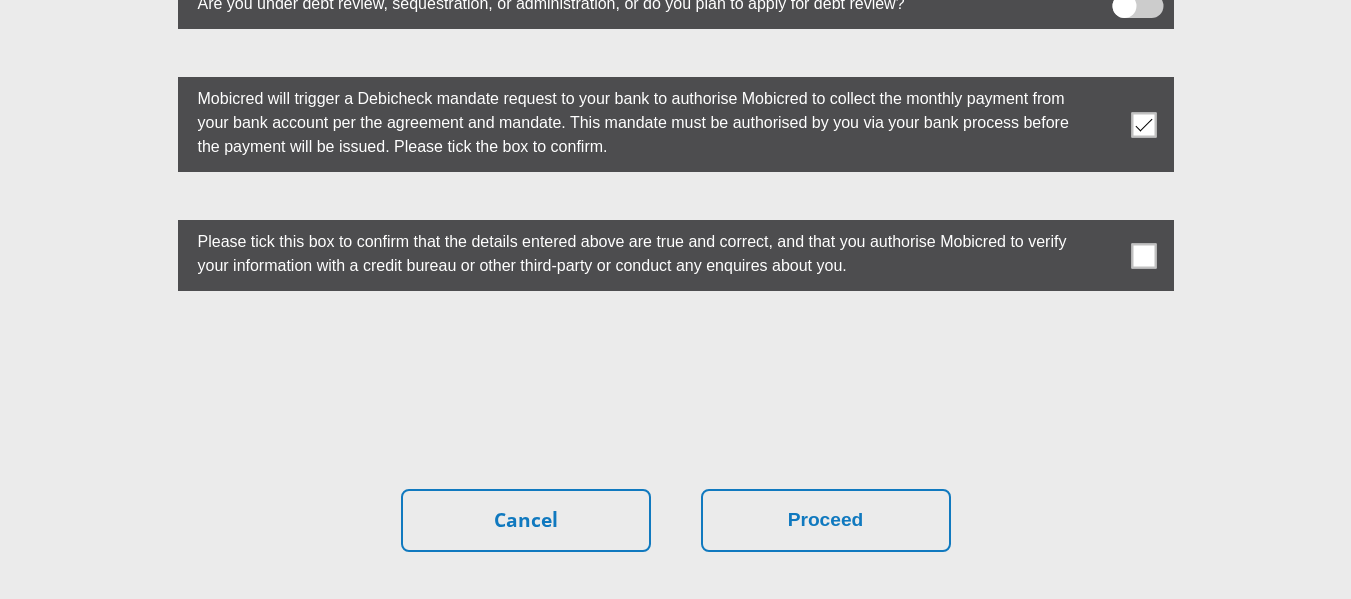 click at bounding box center [1143, 255] 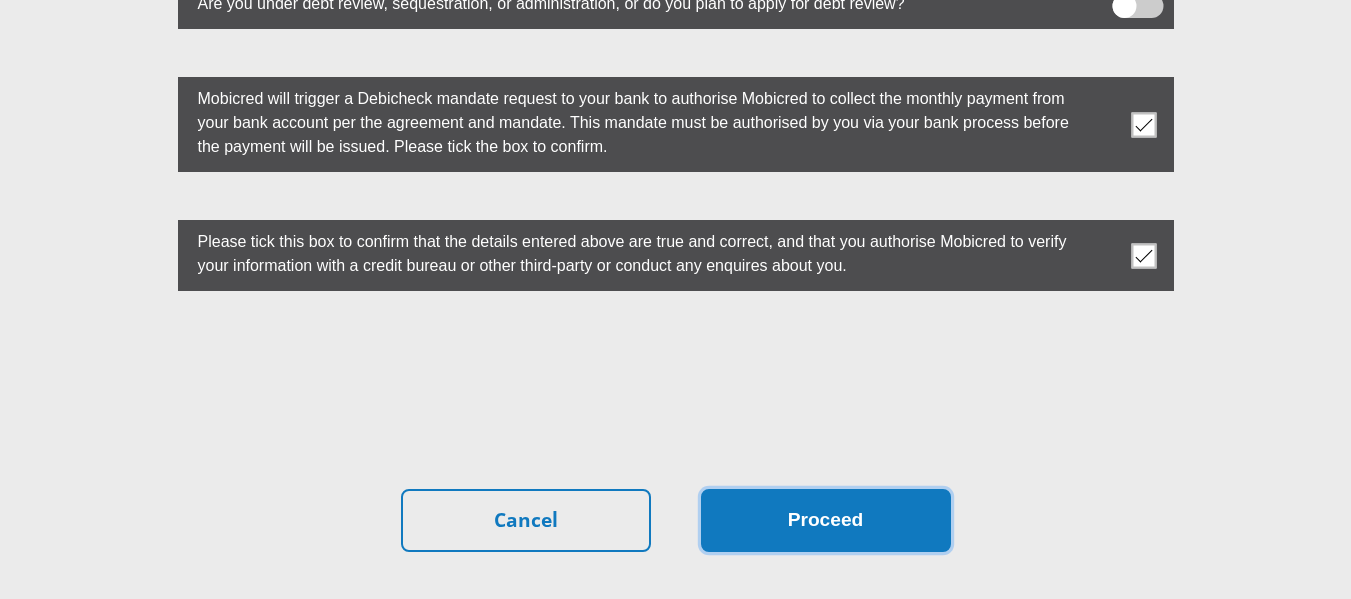 click on "Proceed" at bounding box center (826, 520) 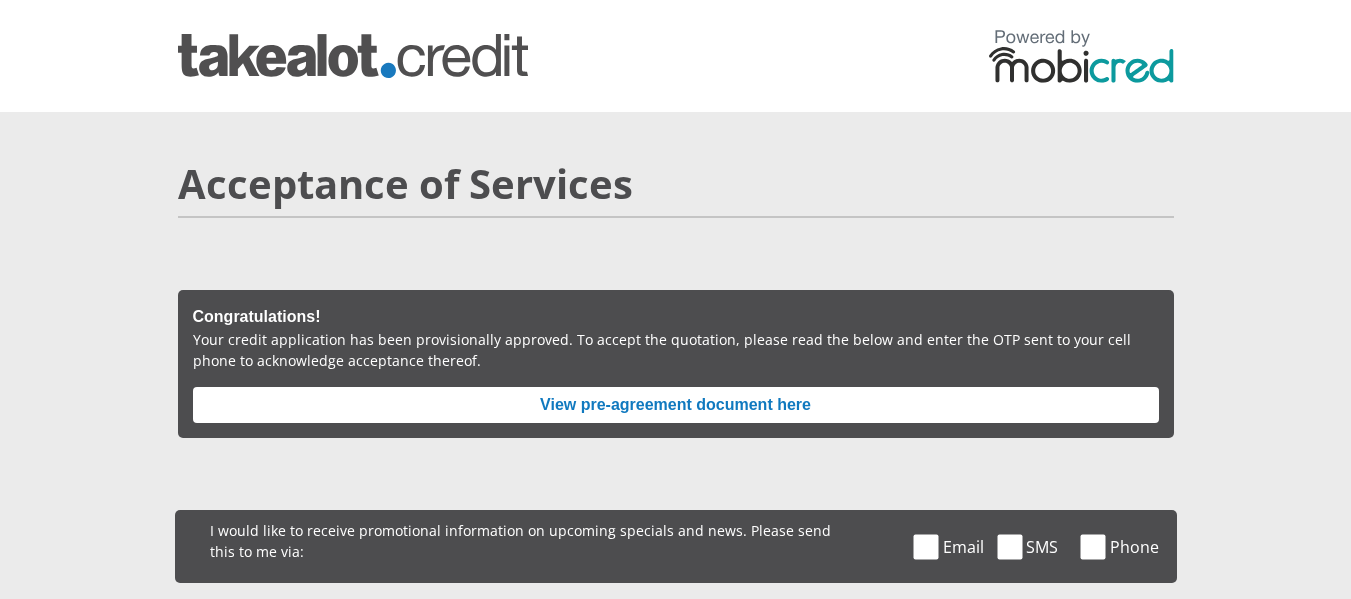 scroll, scrollTop: 0, scrollLeft: 0, axis: both 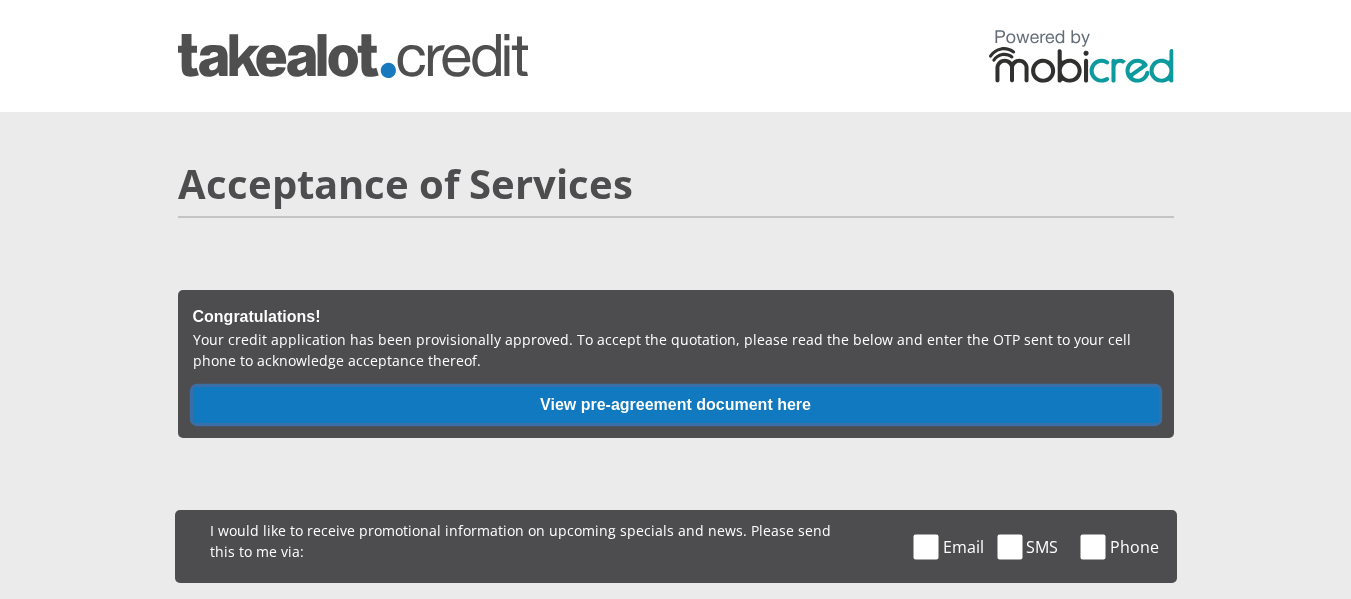 click on "View pre-agreement document here" at bounding box center (676, 405) 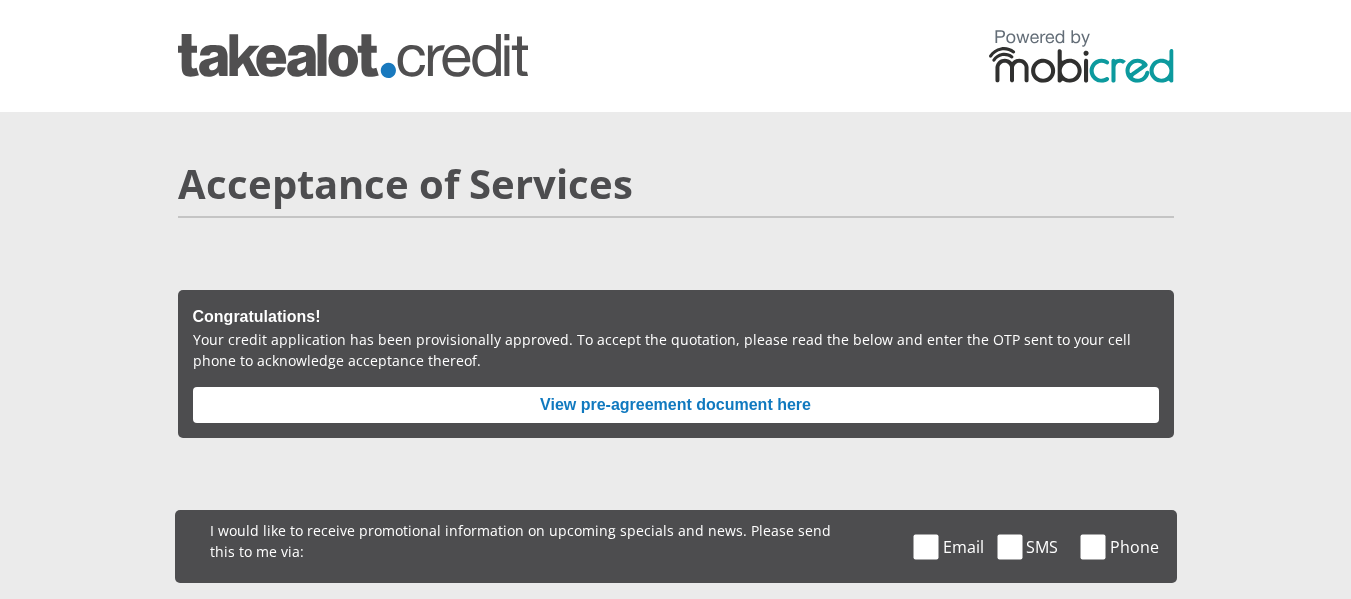 click at bounding box center (926, 546) 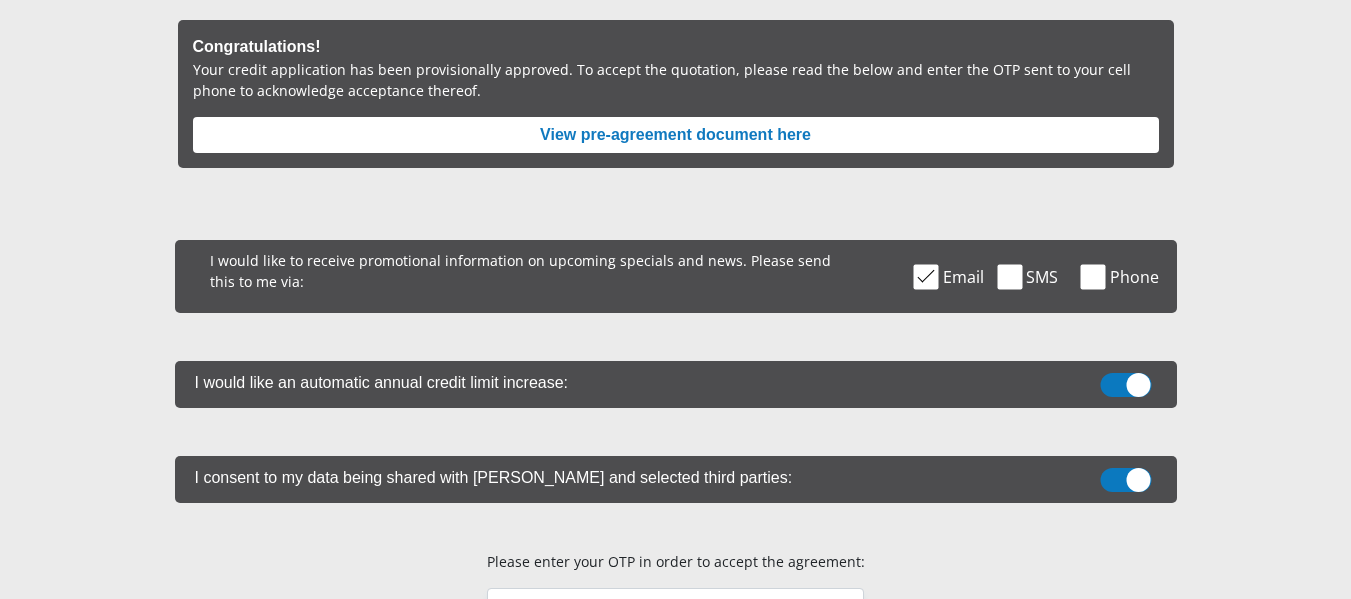 scroll, scrollTop: 275, scrollLeft: 0, axis: vertical 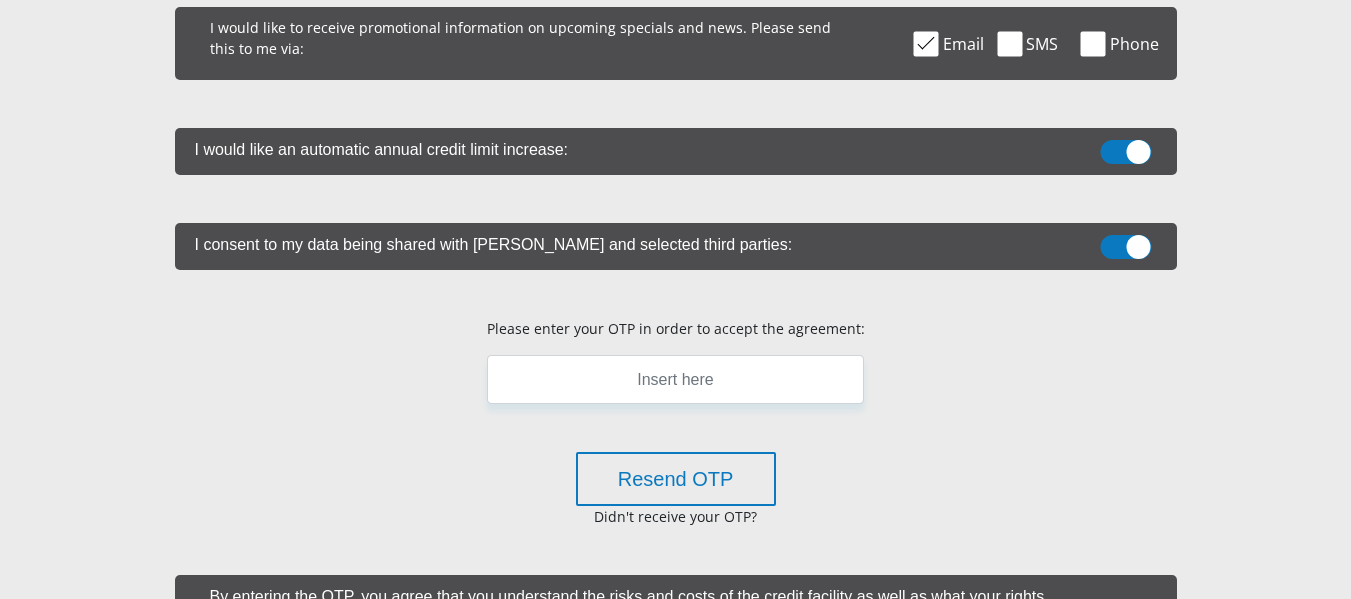 click at bounding box center (1125, 247) 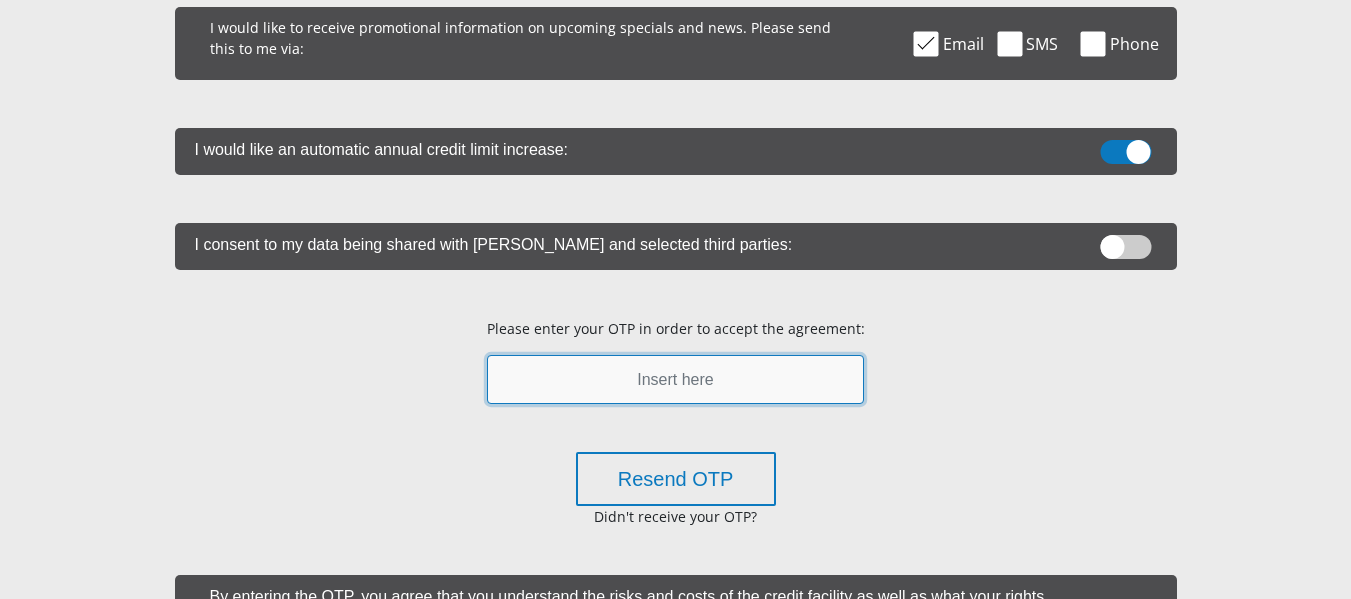 click at bounding box center (675, 379) 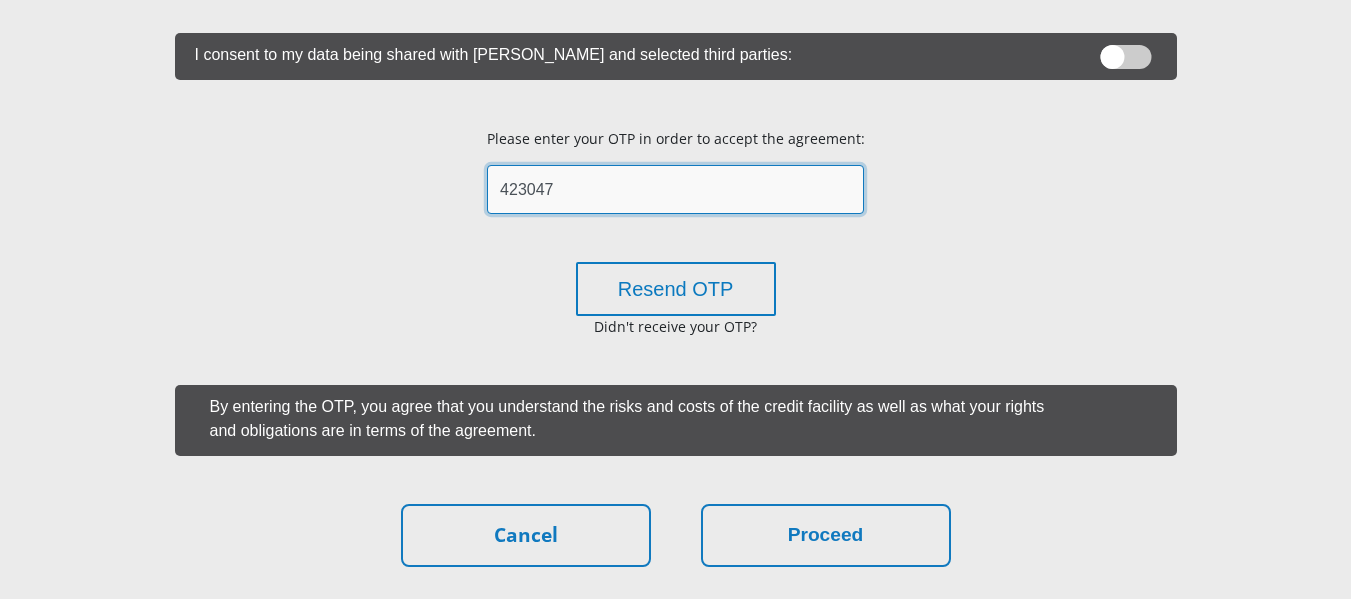 scroll, scrollTop: 739, scrollLeft: 0, axis: vertical 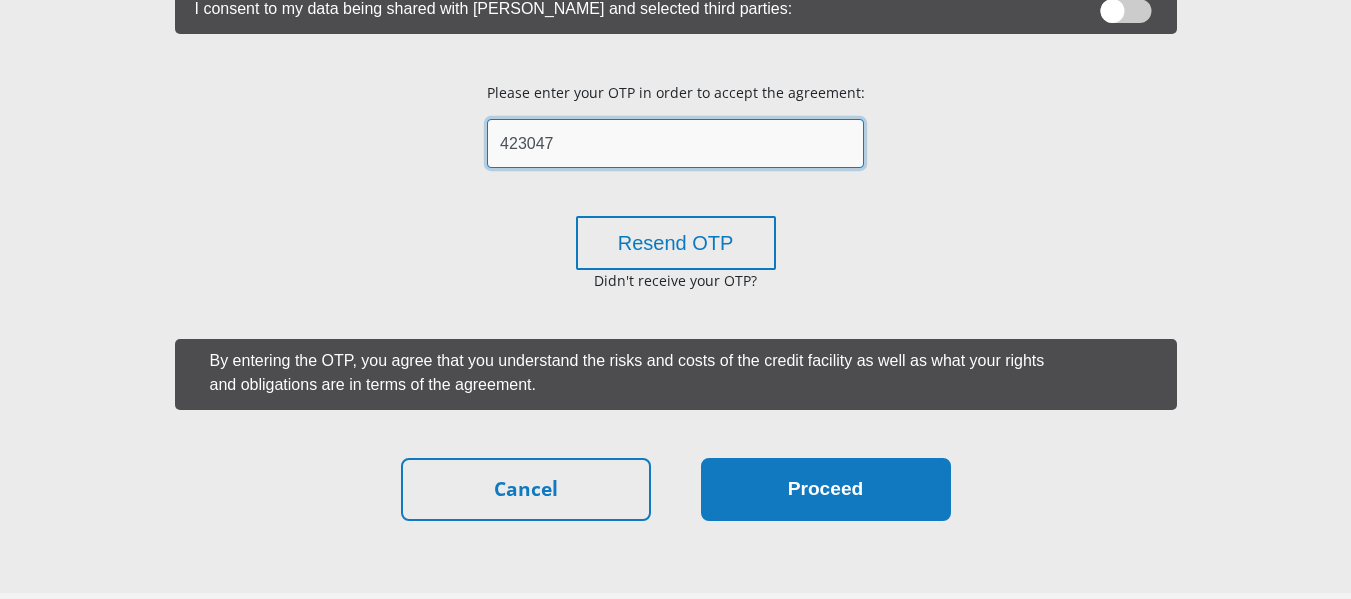 type on "423047" 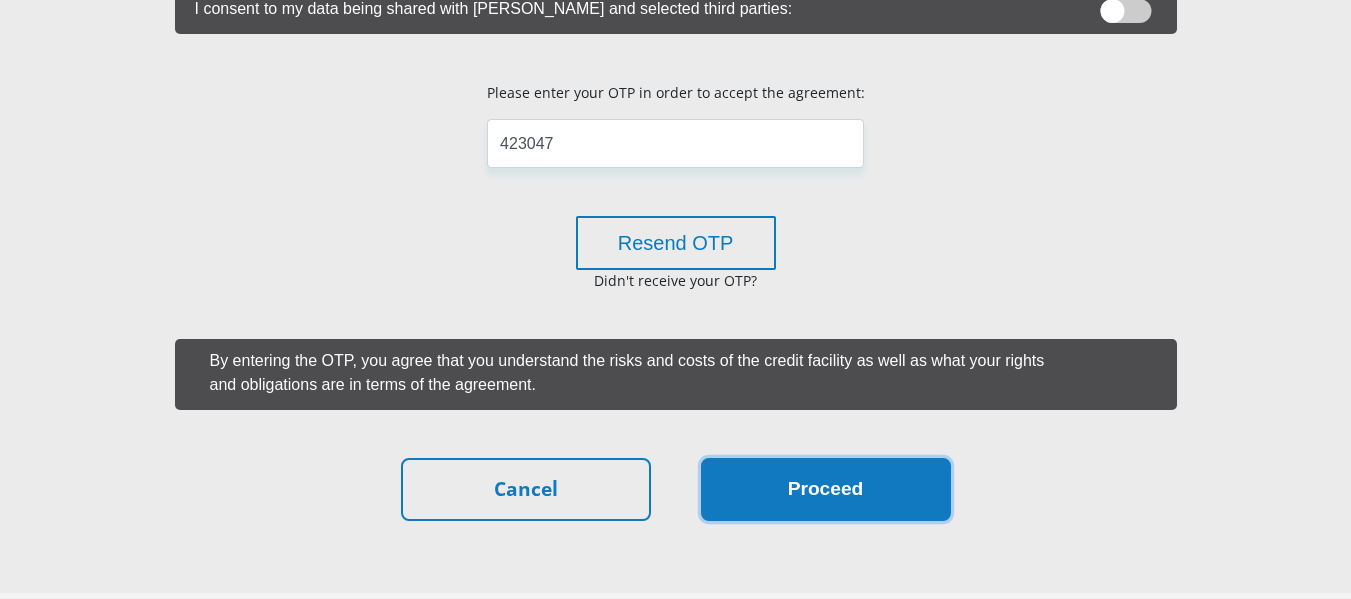 click on "Proceed" at bounding box center (826, 489) 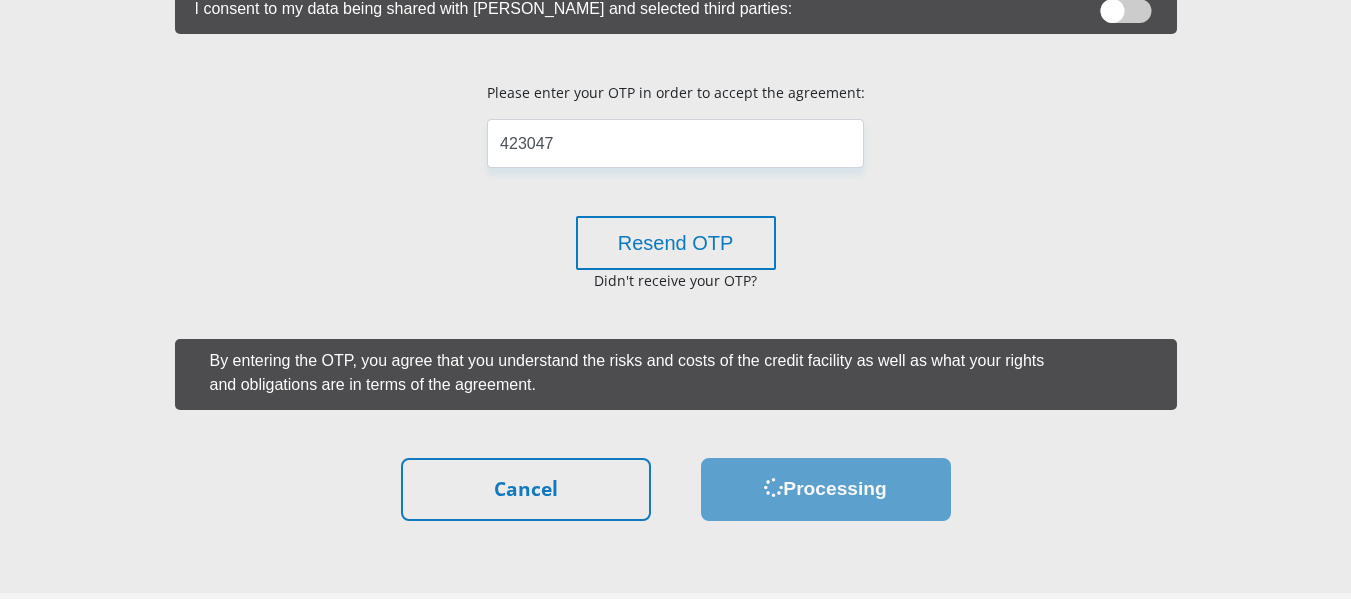 scroll, scrollTop: 0, scrollLeft: 0, axis: both 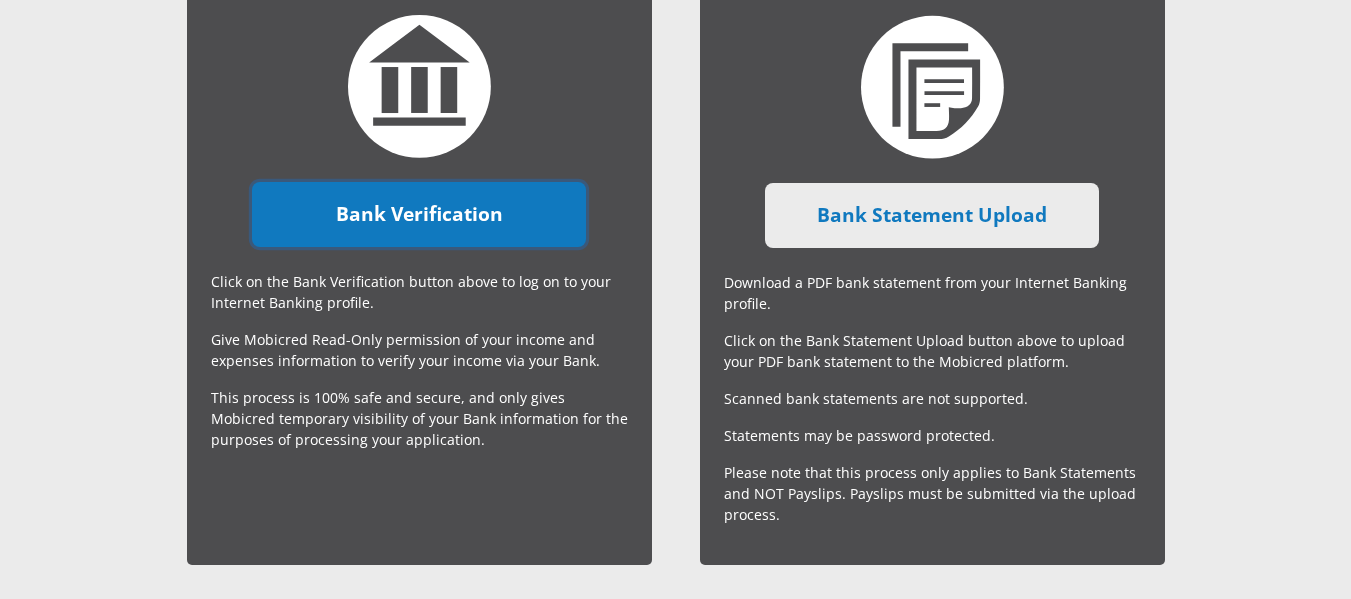 click on "Bank Verification" at bounding box center (419, 214) 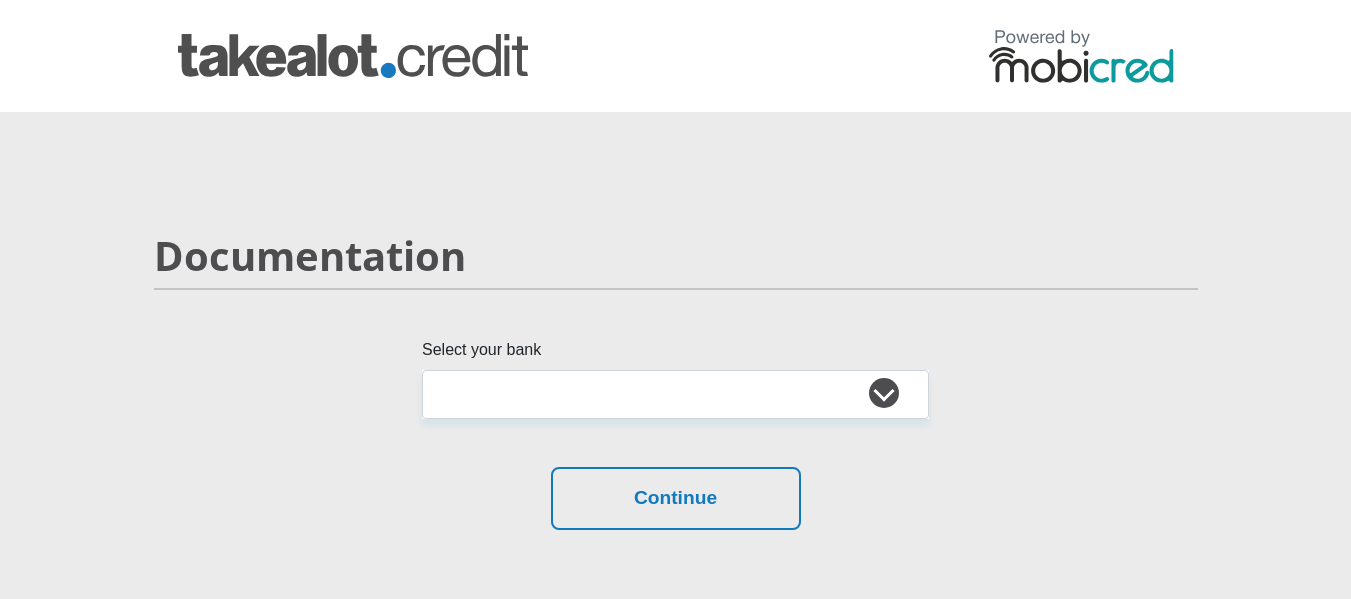 scroll, scrollTop: 0, scrollLeft: 0, axis: both 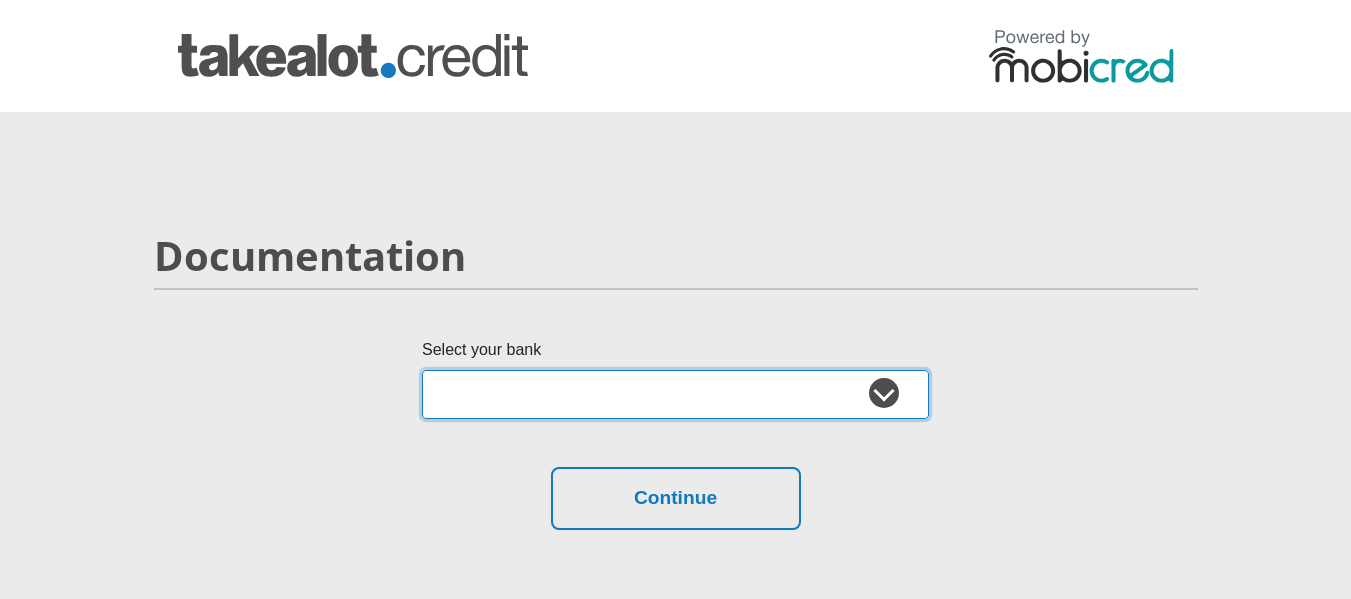 click on "Absa
Capitec Bank
Discovery Bank
First National Bank
Nedbank
Standard Bank
TymeBank" at bounding box center [675, 394] 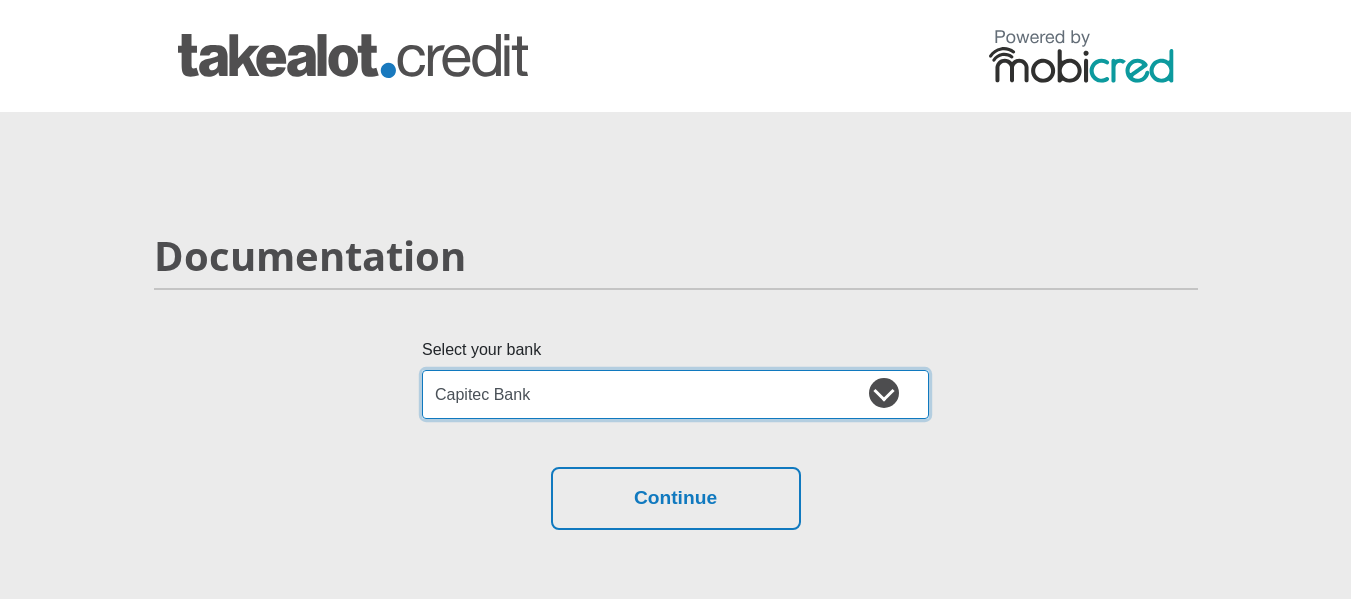 click on "Absa
Capitec Bank
Discovery Bank
First National Bank
Nedbank
Standard Bank
TymeBank" at bounding box center (675, 394) 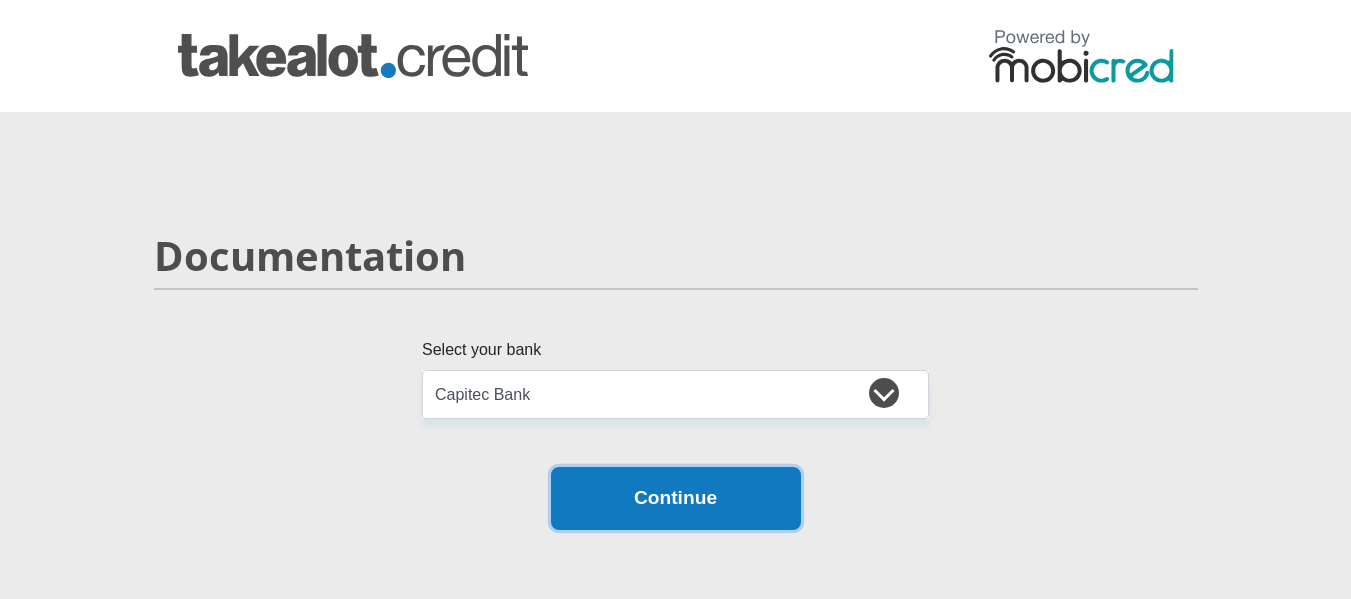 click on "Continue" at bounding box center (676, 498) 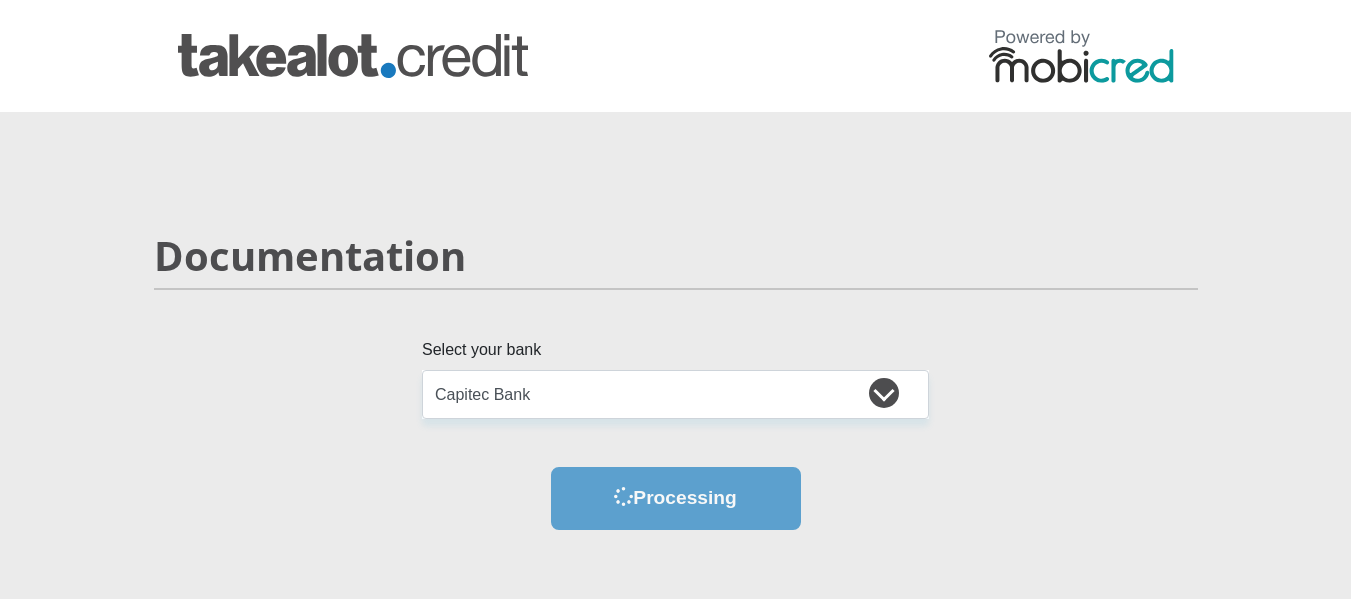 scroll, scrollTop: 0, scrollLeft: 0, axis: both 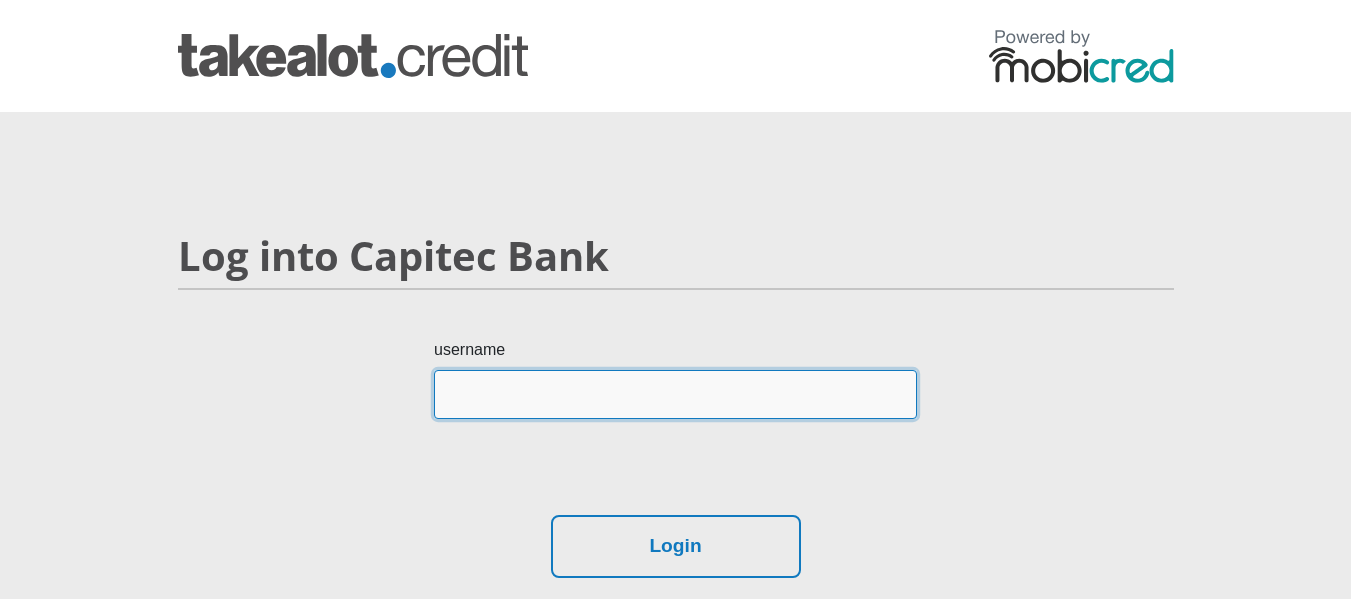 click on "username" at bounding box center (675, 394) 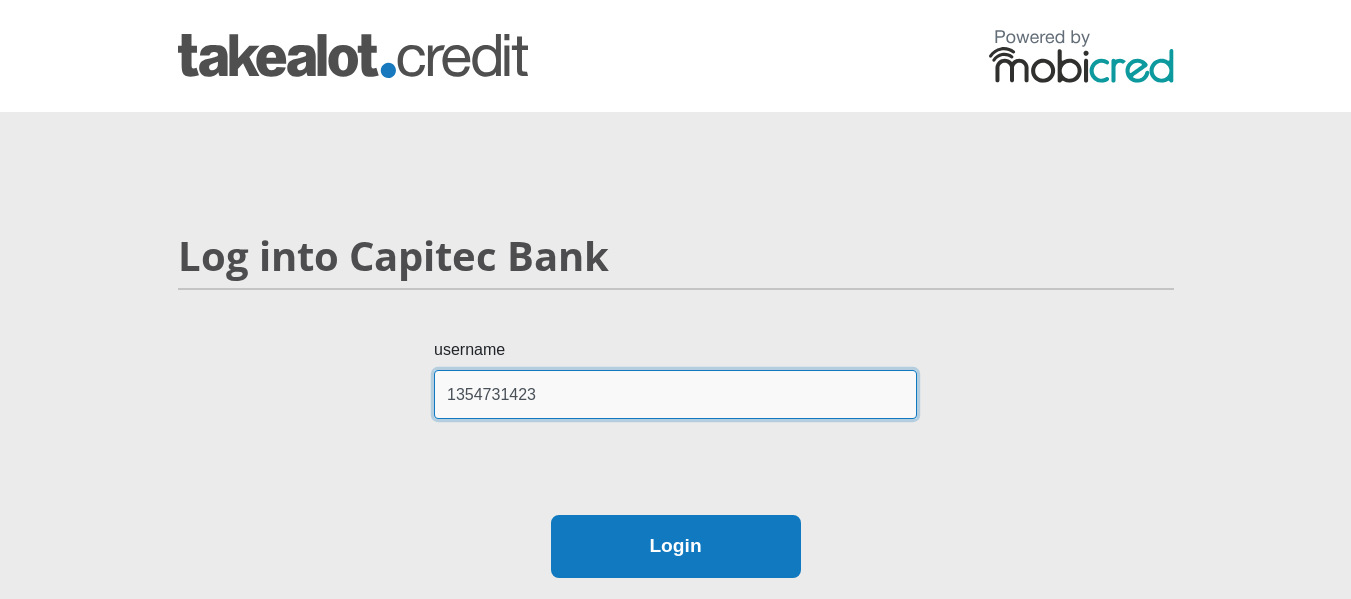 type on "1354731423" 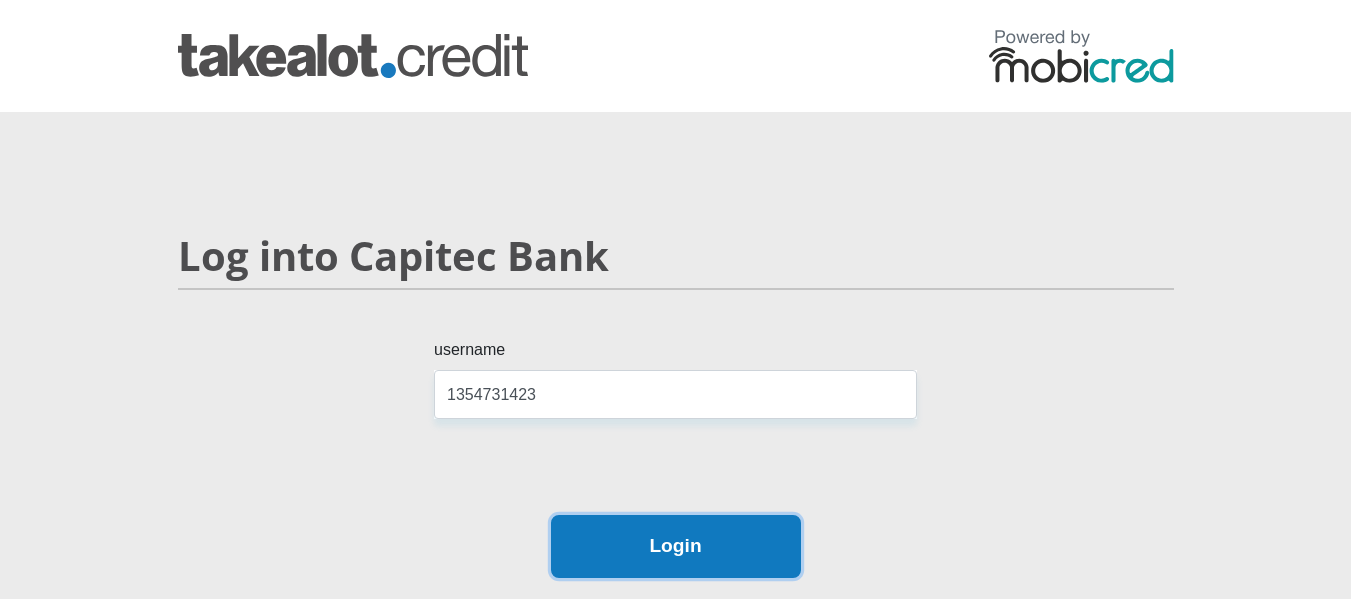 click on "Login" at bounding box center [676, 546] 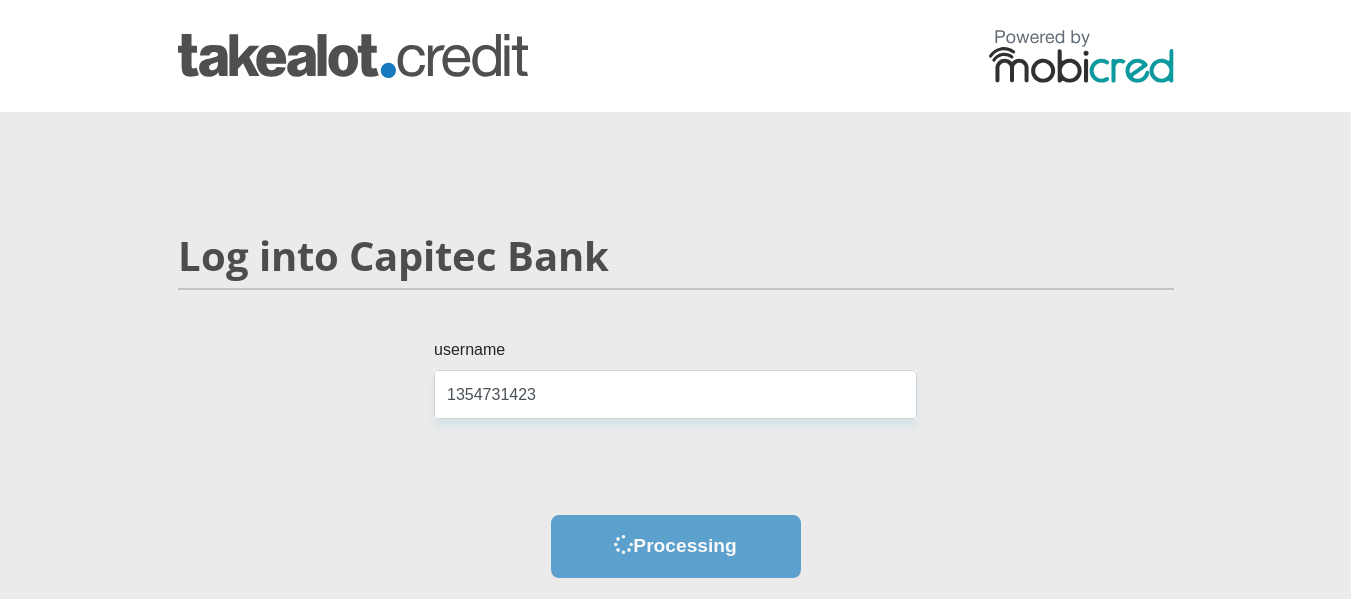 scroll, scrollTop: 0, scrollLeft: 0, axis: both 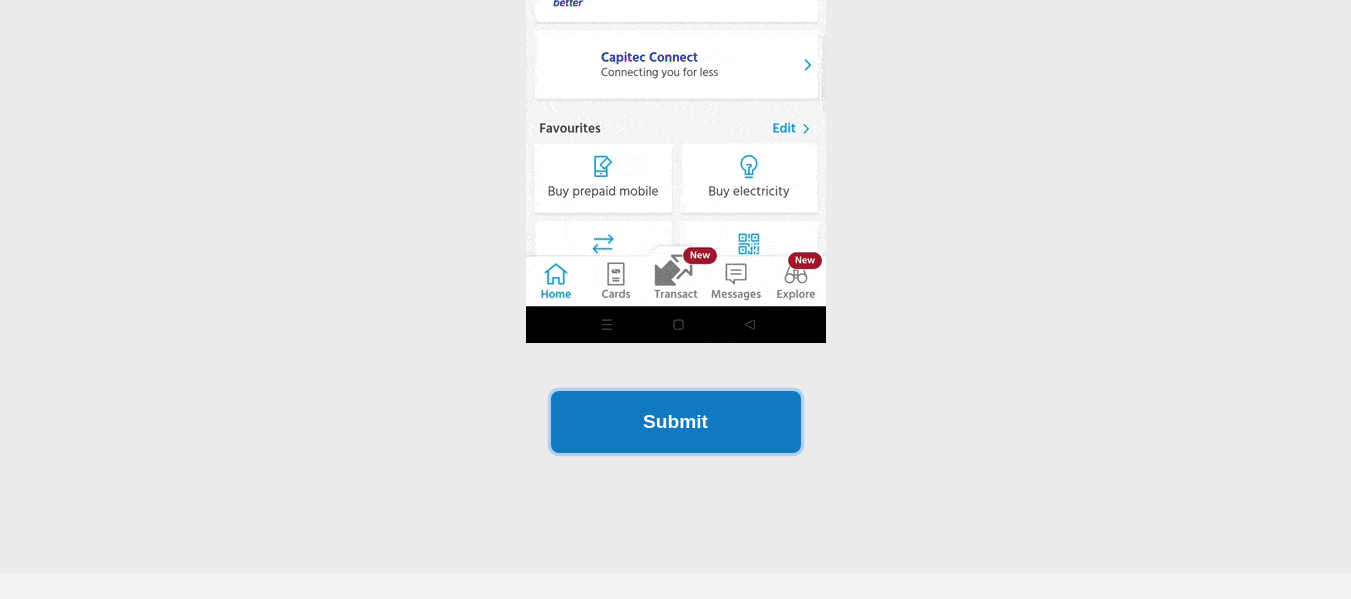 click on "Submit" at bounding box center (676, 422) 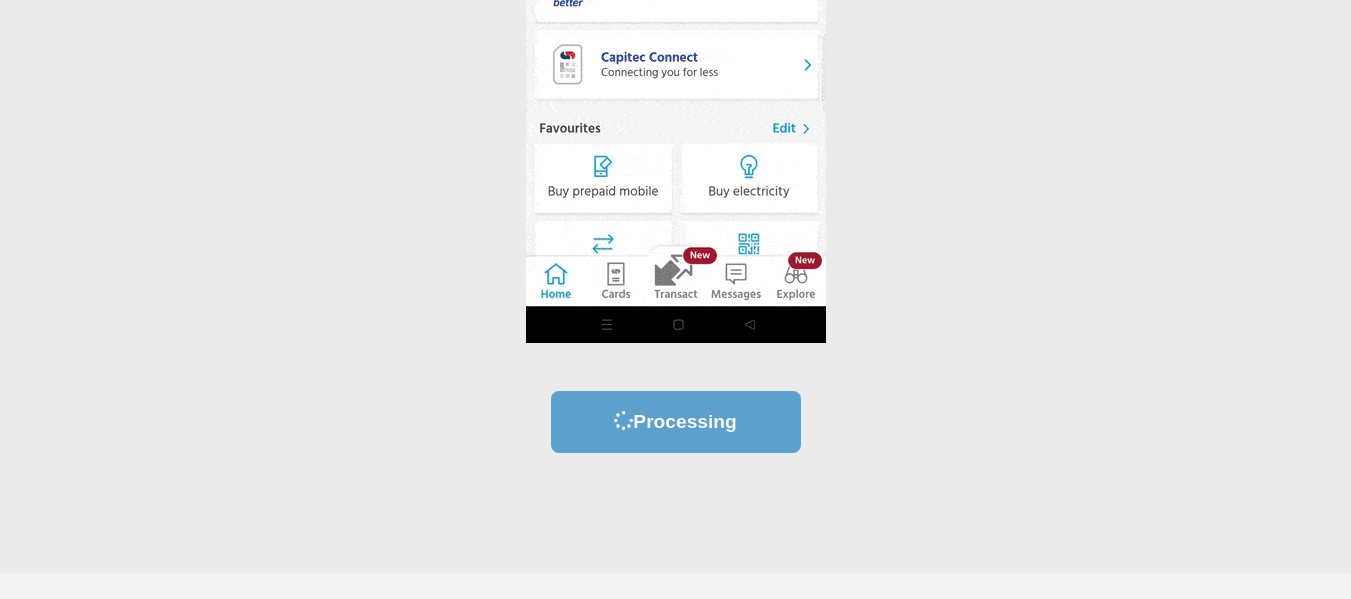scroll, scrollTop: 0, scrollLeft: 0, axis: both 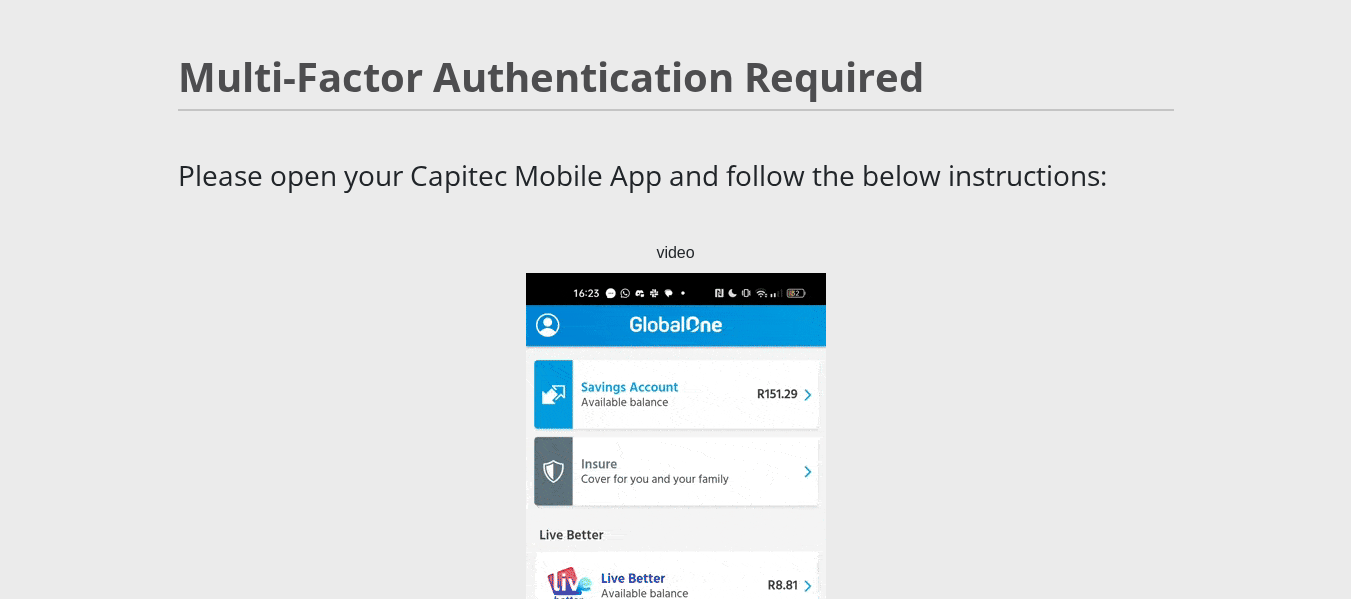 drag, startPoint x: 1347, startPoint y: 206, endPoint x: 1342, endPoint y: 156, distance: 50.24938 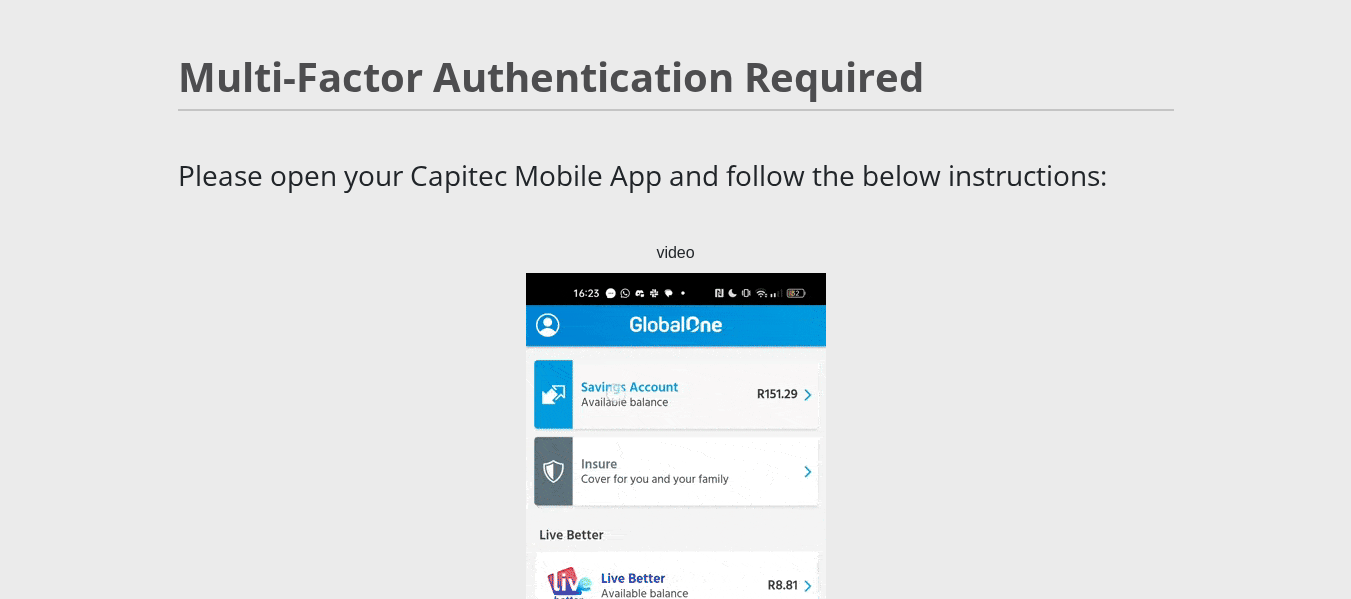click on "Multi-Factor Authentication Required
Please open your Capitec Mobile App and follow the below instructions:
video
Submit" at bounding box center [675, 552] 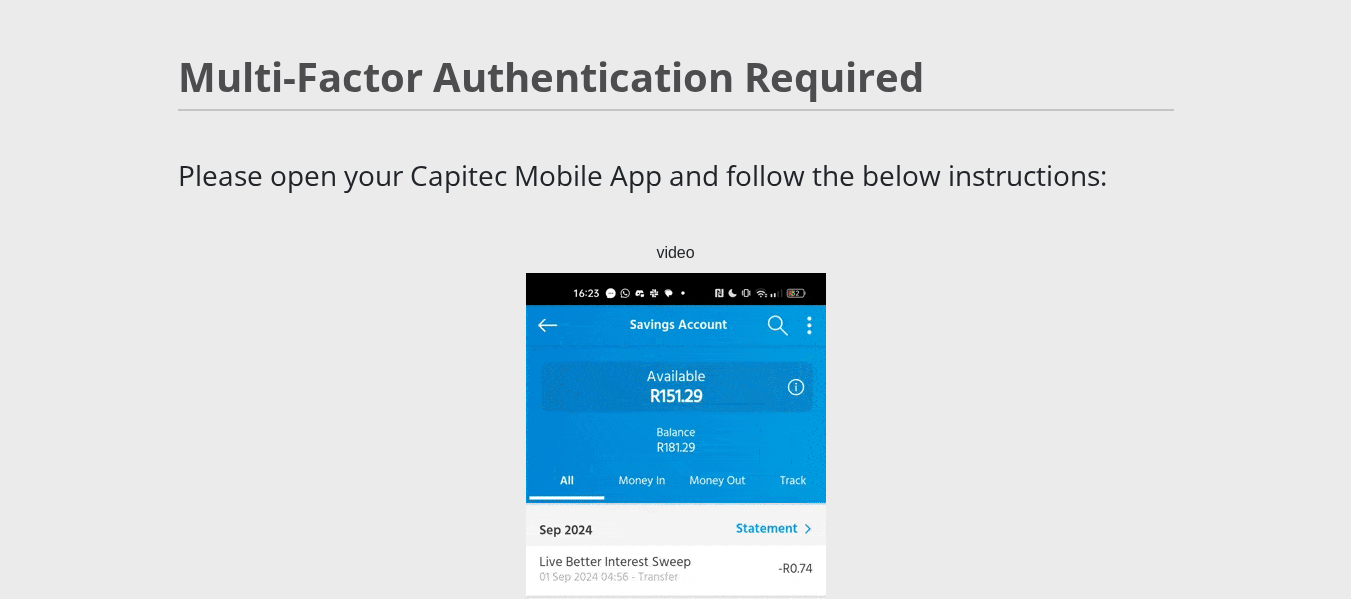 drag, startPoint x: 1342, startPoint y: 156, endPoint x: 1359, endPoint y: 171, distance: 22.671568 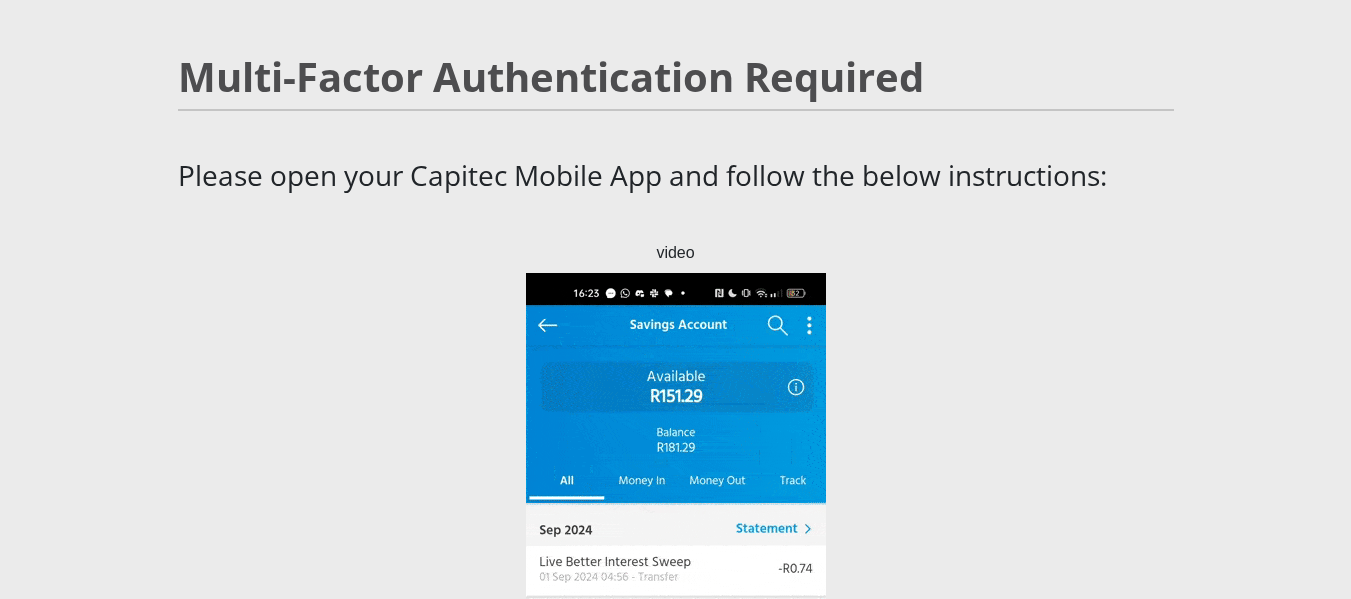 click on "Multi-Factor Authentication Required
Please open your Capitec Mobile App and follow the below instructions:
video
Submit" at bounding box center [675, 553] 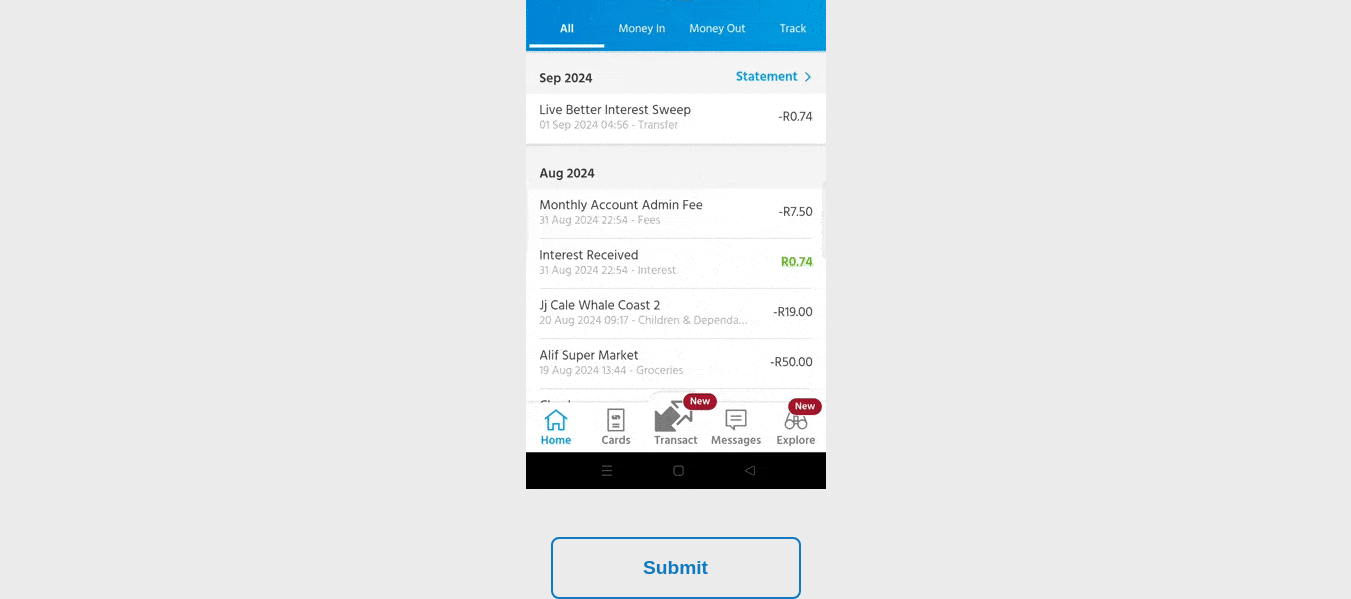 scroll, scrollTop: 629, scrollLeft: 0, axis: vertical 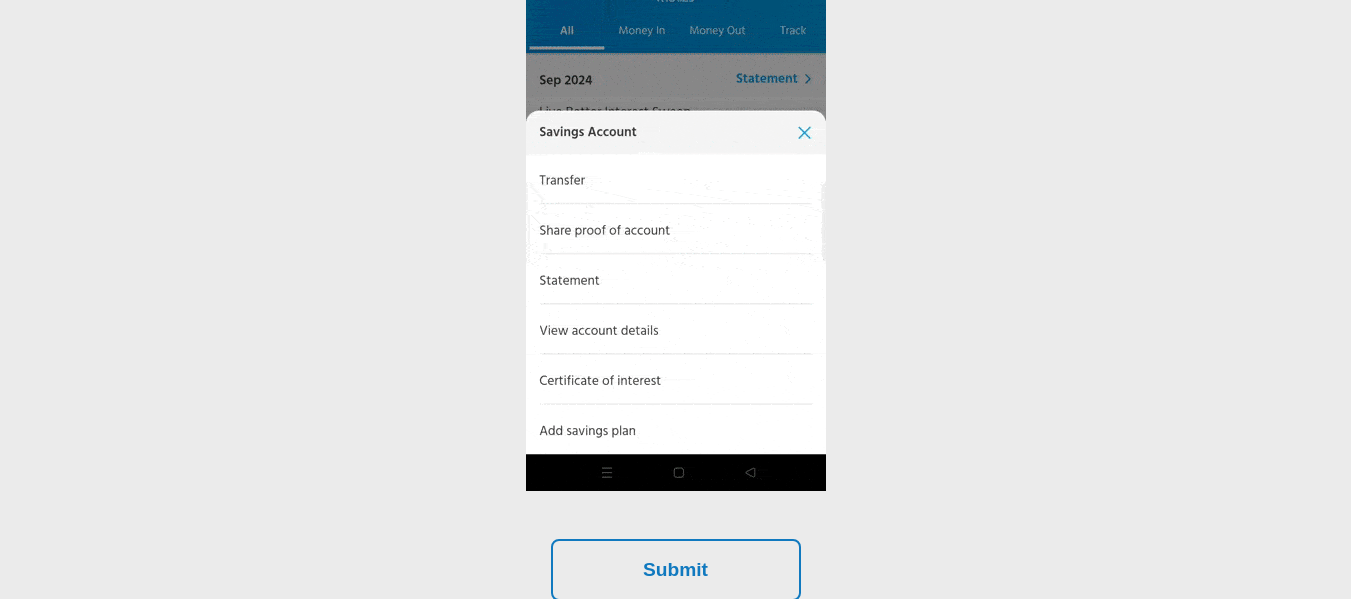 drag, startPoint x: 1348, startPoint y: 435, endPoint x: 1359, endPoint y: 577, distance: 142.42542 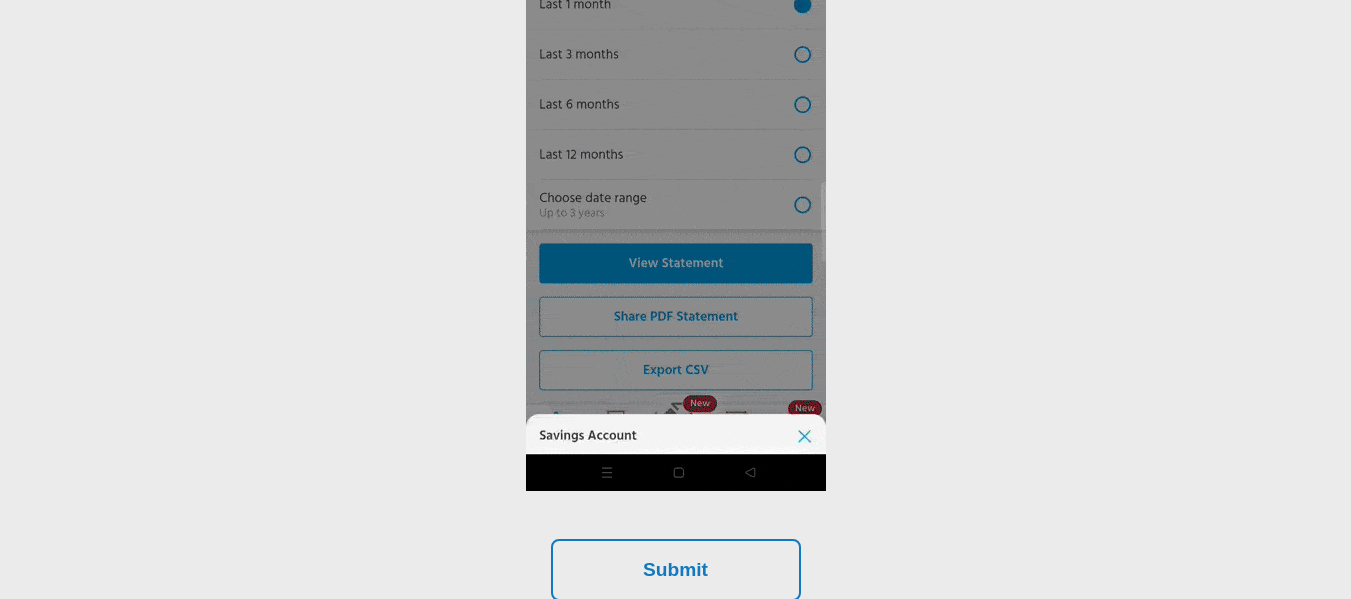click on "Multi-Factor Authentication Required
Please open your Capitec Mobile App and follow the below instructions:
video
Submit" at bounding box center (675, 103) 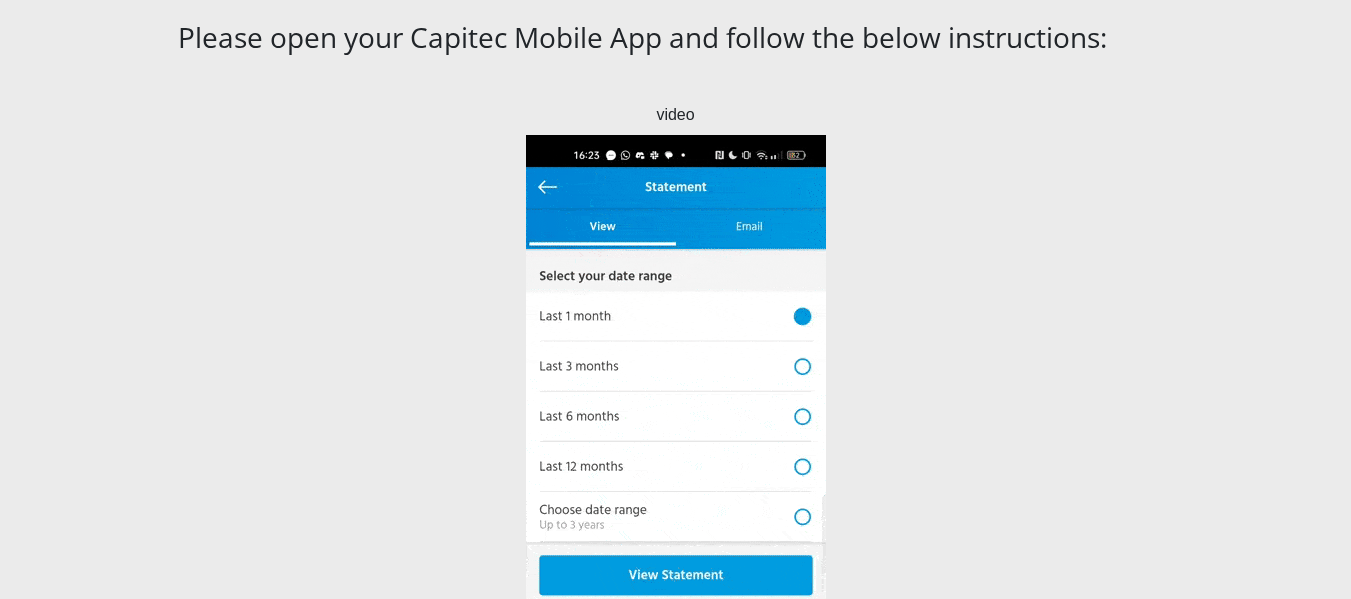 scroll, scrollTop: 242, scrollLeft: 0, axis: vertical 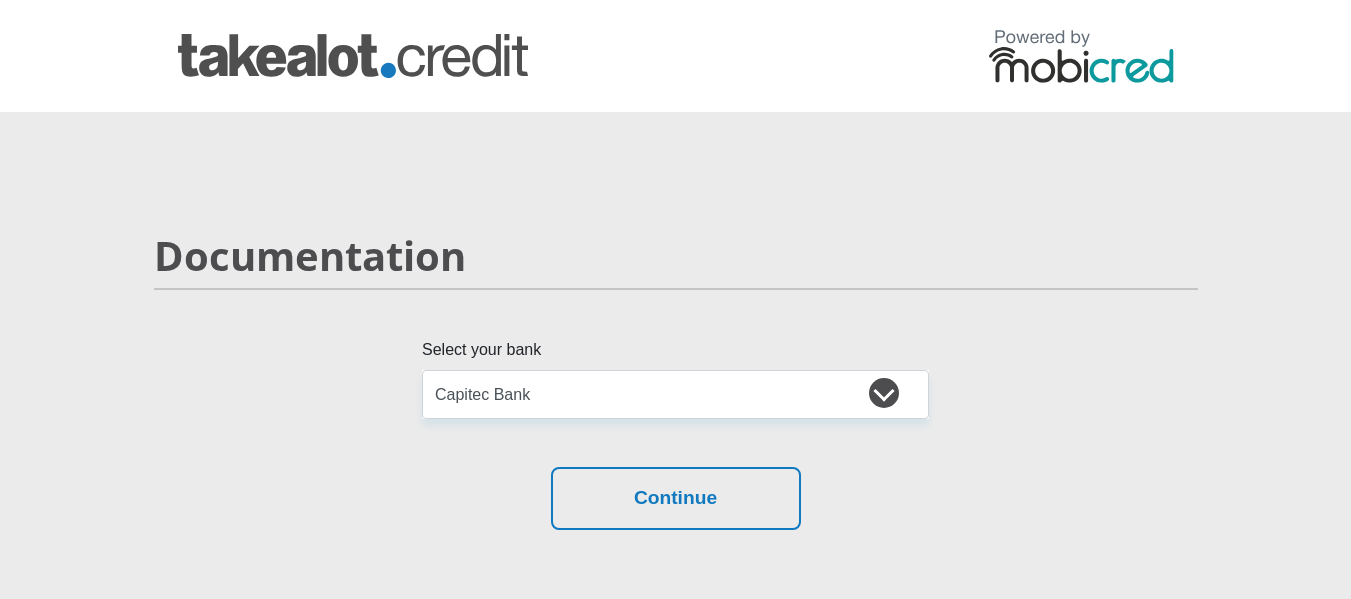 select on "{"id":"2","title":"Capitec Bank","institution":"Capitec","alias":"capitec","country":"ZA","branch_code":470010,"login_fields":[{"title":"username","name":"field1","placeholder":"Account Number"}]}" 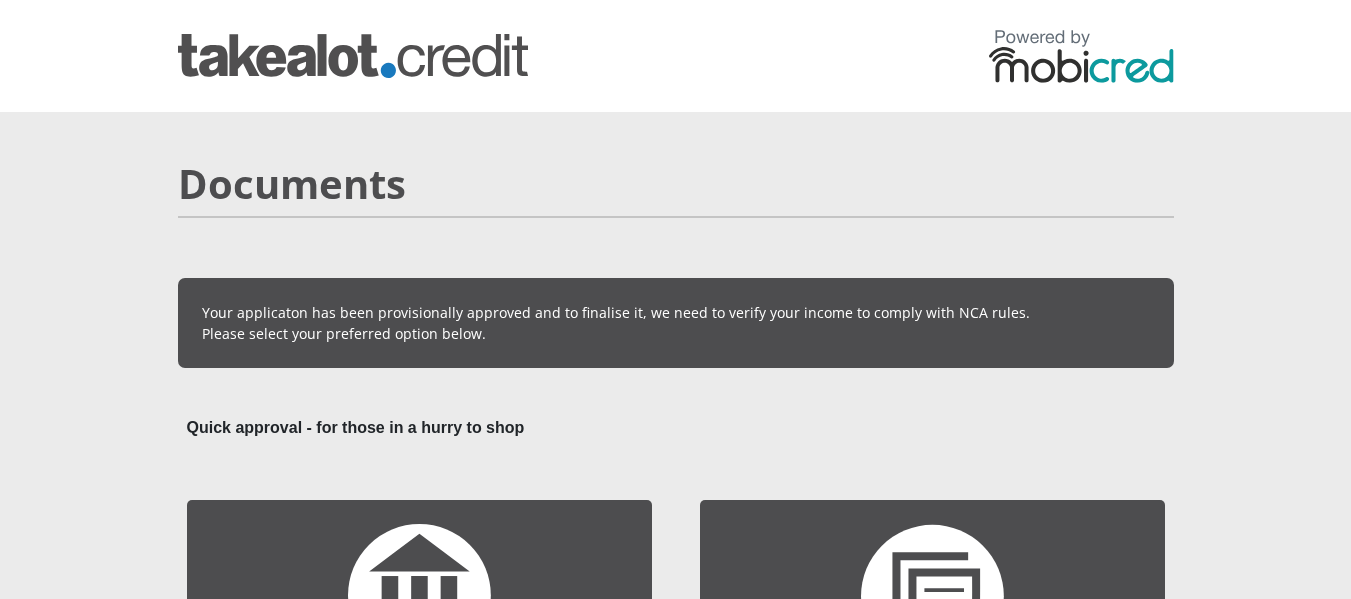 scroll, scrollTop: 509, scrollLeft: 0, axis: vertical 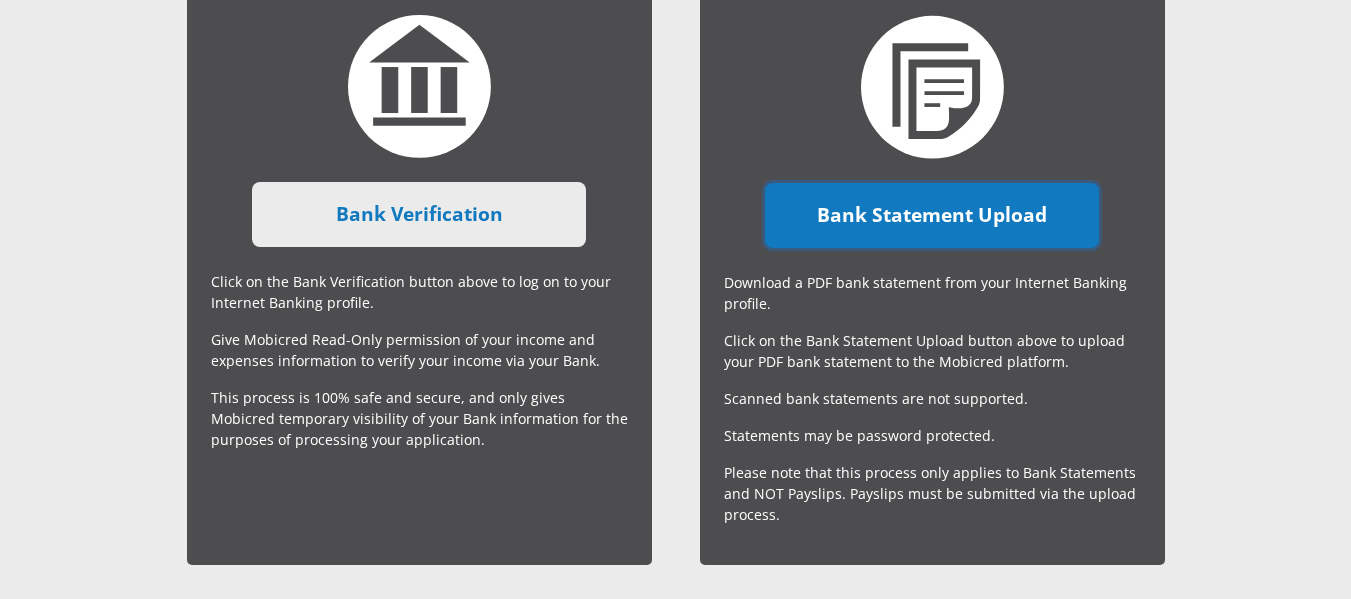 click on "Bank Statement Upload" at bounding box center (932, 215) 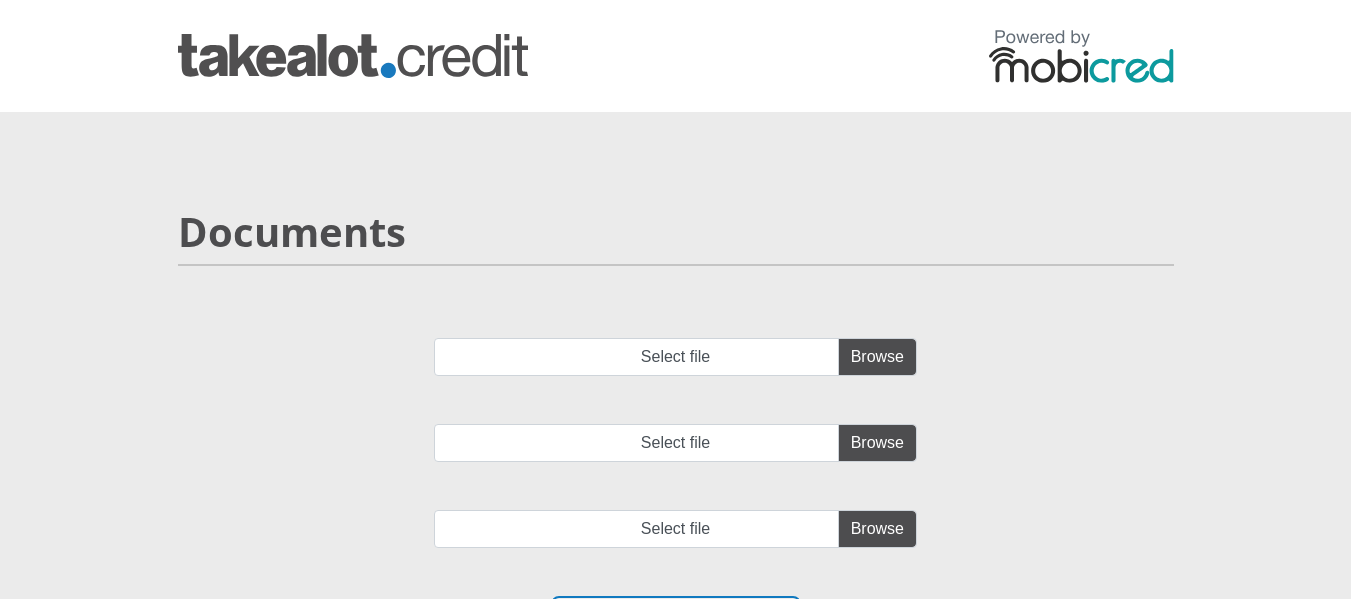 scroll, scrollTop: 0, scrollLeft: 0, axis: both 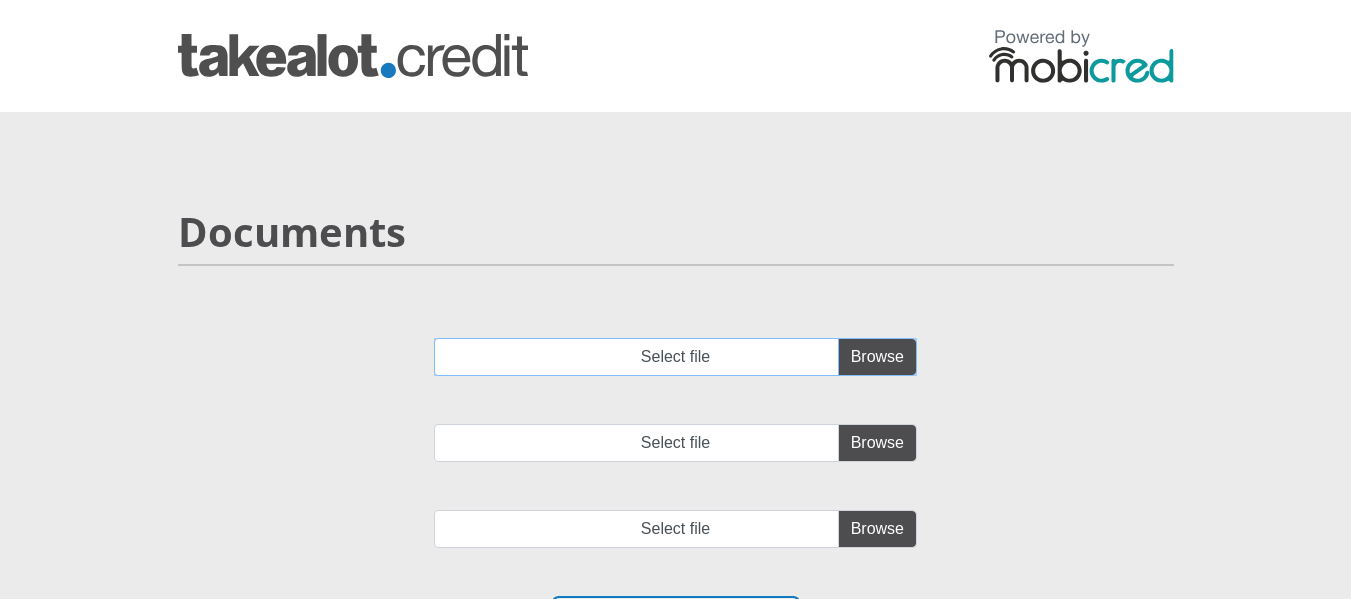 click on "Select file" at bounding box center [675, 357] 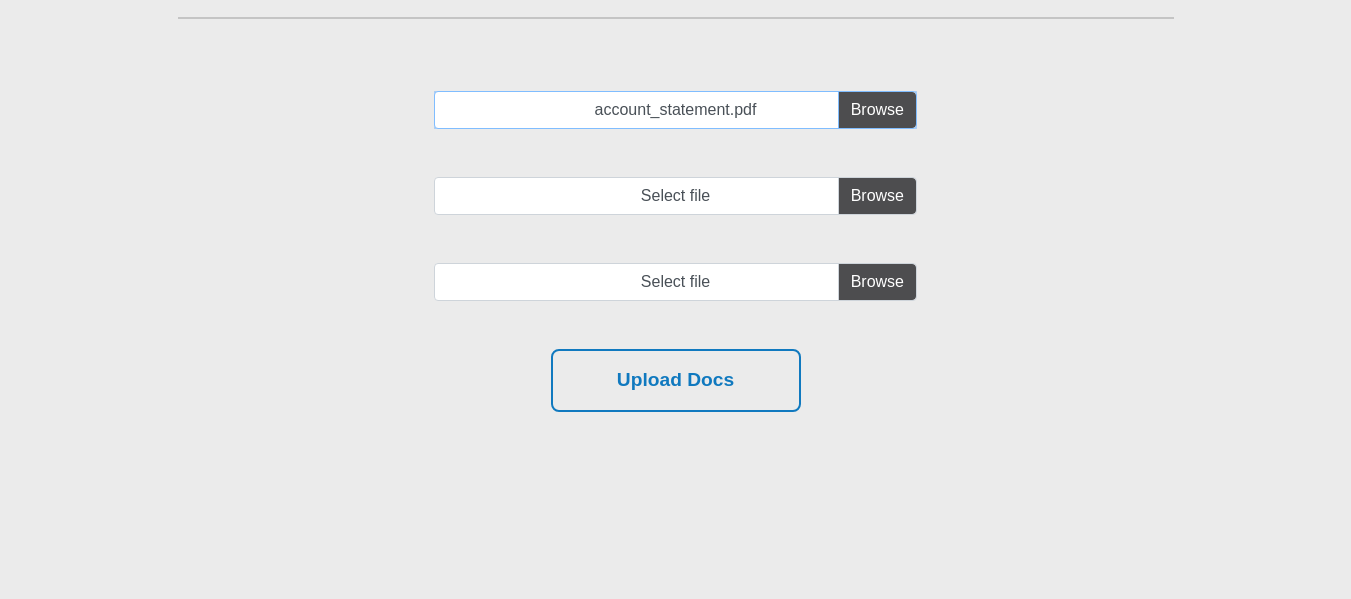 scroll, scrollTop: 256, scrollLeft: 0, axis: vertical 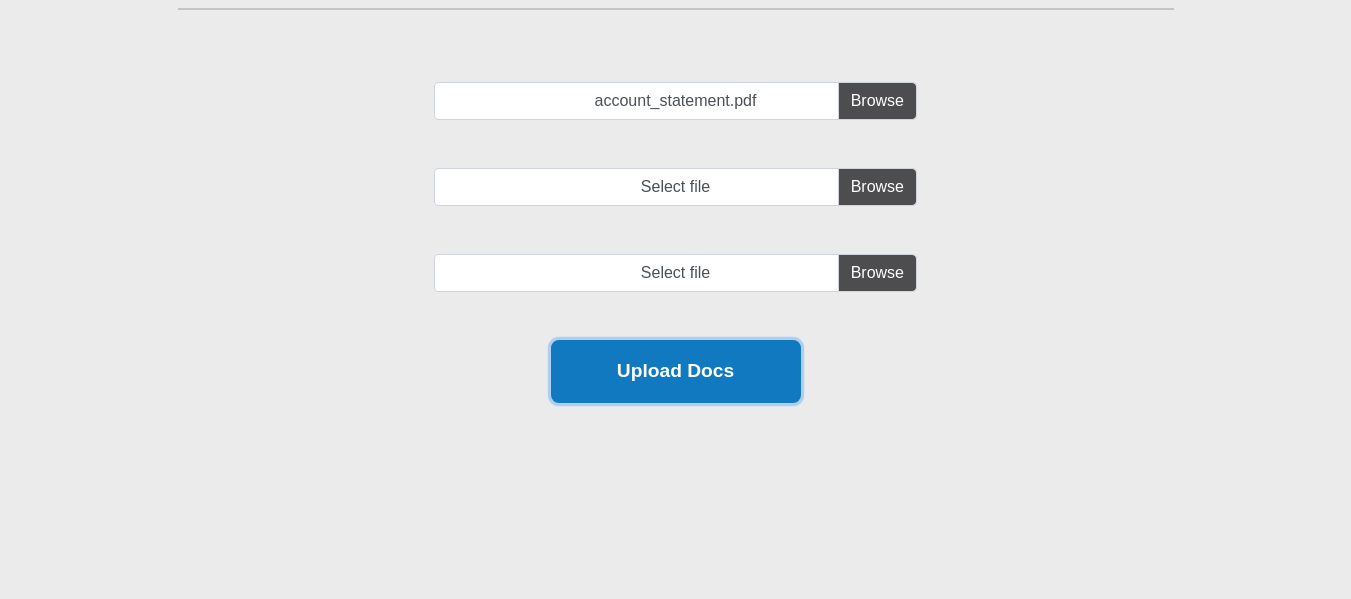 click on "Upload Docs" at bounding box center (676, 371) 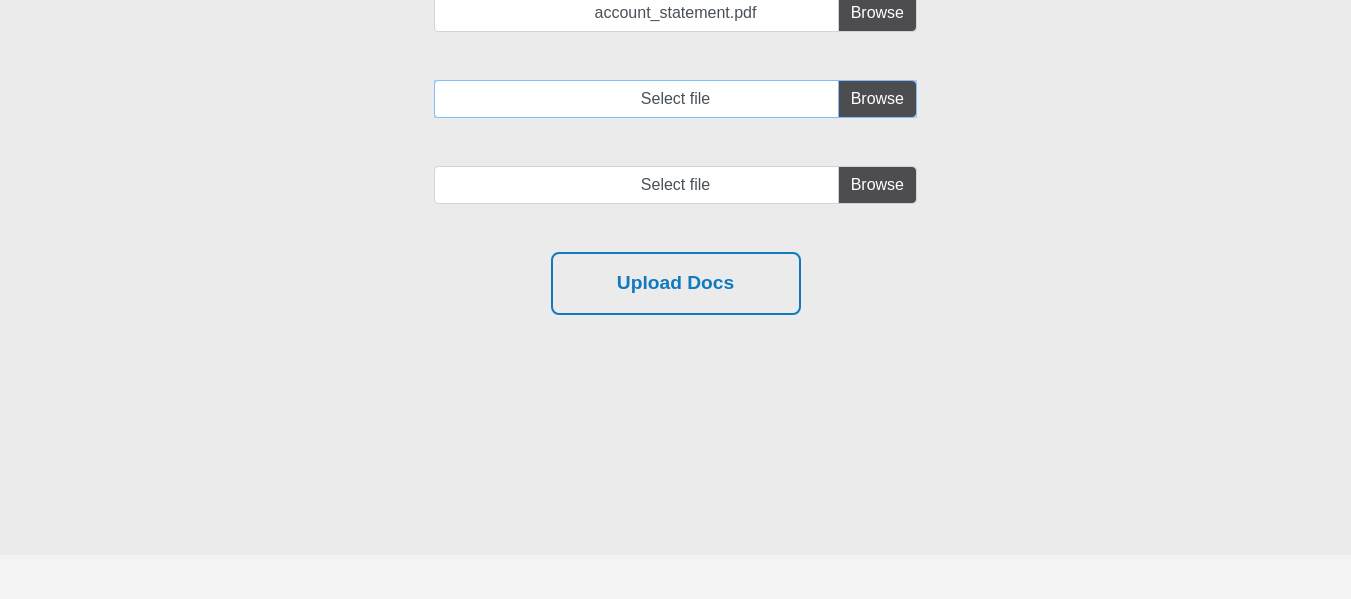 scroll, scrollTop: 414, scrollLeft: 0, axis: vertical 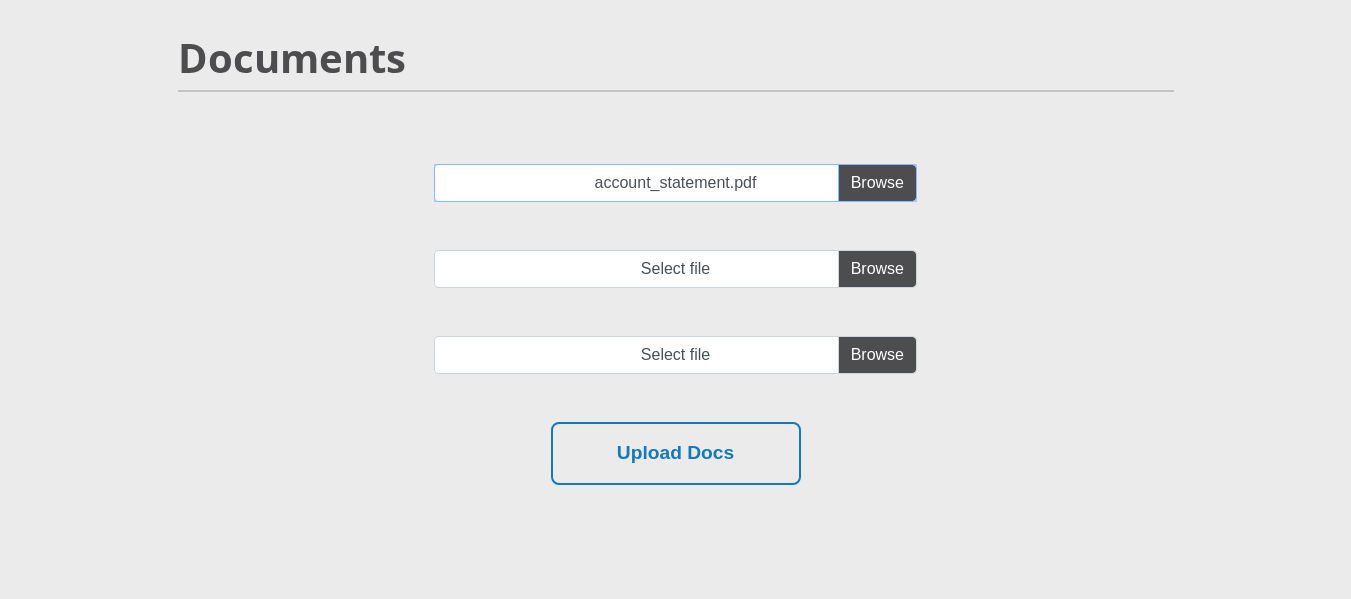 click on "account_statement.pdf" at bounding box center [675, 183] 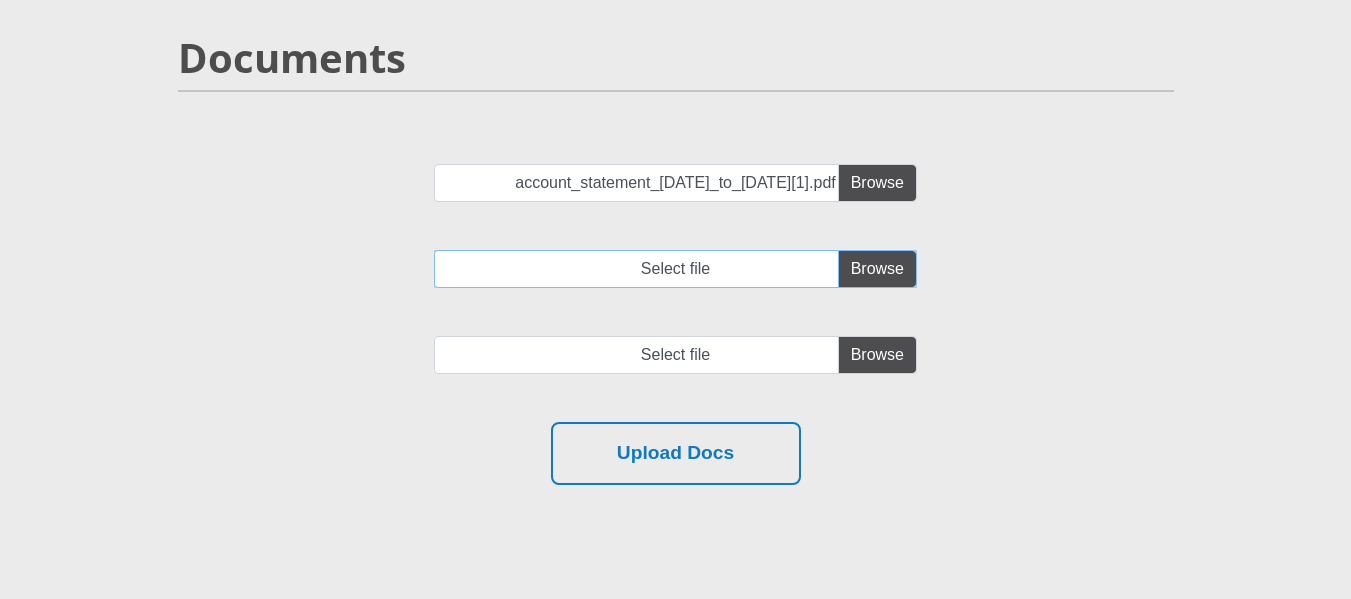 click on "Select file" at bounding box center [675, 269] 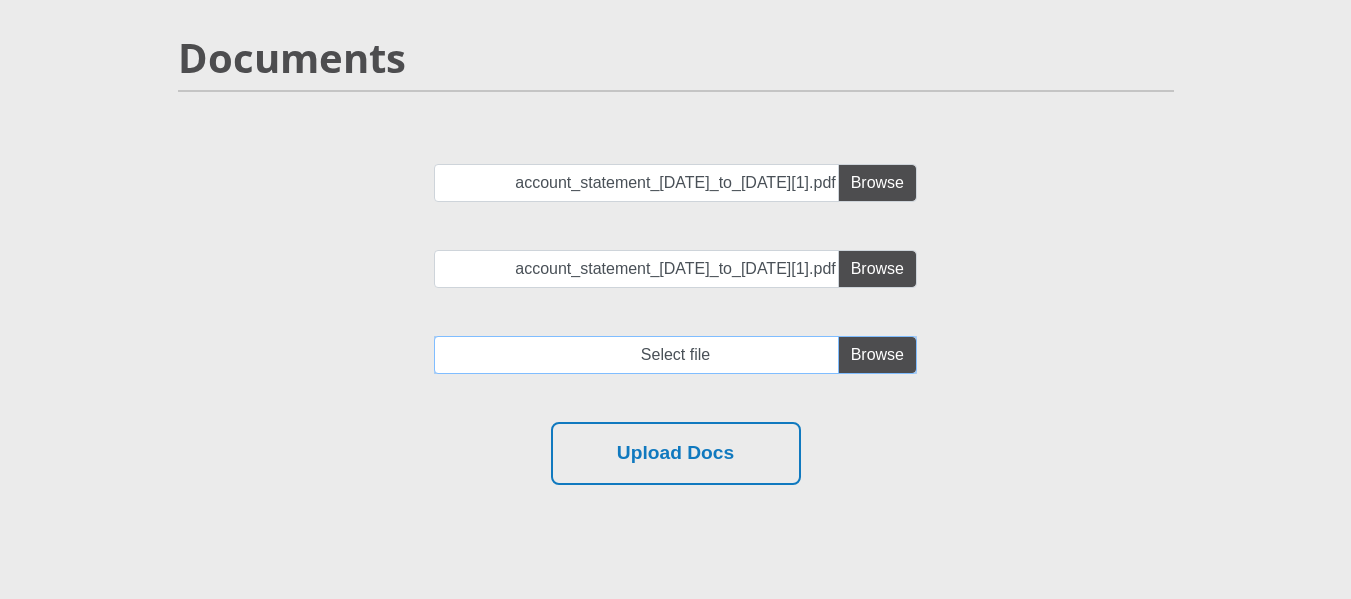 click at bounding box center (675, 355) 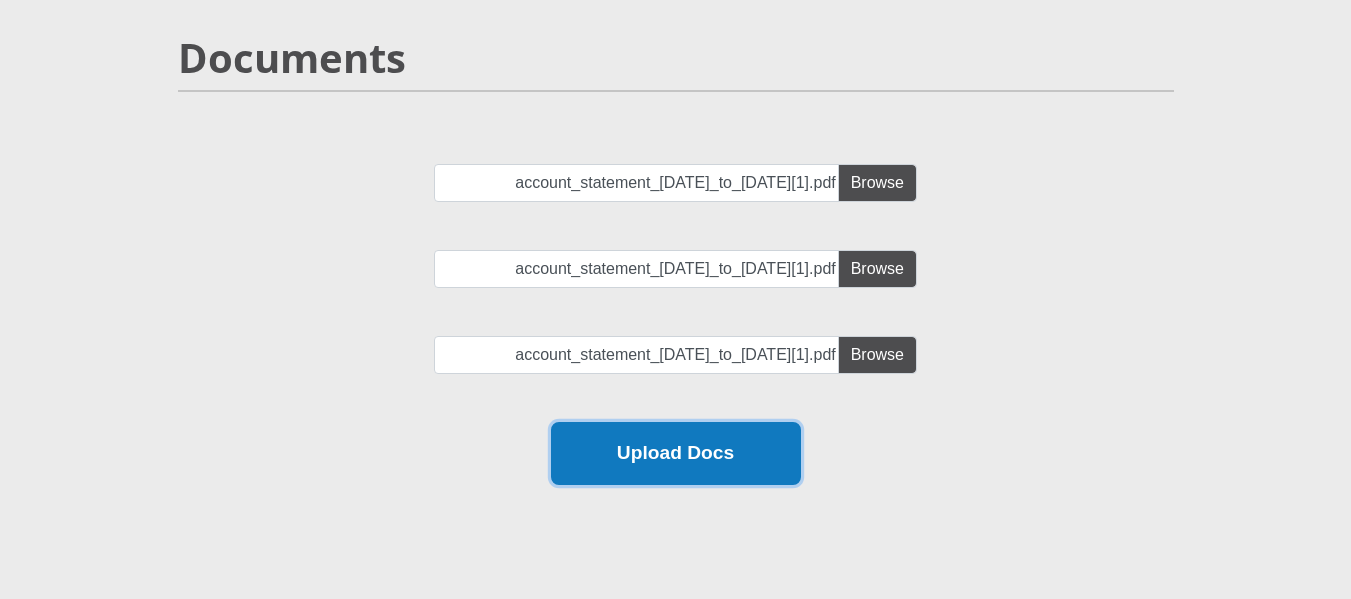click on "Upload Docs" at bounding box center [676, 453] 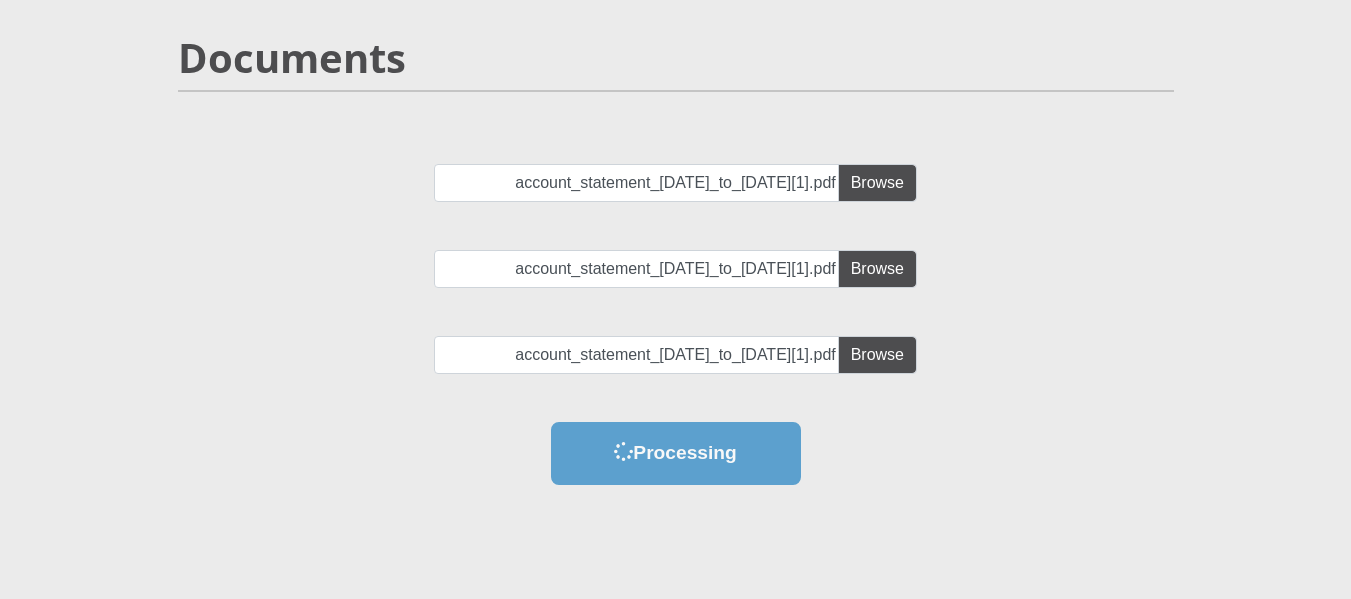 scroll, scrollTop: 0, scrollLeft: 0, axis: both 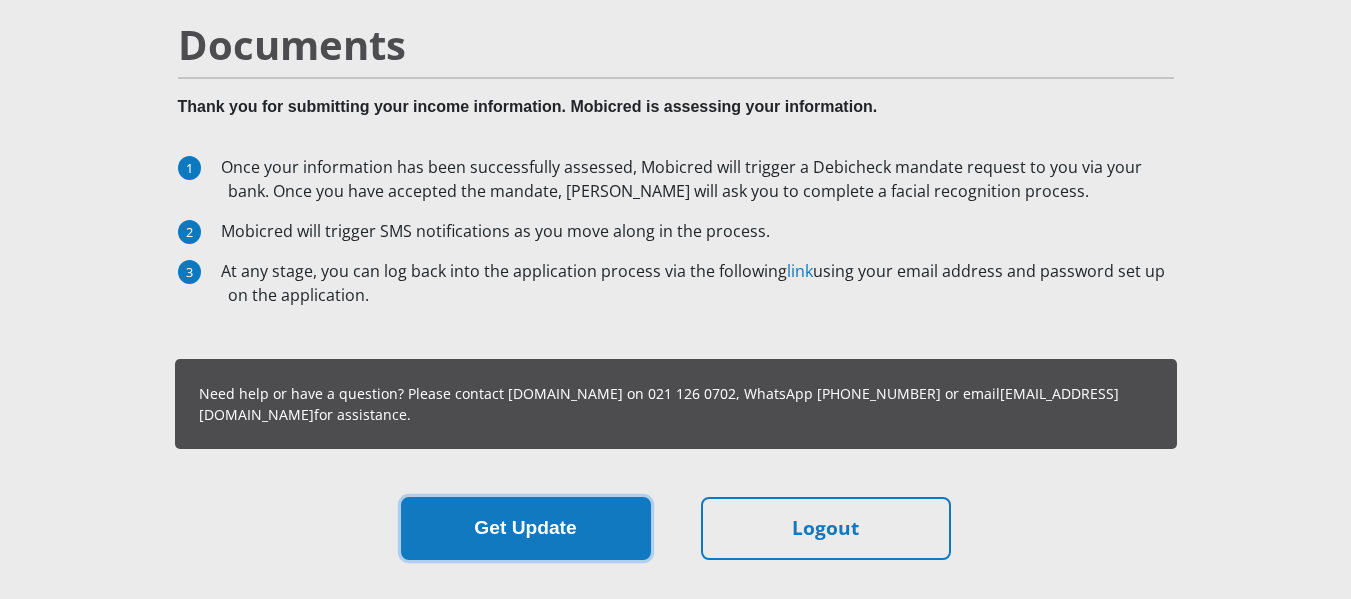 click on "Get Update" at bounding box center [526, 528] 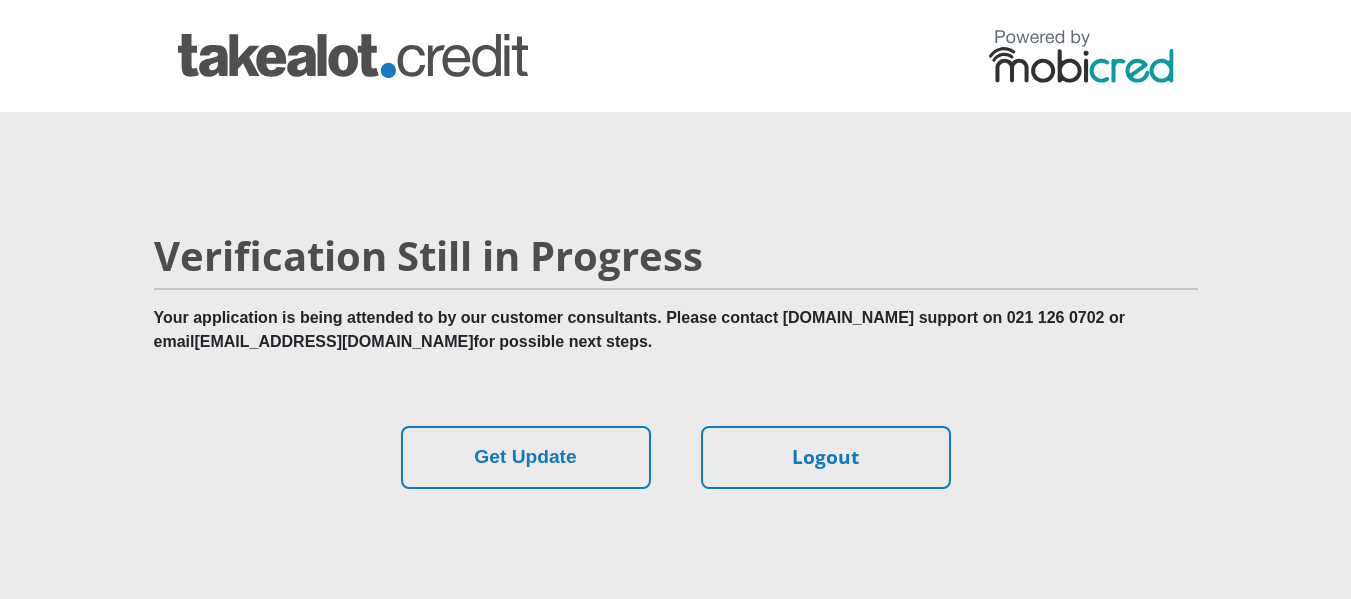 scroll, scrollTop: 0, scrollLeft: 0, axis: both 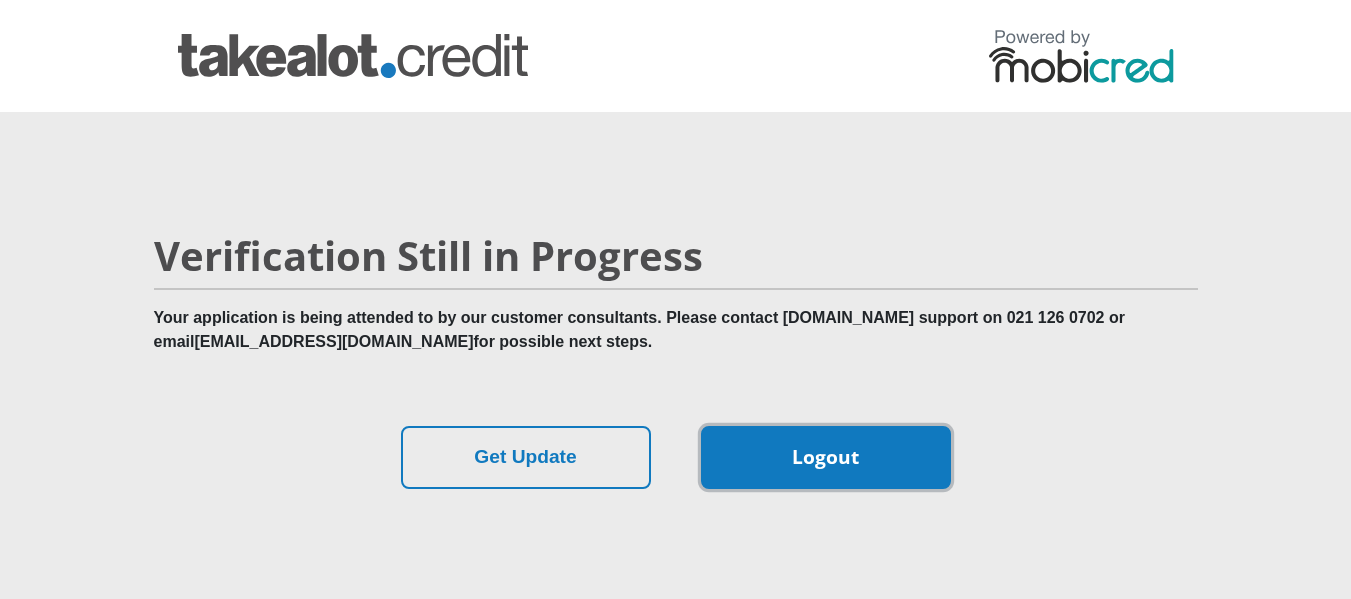 click on "Logout" at bounding box center (826, 457) 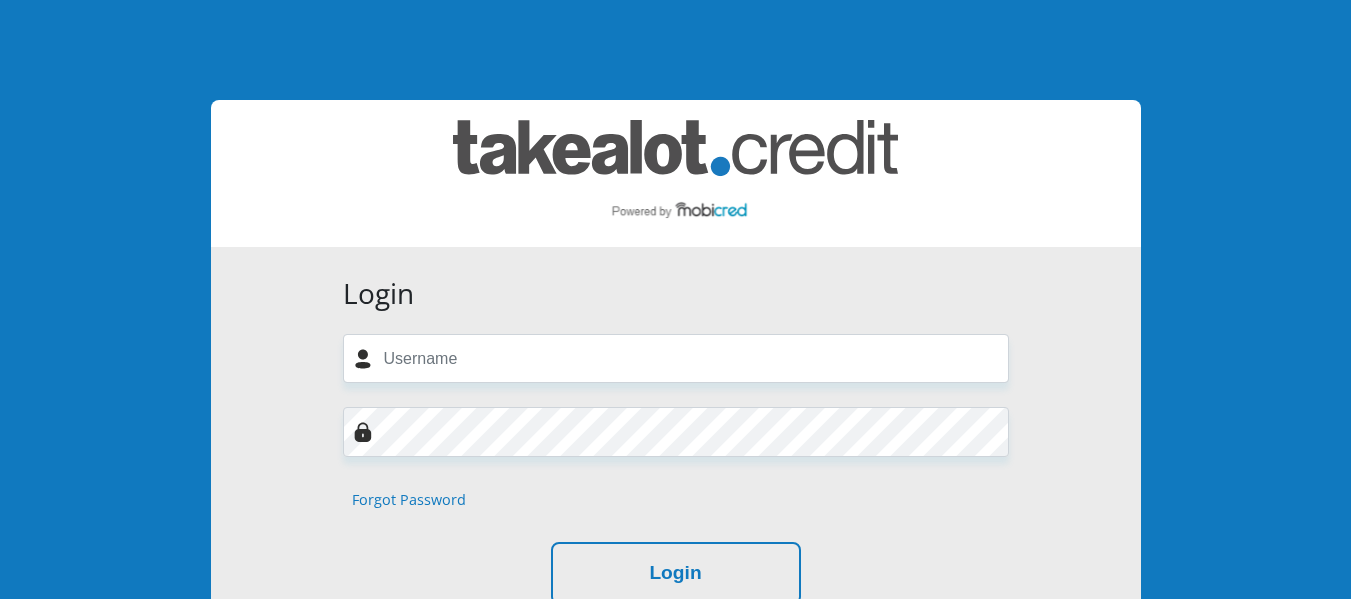 scroll, scrollTop: 0, scrollLeft: 0, axis: both 